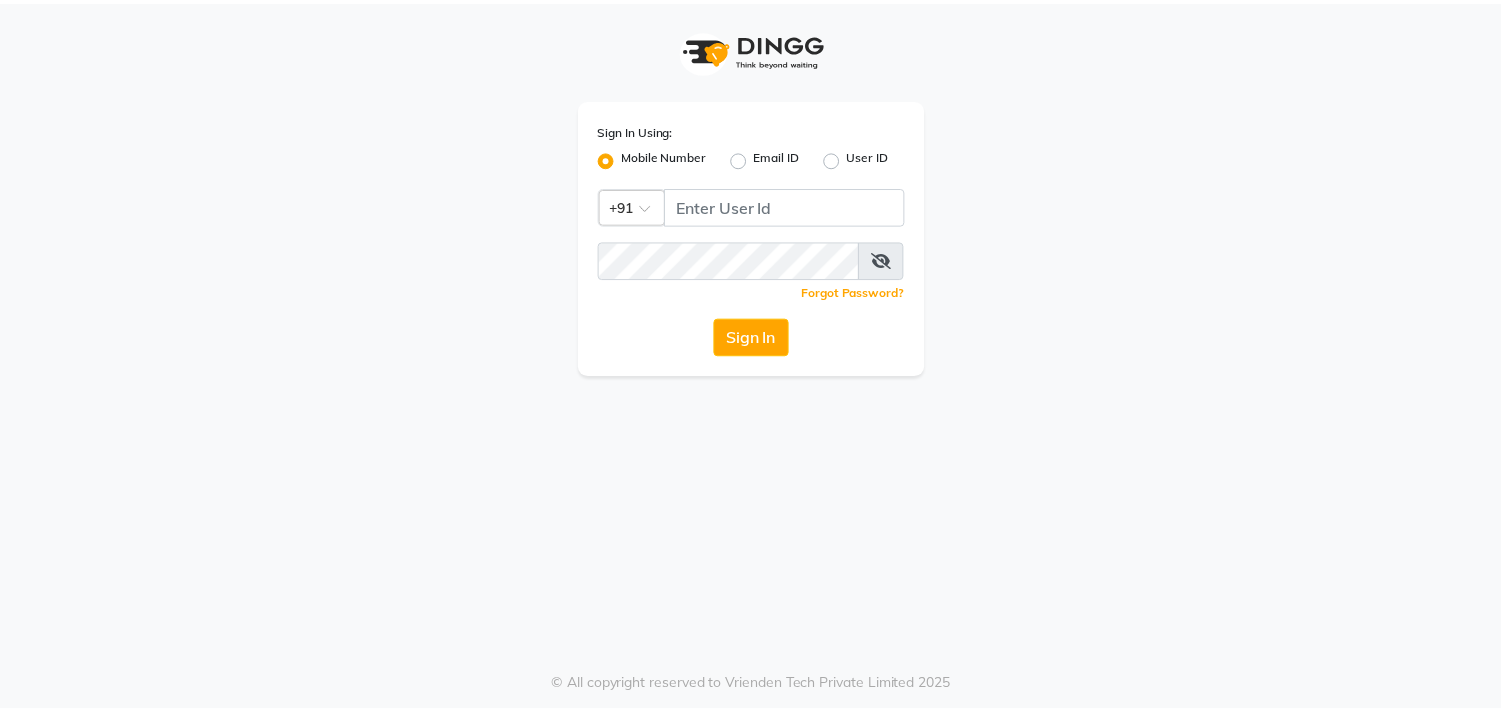 scroll, scrollTop: 0, scrollLeft: 0, axis: both 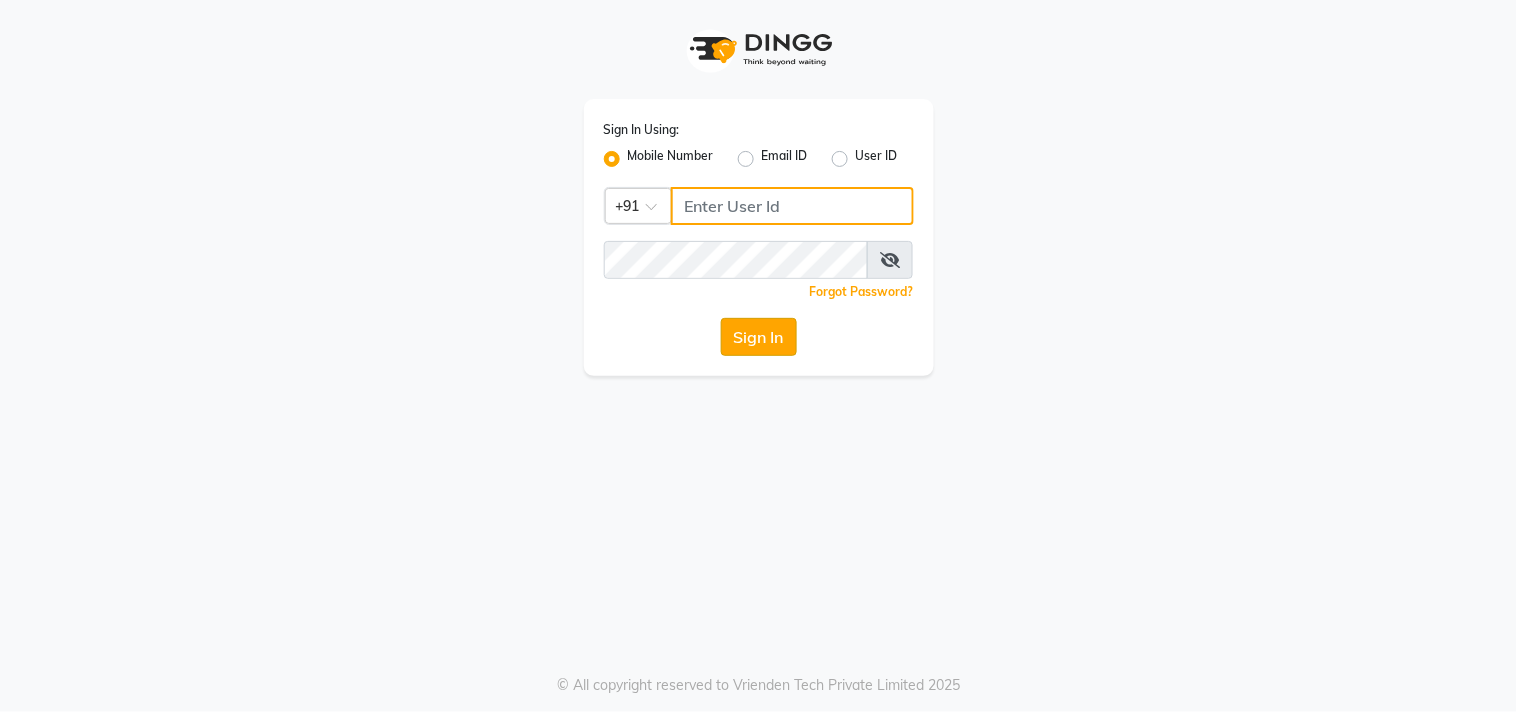 type on "9209992788" 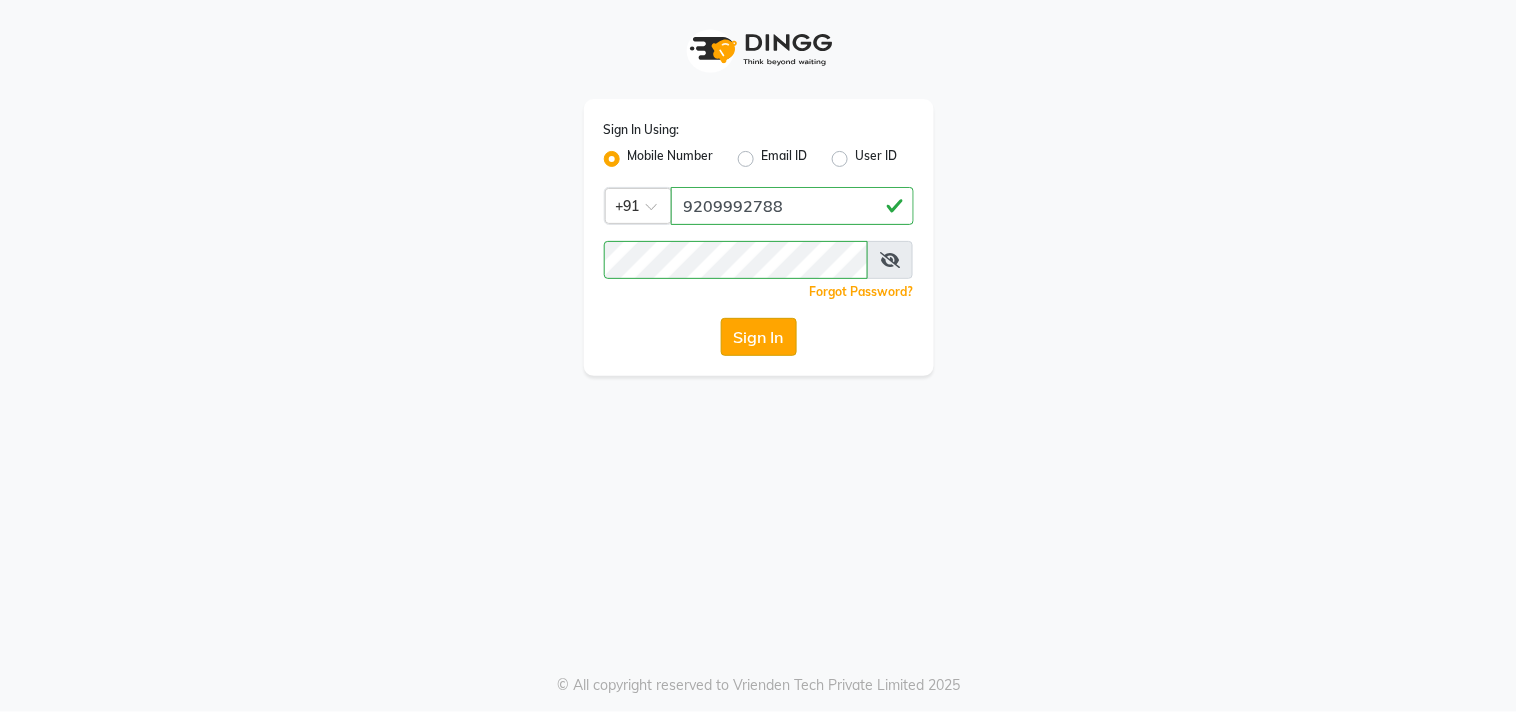 click on "Sign In" 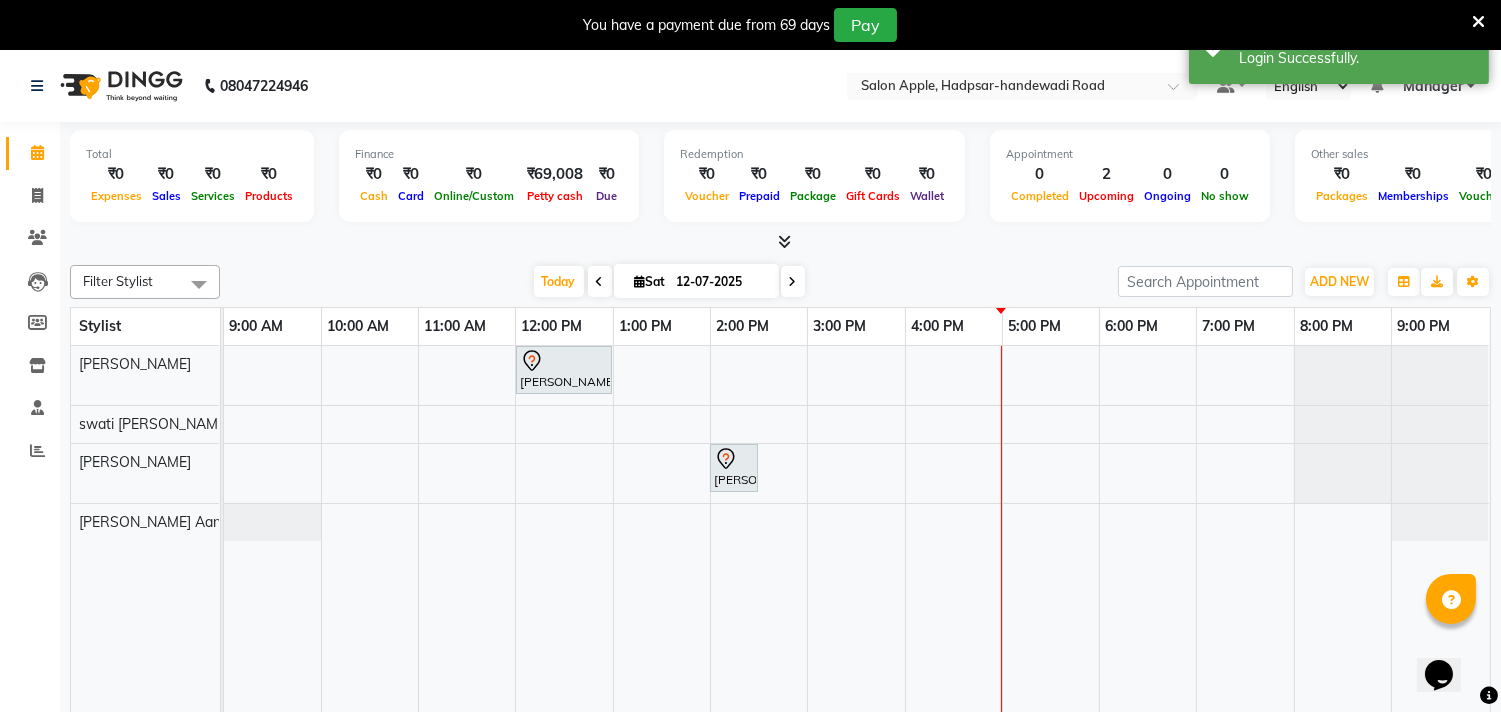 scroll, scrollTop: 0, scrollLeft: 0, axis: both 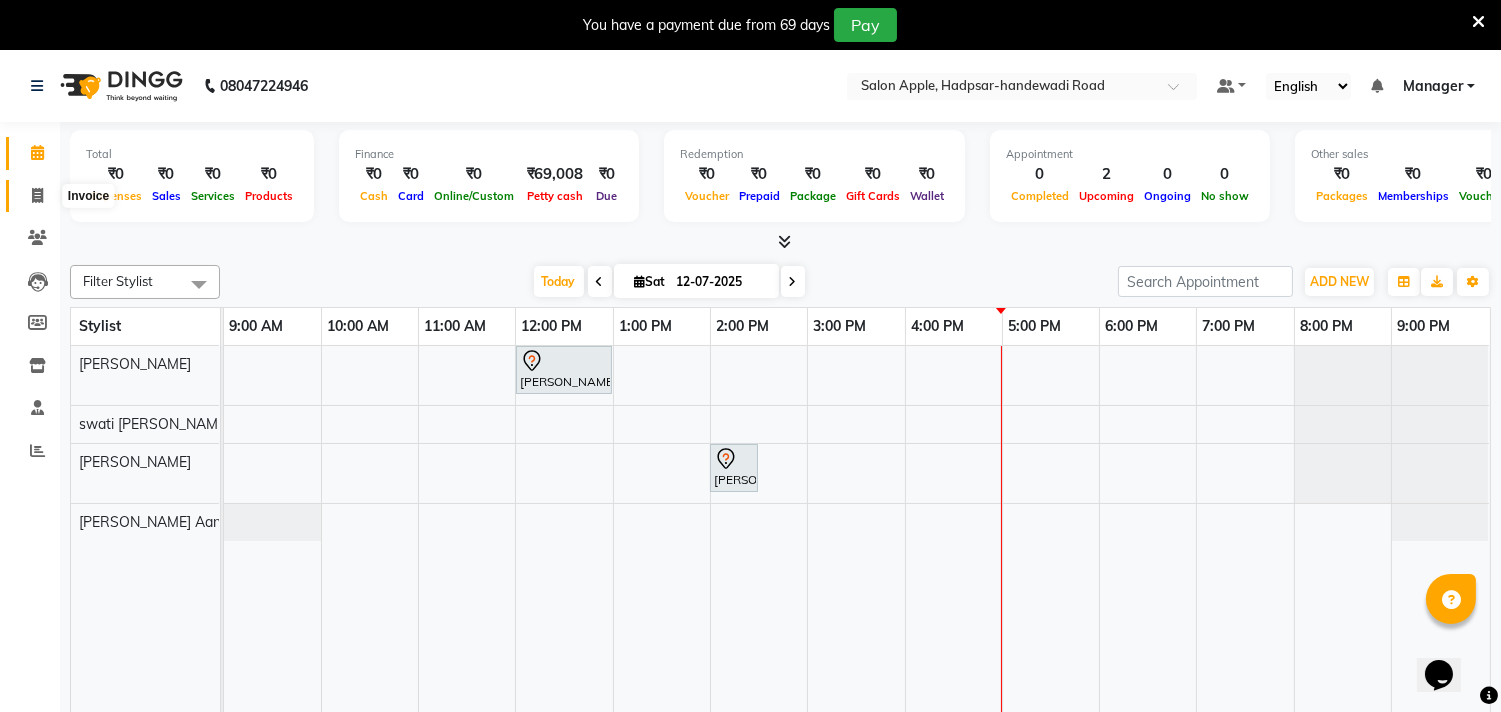 click 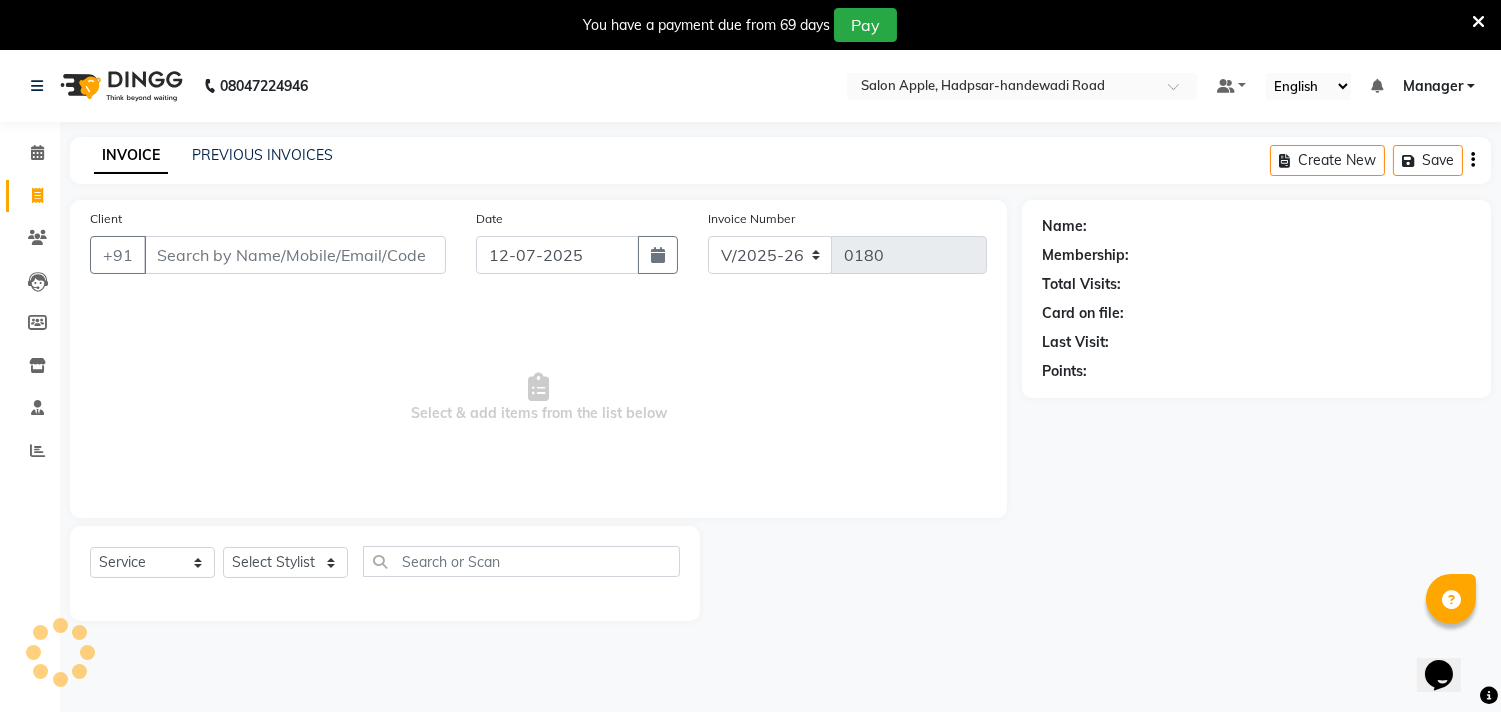 select on "membership" 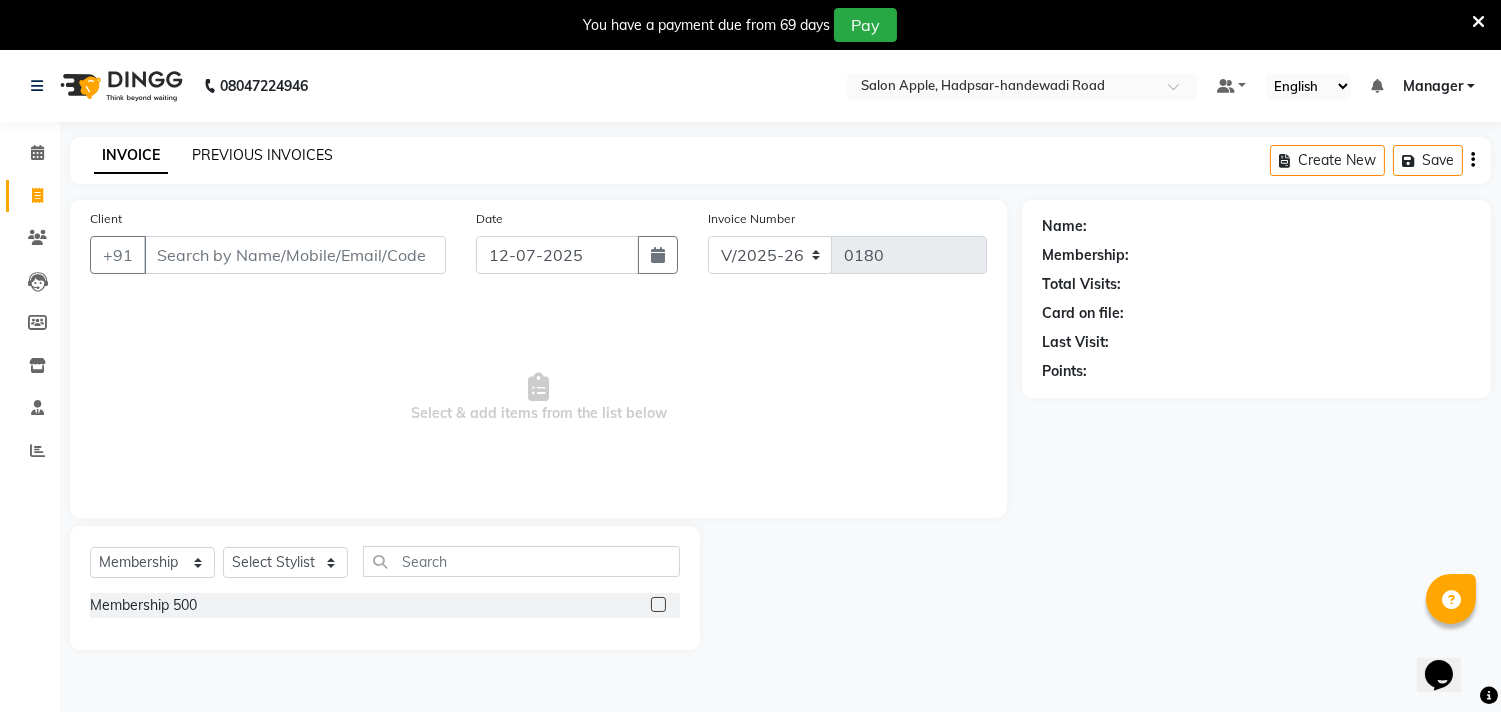 click on "PREVIOUS INVOICES" 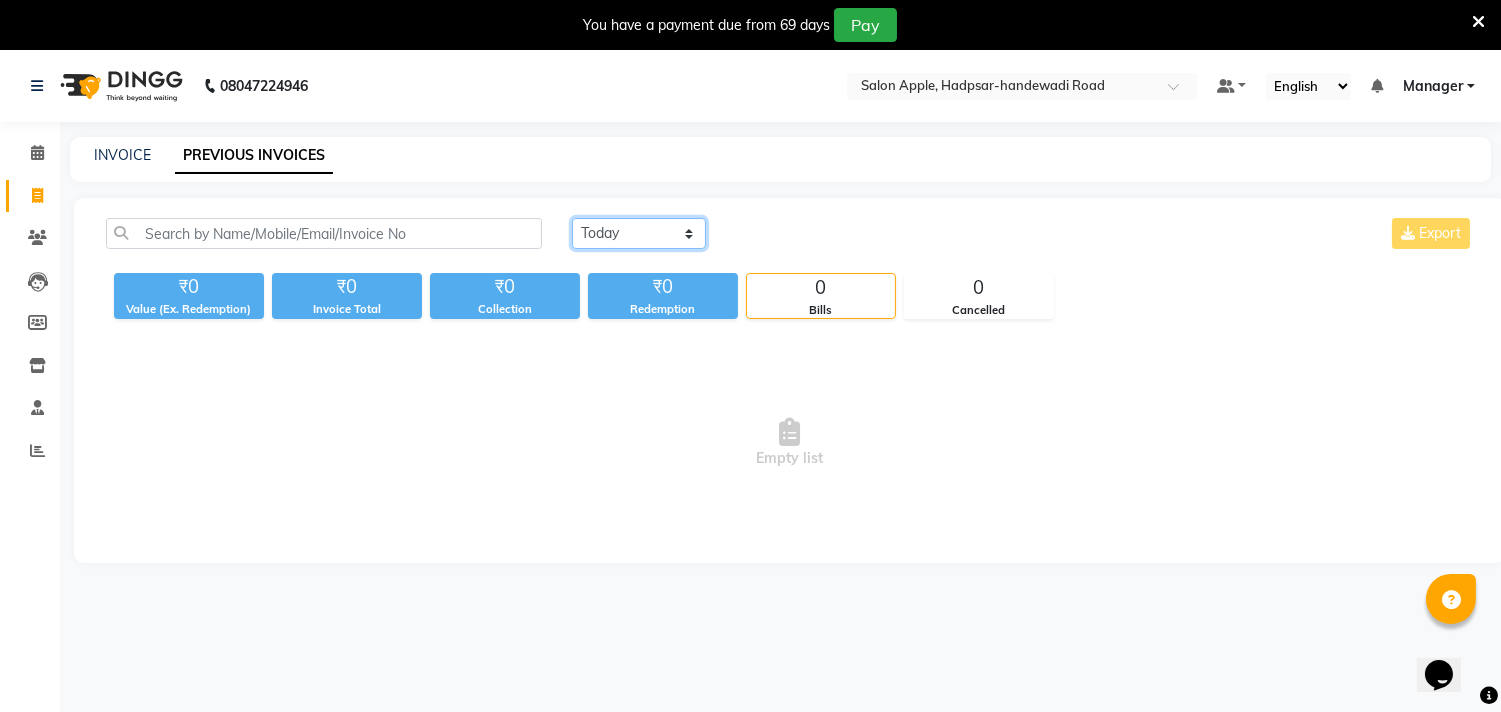 click on "Today Yesterday Custom Range" 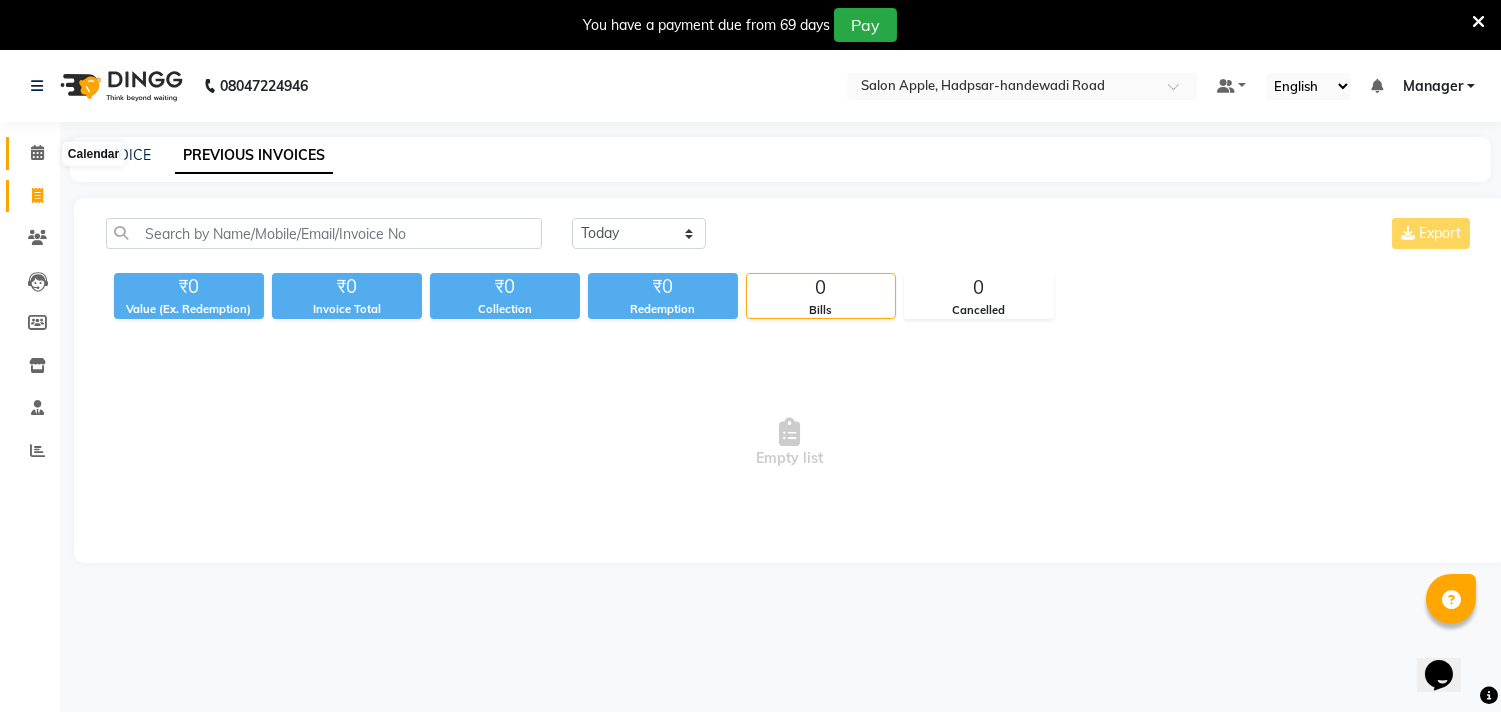 click 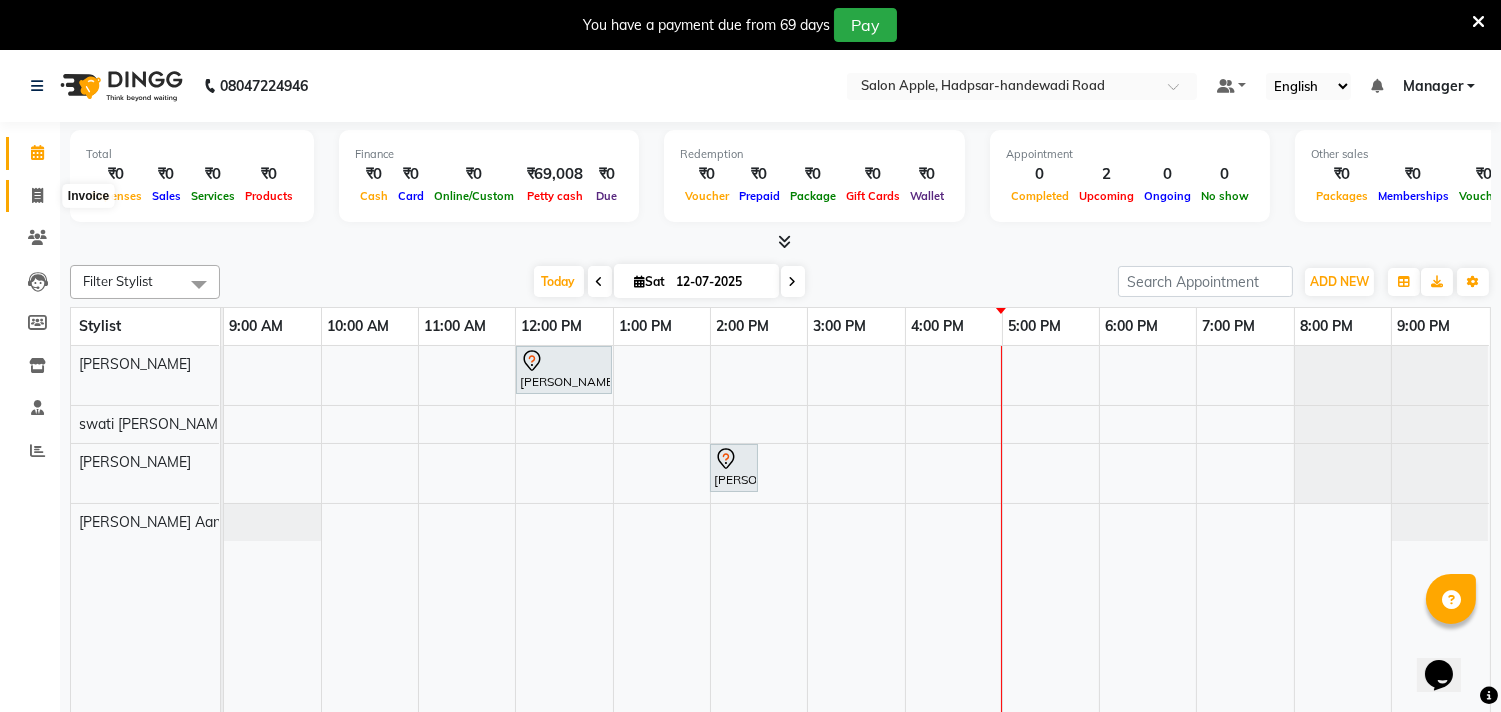 click 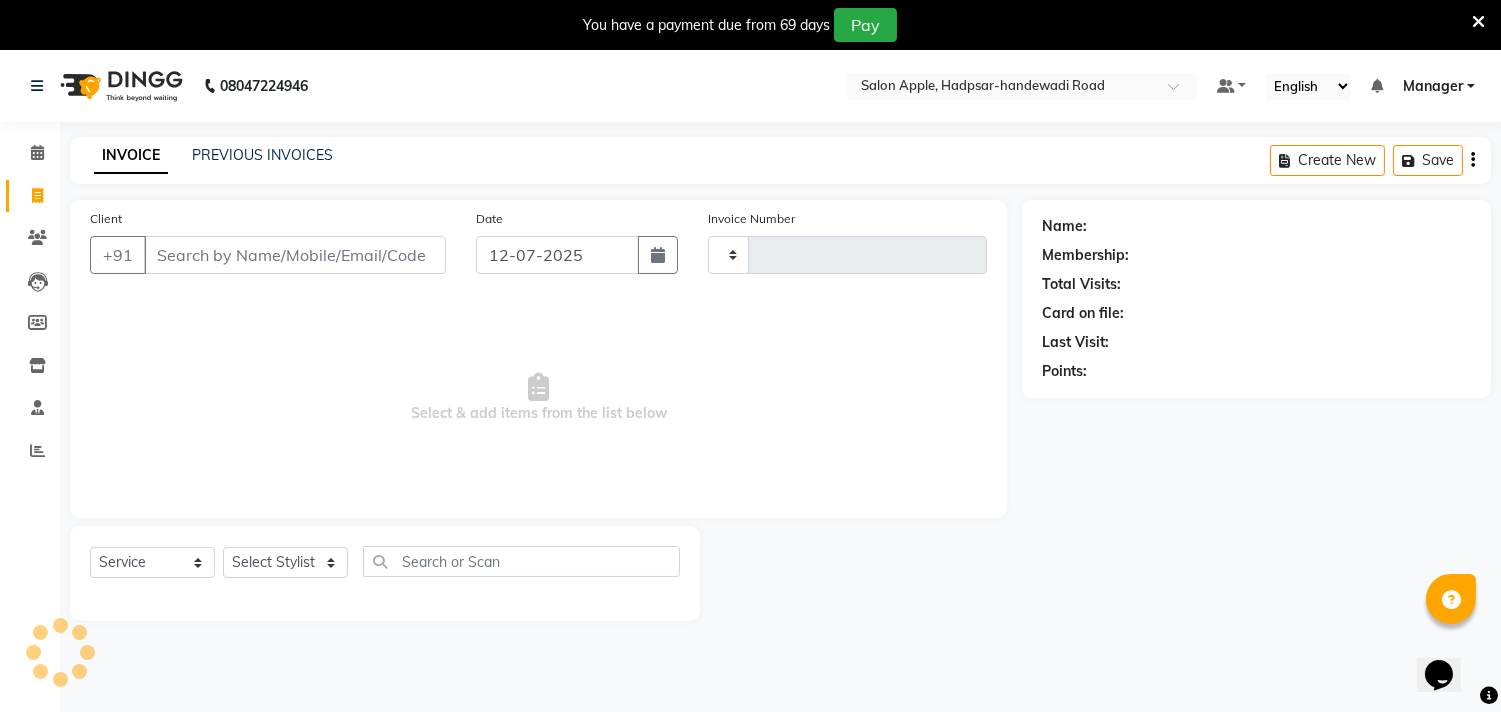 type on "0180" 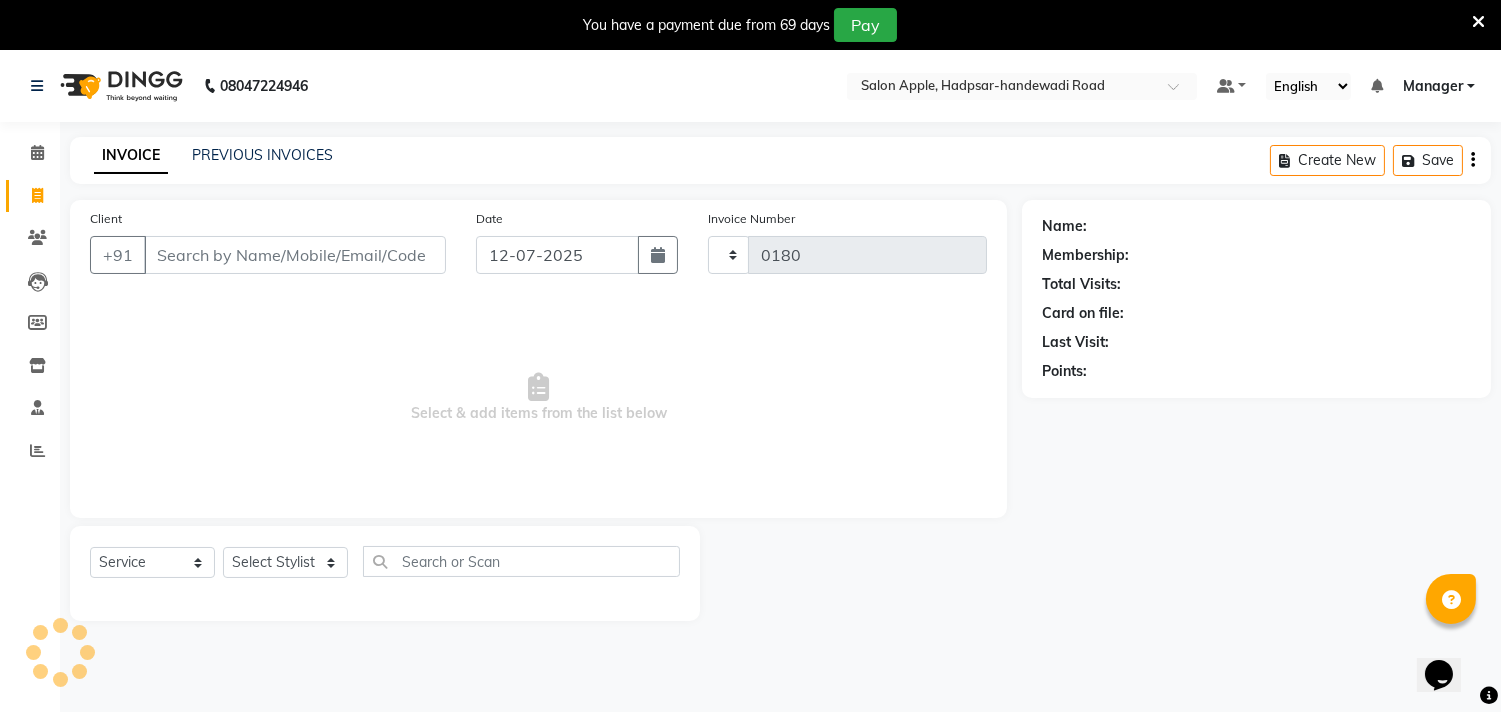 select on "7195" 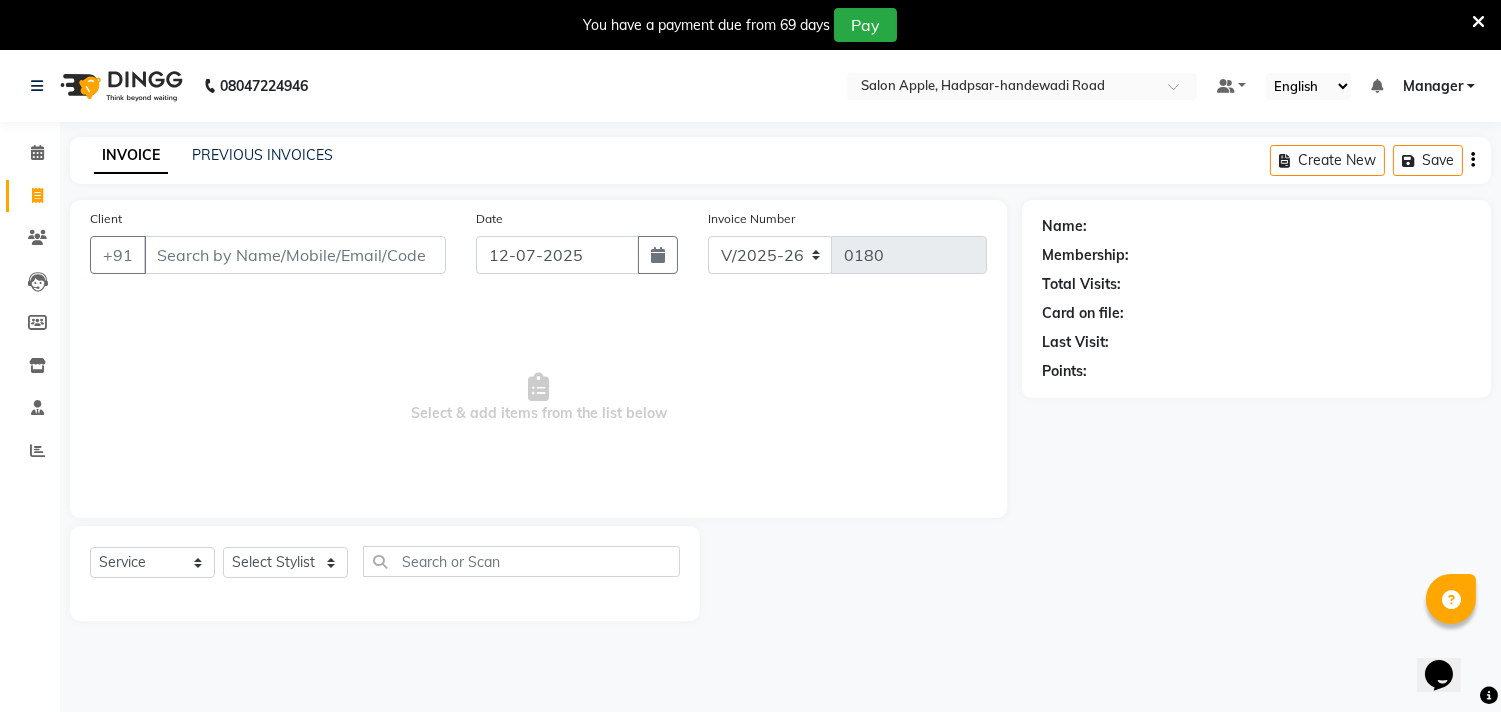 click on "Client" at bounding box center (295, 255) 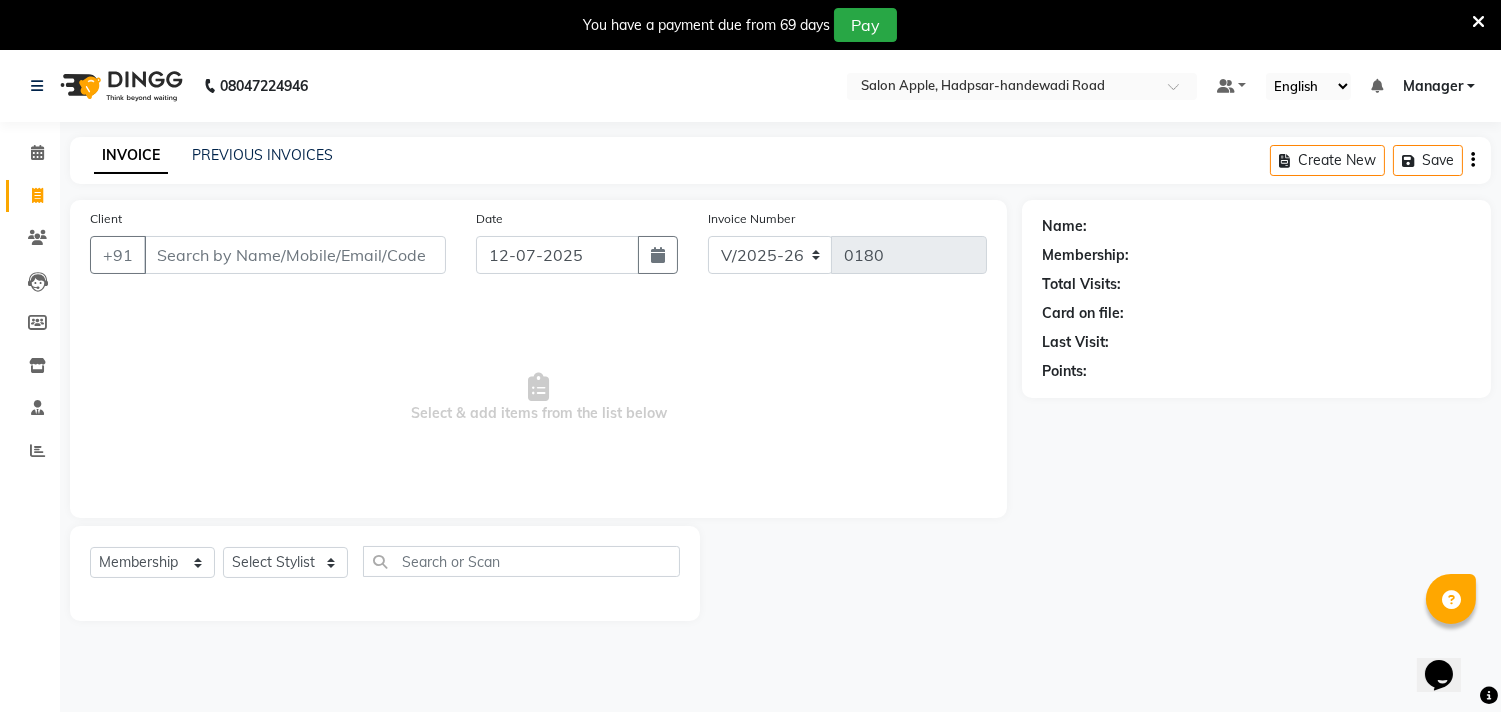 click on "Client" at bounding box center (295, 255) 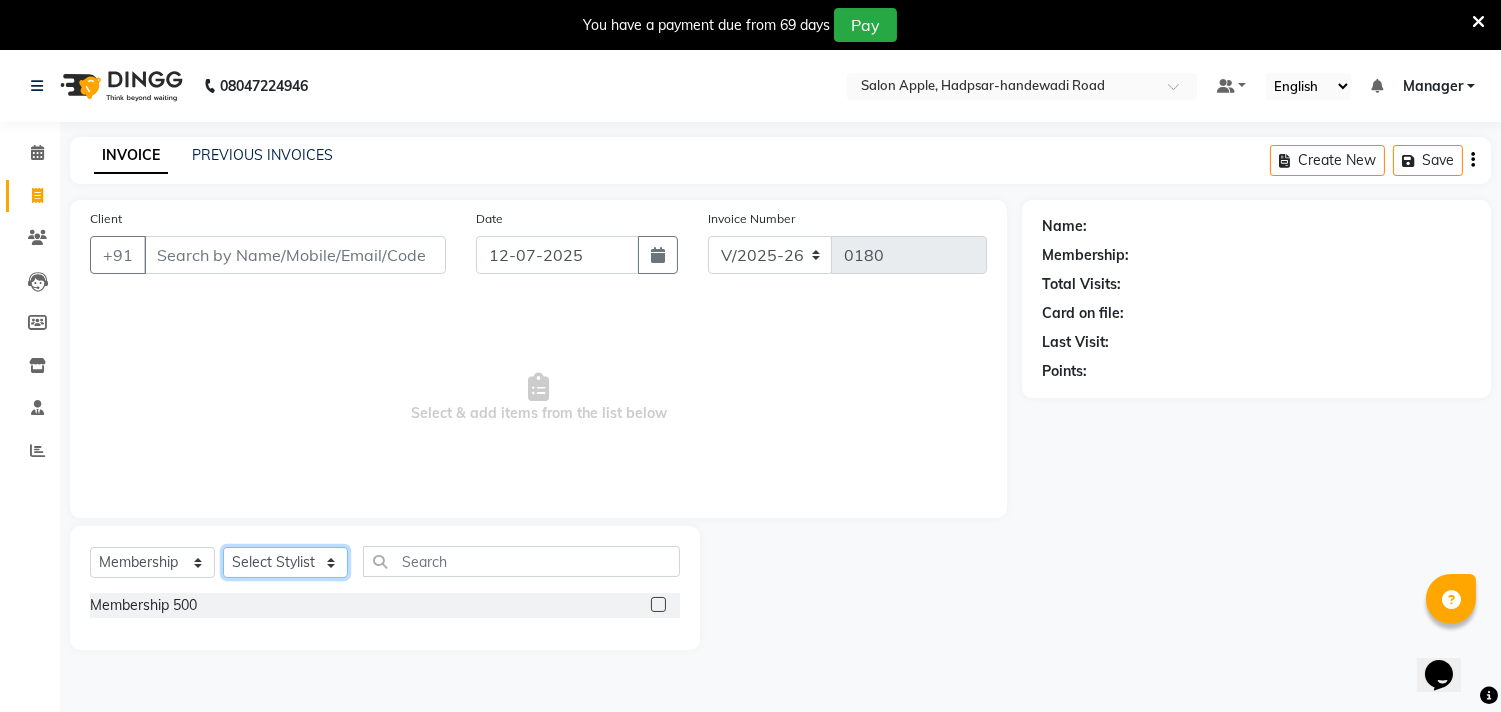 click on "Select Stylist [PERSON_NAME] Manager radha [PERSON_NAME]  [PERSON_NAME] swati [PERSON_NAME] [PERSON_NAME] Aangule" 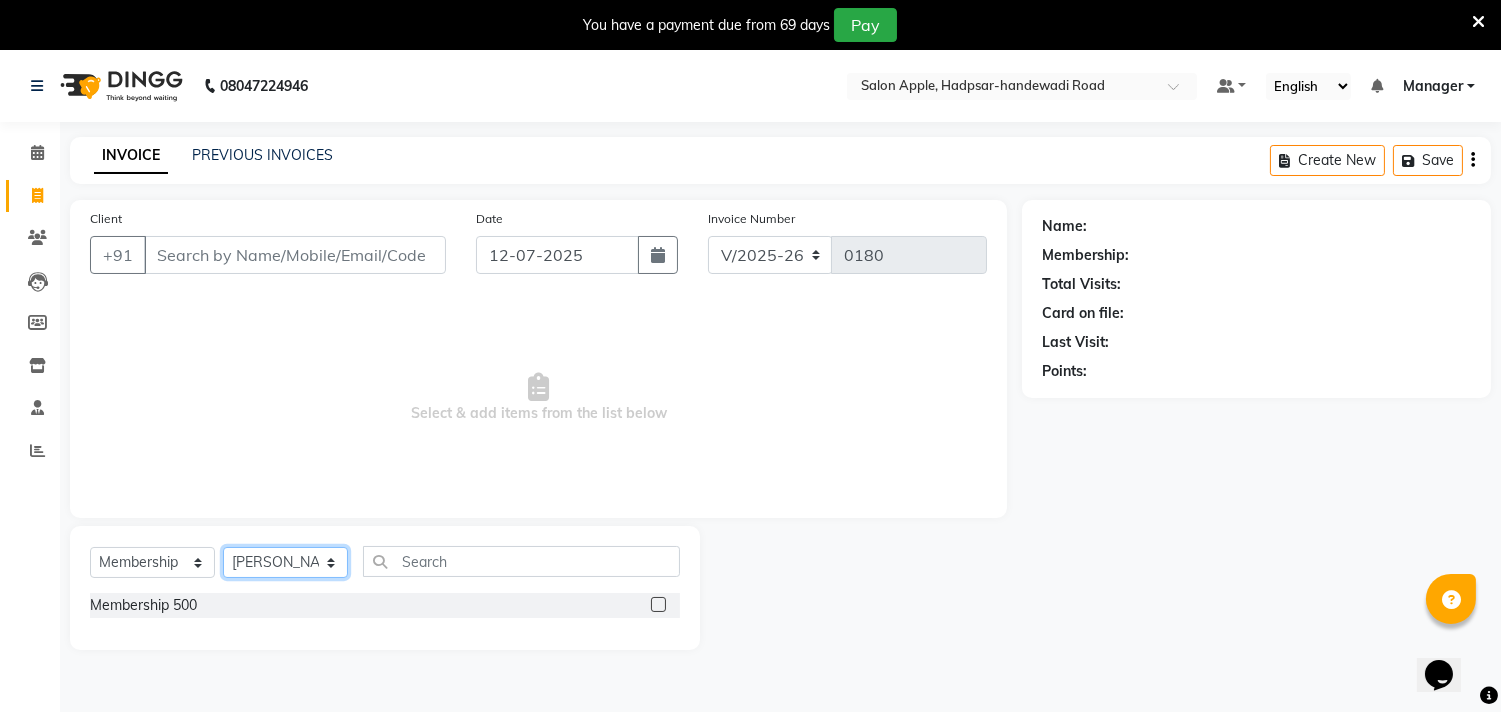 click on "Select Stylist [PERSON_NAME] Manager radha [PERSON_NAME]  [PERSON_NAME] swati [PERSON_NAME] [PERSON_NAME] Aangule" 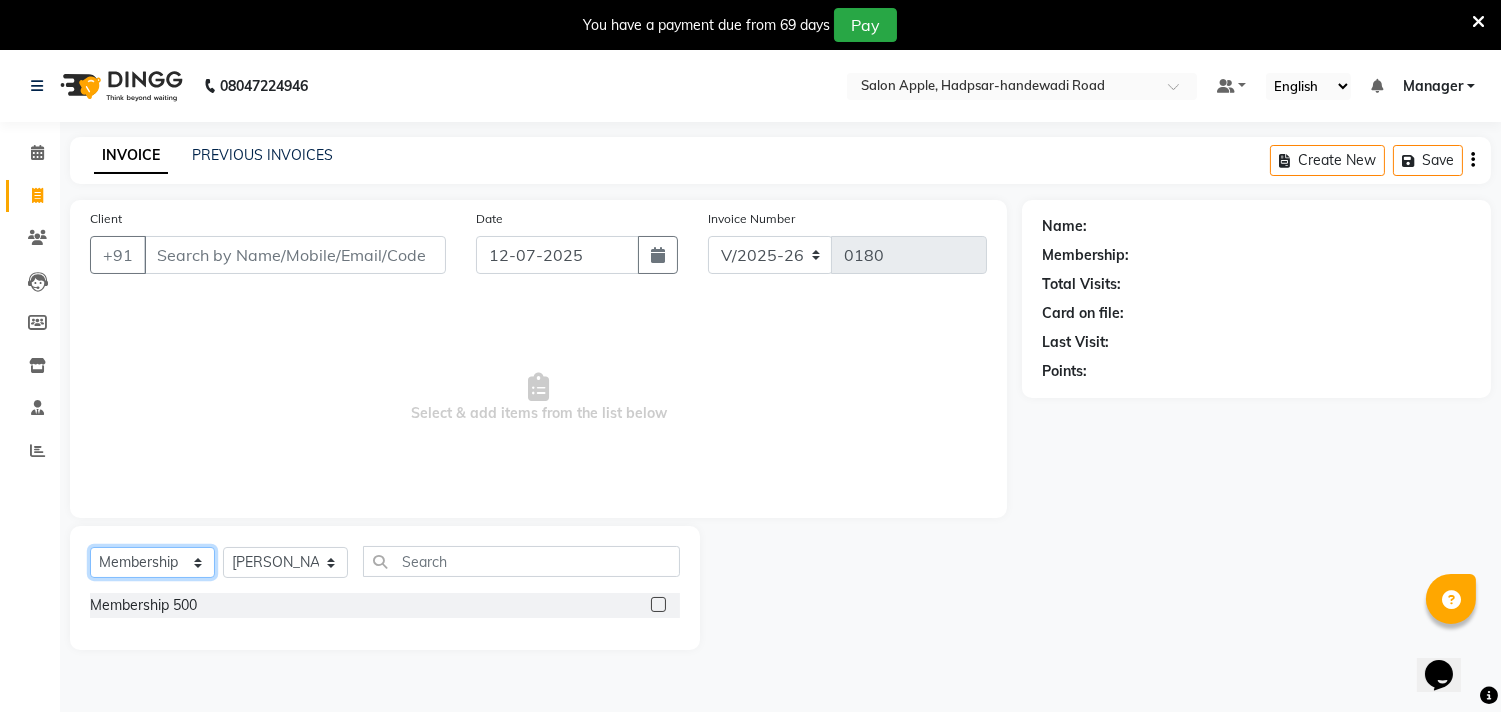 click on "Select  Service  Product  Membership  Package Voucher Prepaid Gift Card" 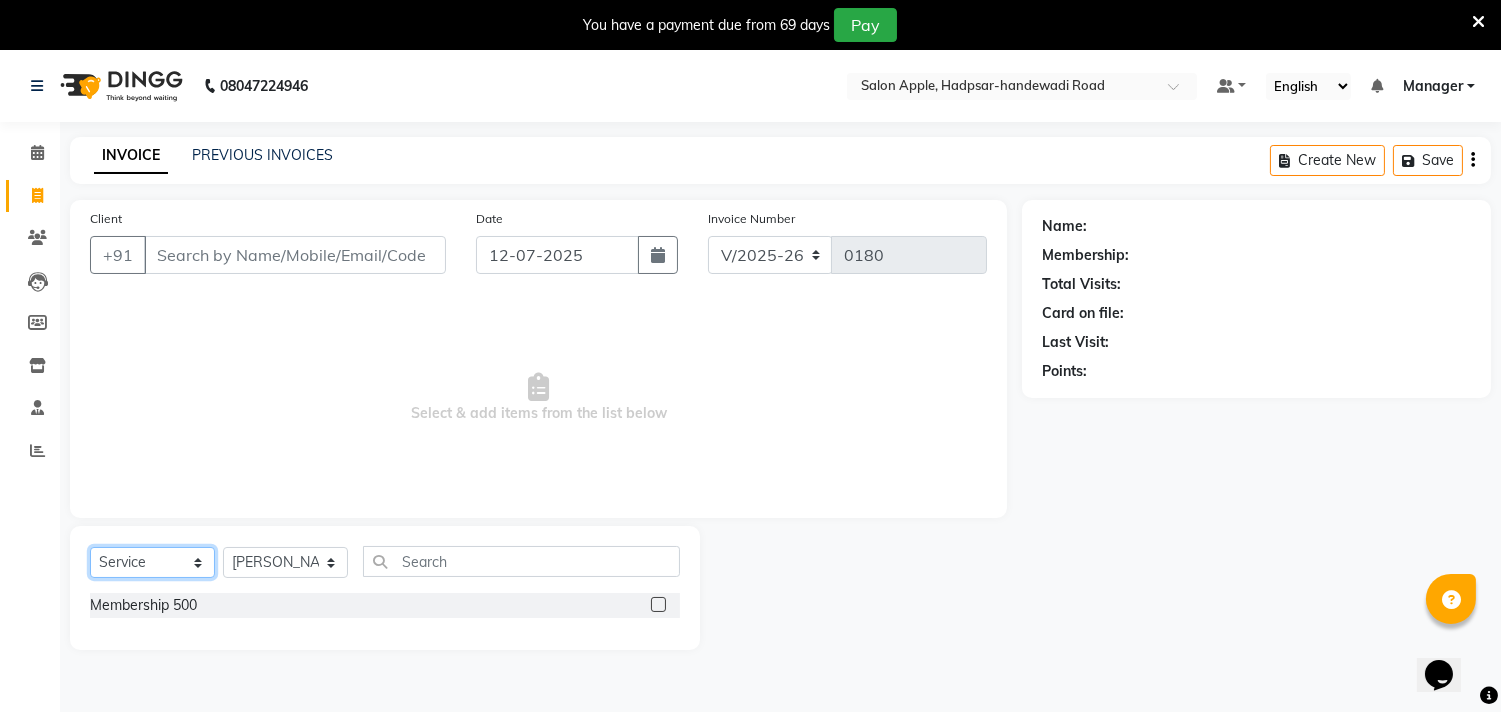 click on "Select  Service  Product  Membership  Package Voucher Prepaid Gift Card" 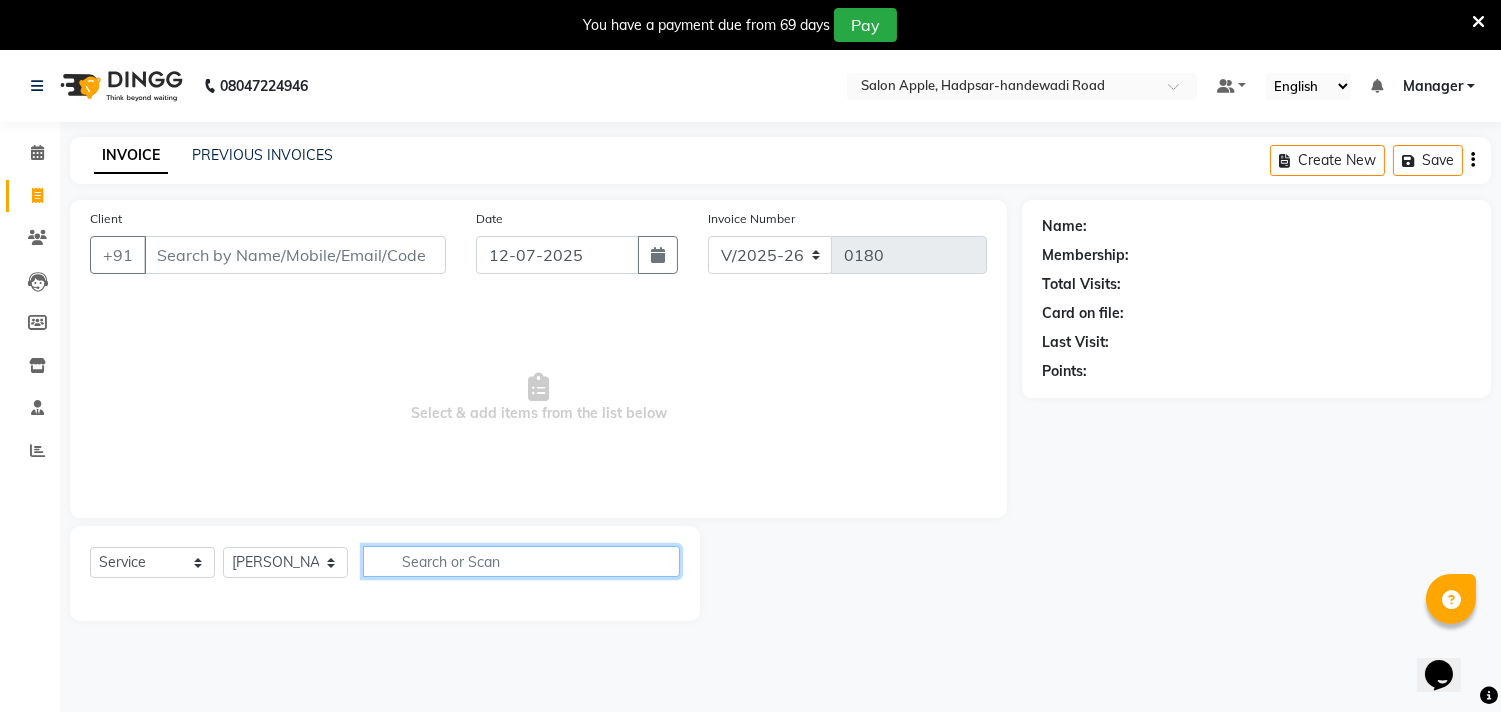 click 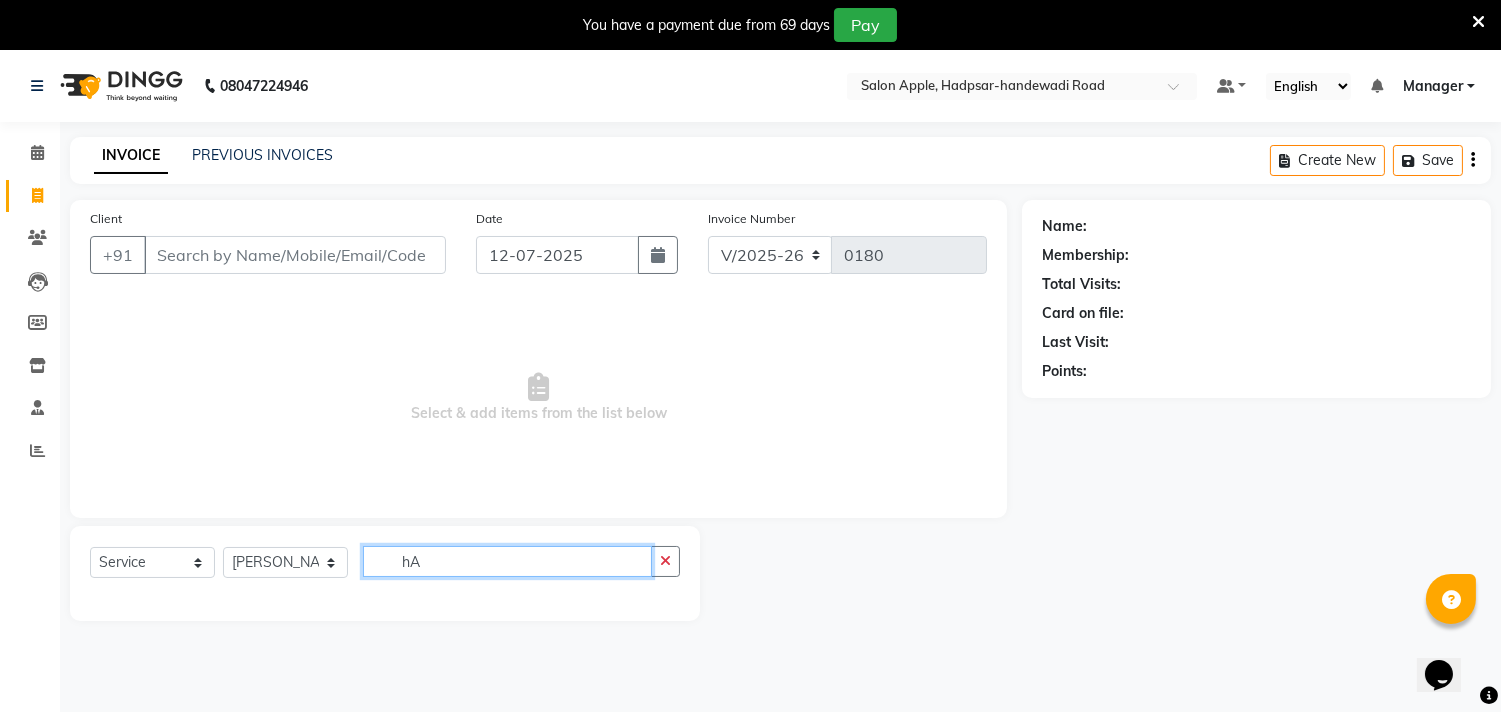 type on "h" 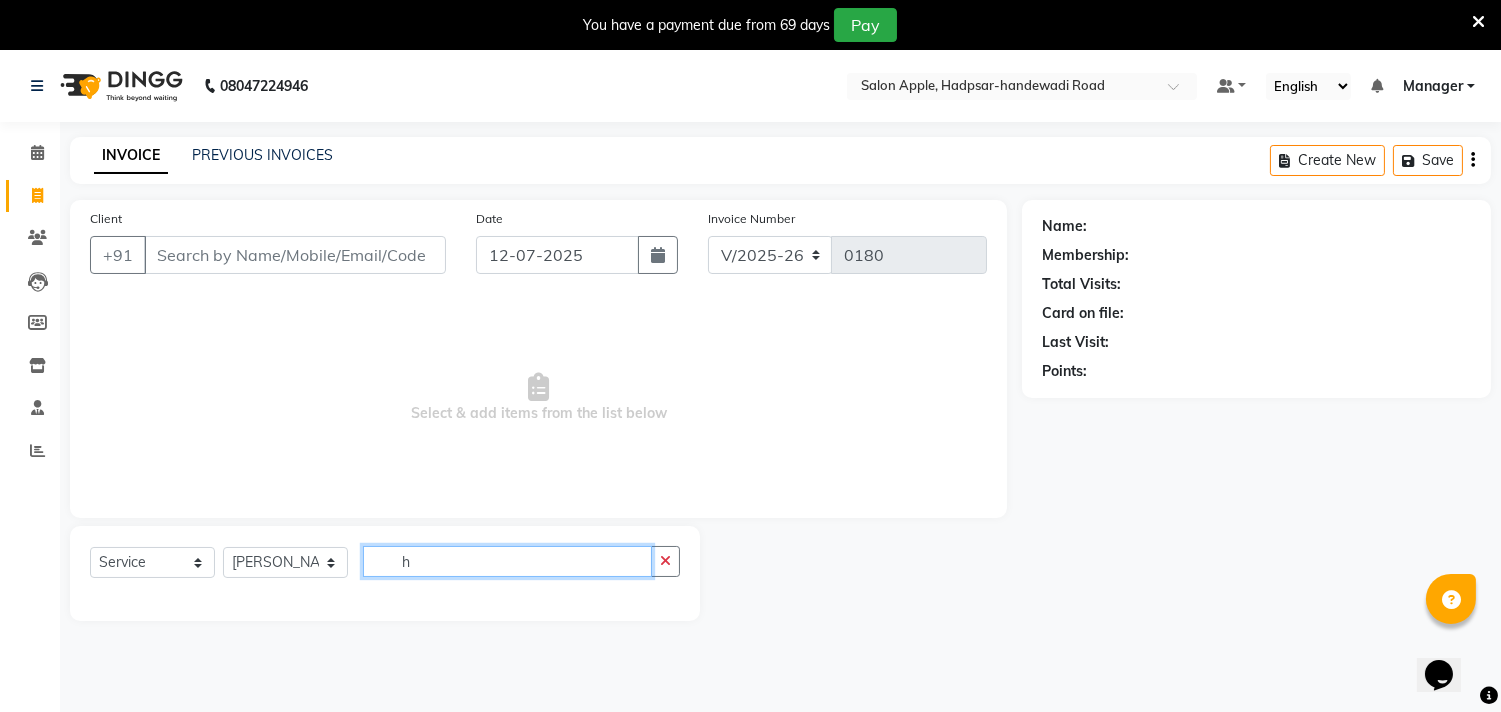 scroll, scrollTop: 50, scrollLeft: 0, axis: vertical 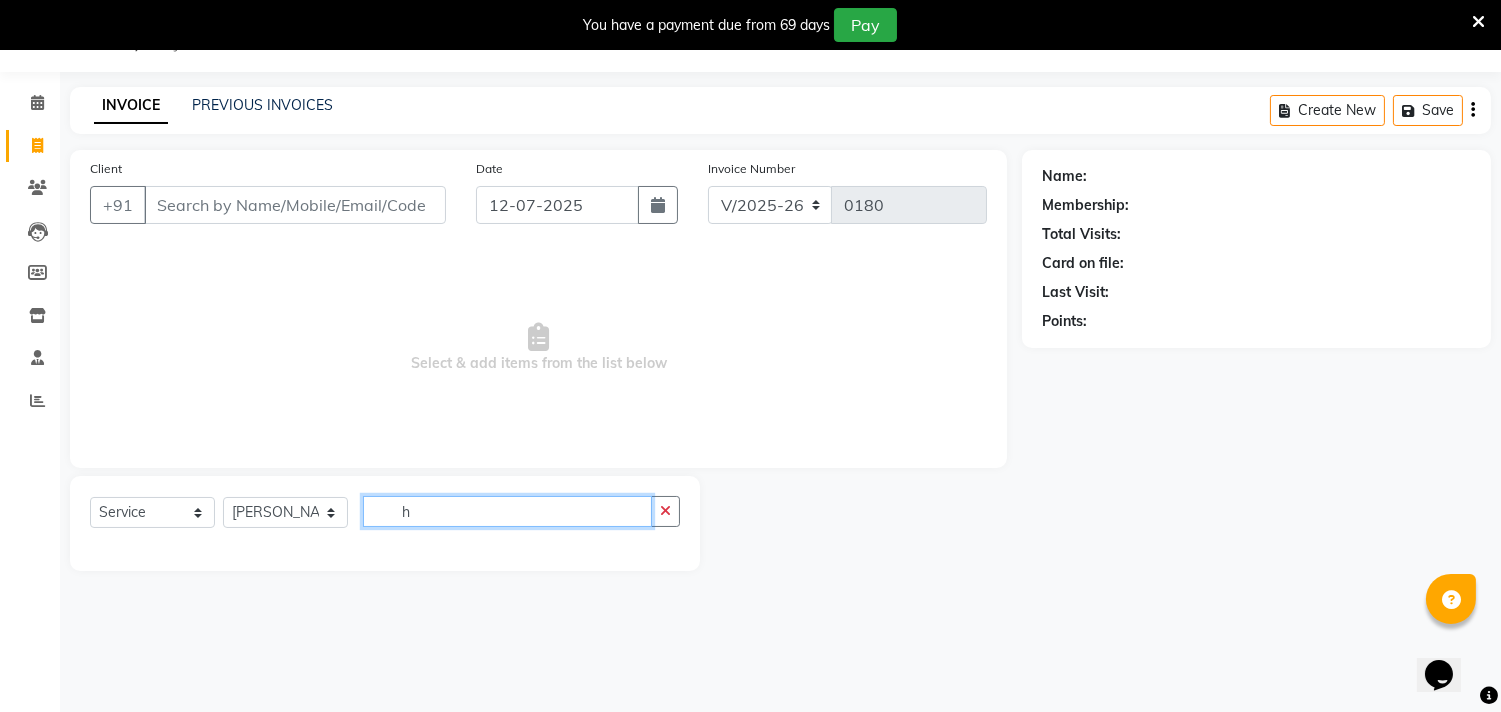 type on "h" 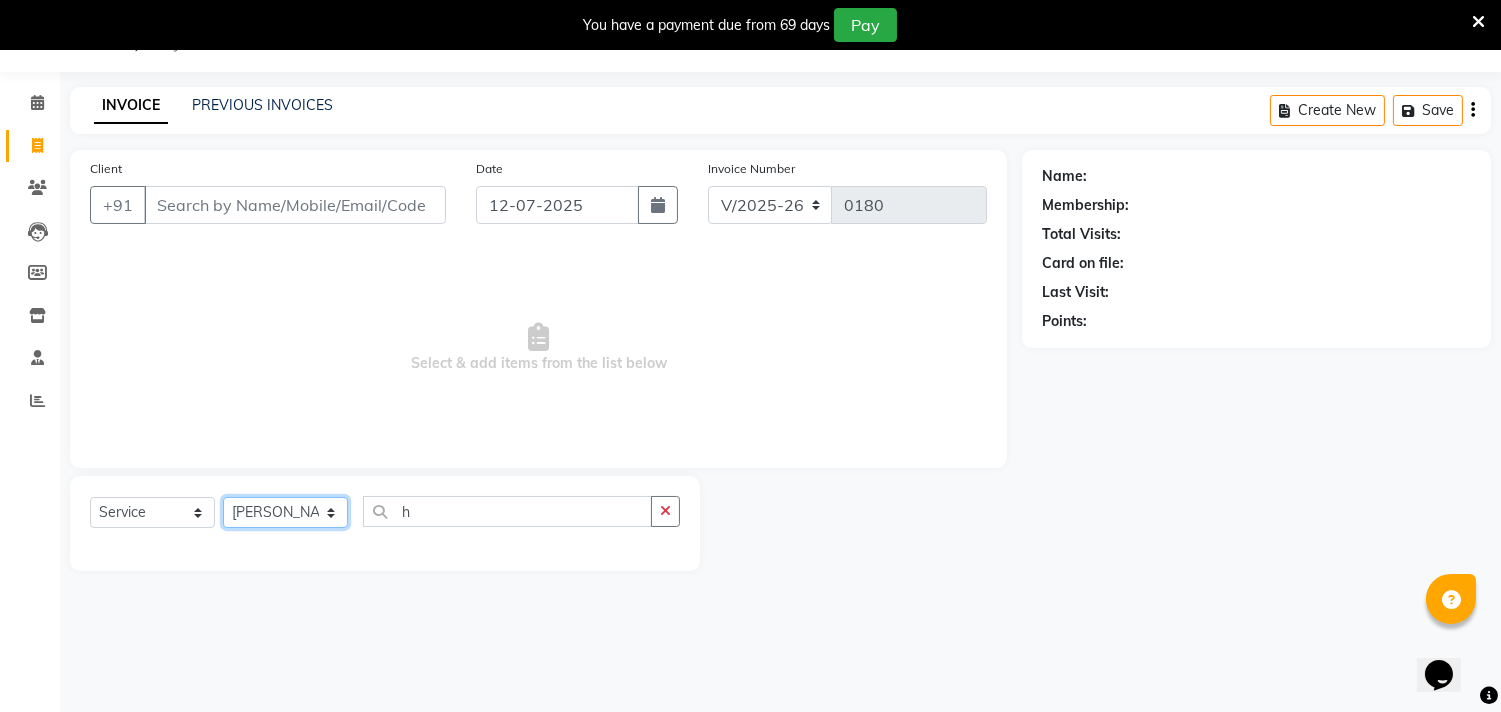 click on "Select Stylist [PERSON_NAME] Manager radha [PERSON_NAME]  [PERSON_NAME] swati [PERSON_NAME] [PERSON_NAME] Aangule" 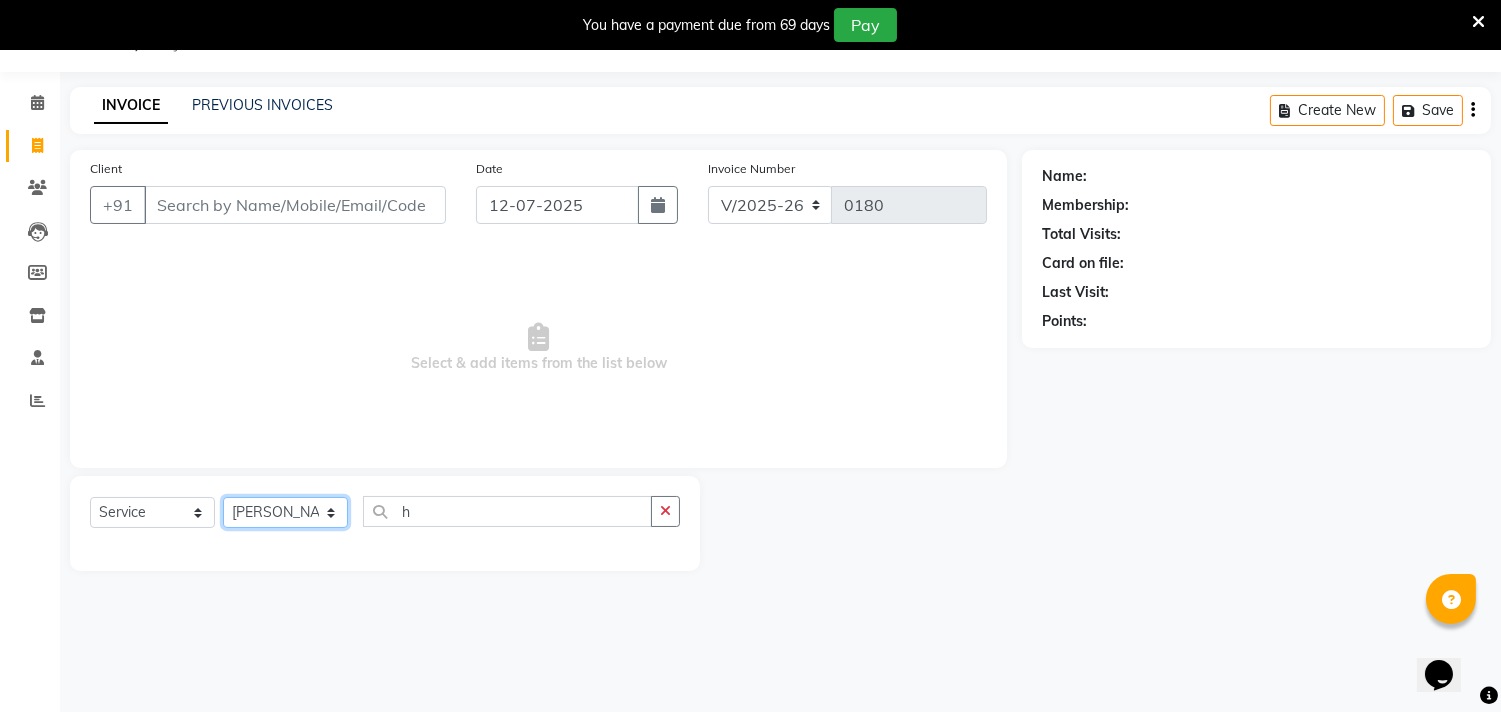 select on "62817" 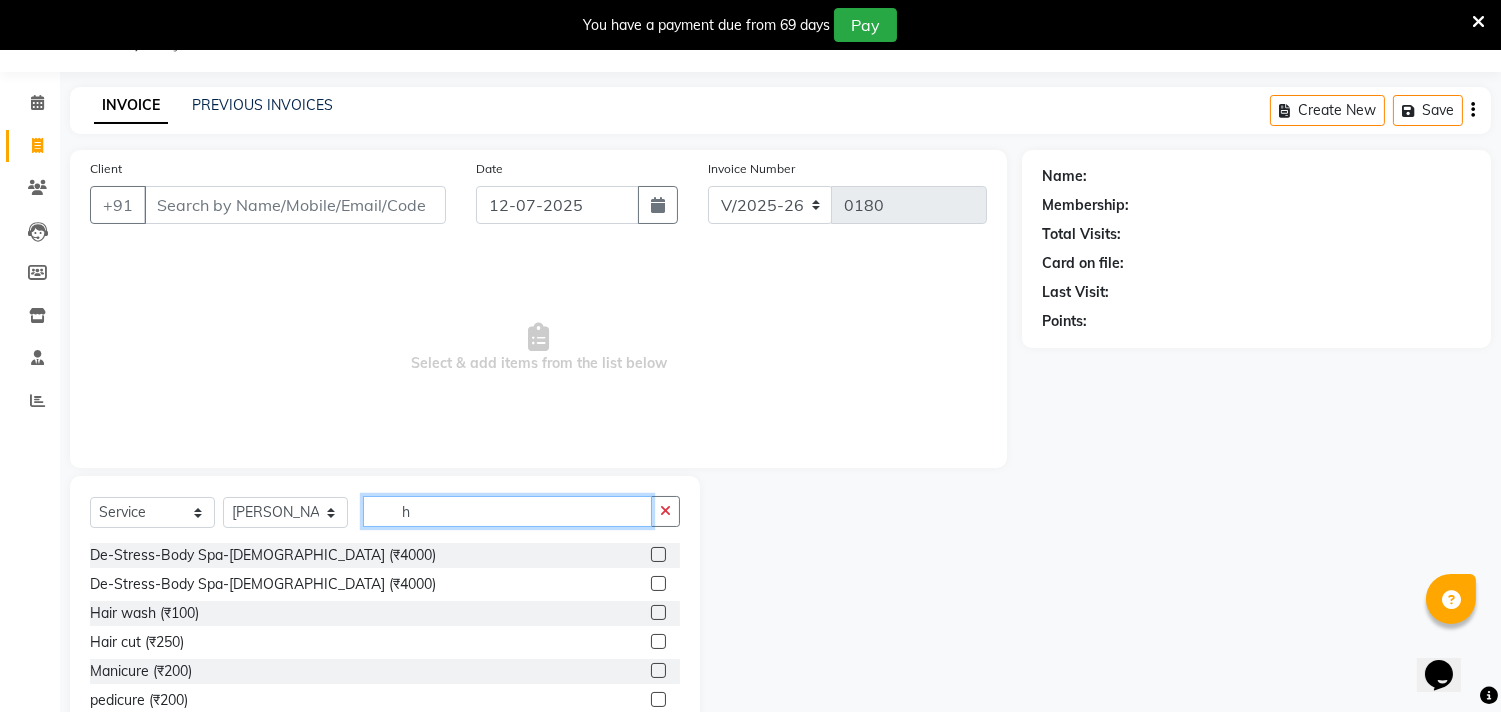 drag, startPoint x: 420, startPoint y: 523, endPoint x: 371, endPoint y: 530, distance: 49.497475 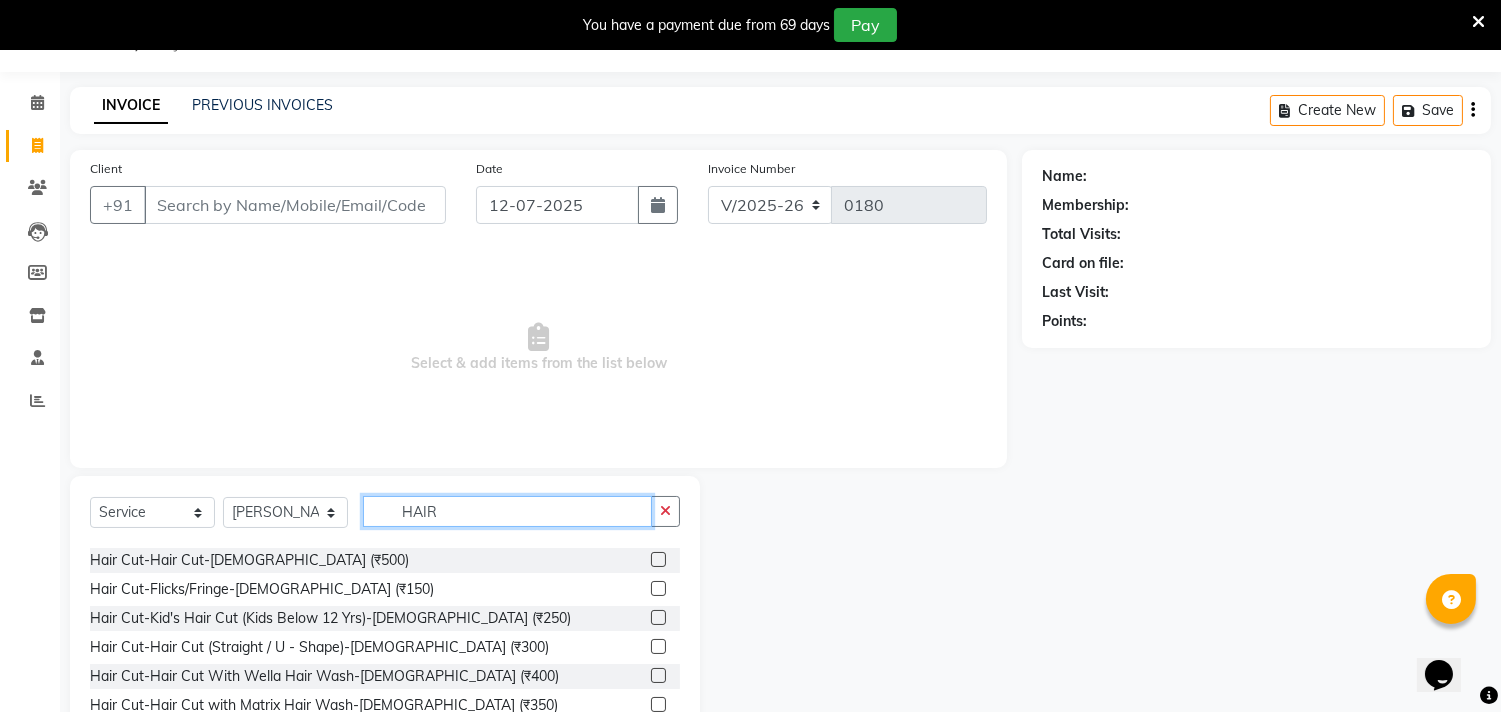 scroll, scrollTop: 222, scrollLeft: 0, axis: vertical 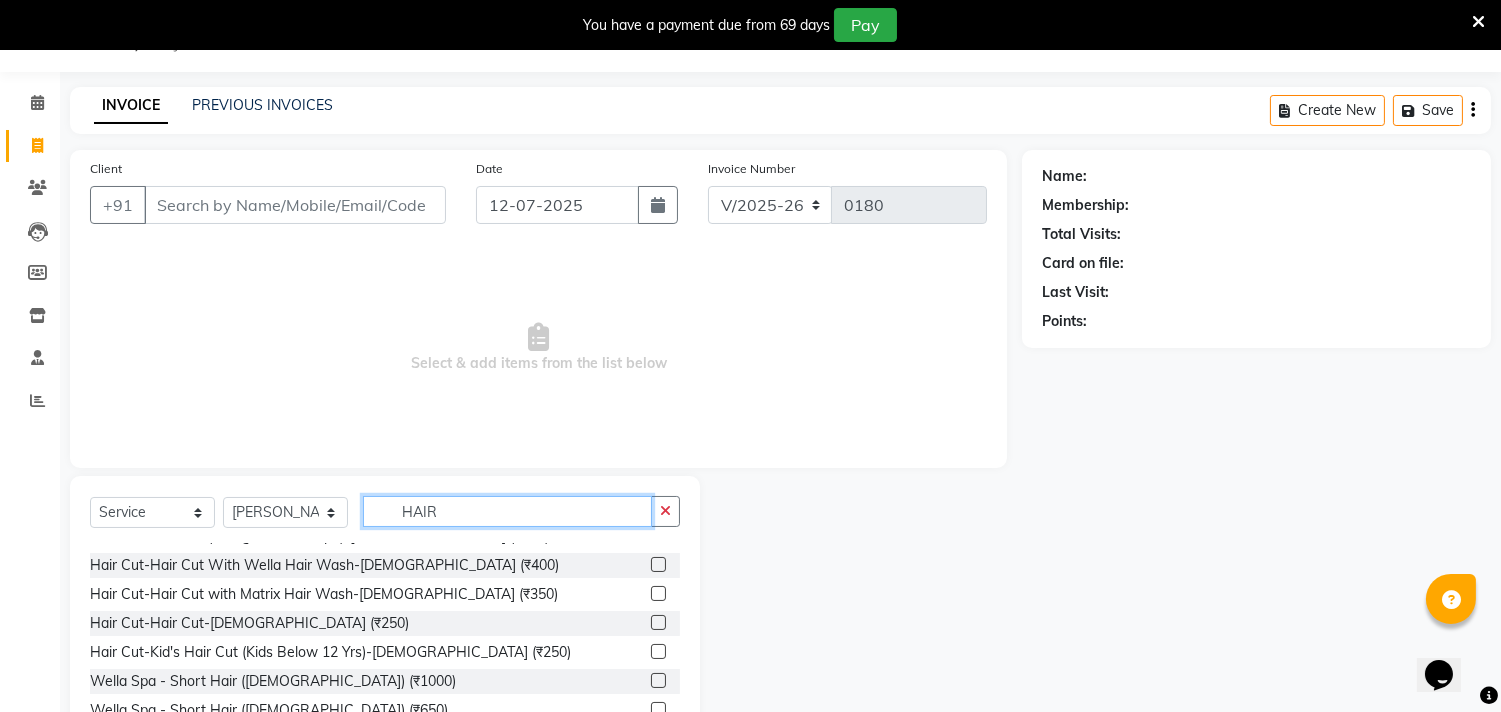 drag, startPoint x: 477, startPoint y: 515, endPoint x: 312, endPoint y: 510, distance: 165.07574 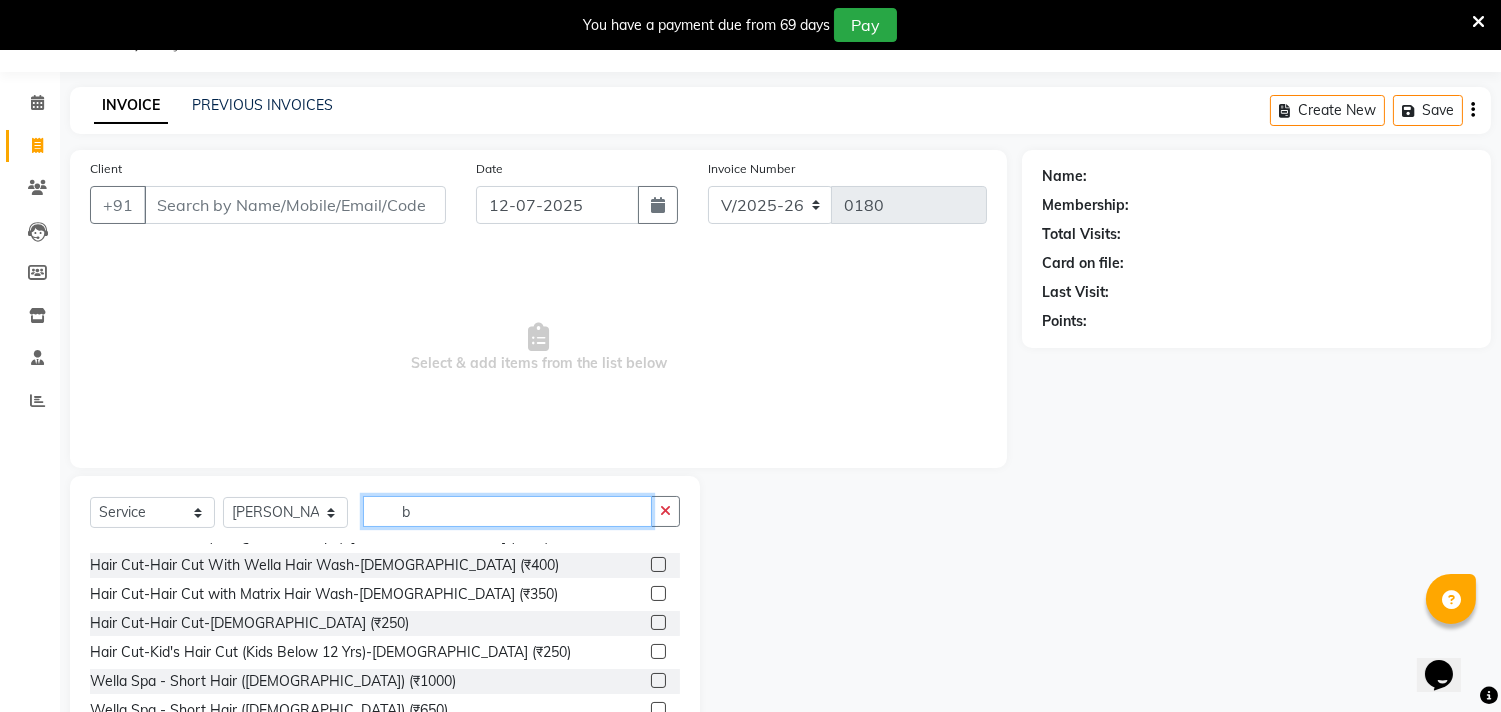 scroll, scrollTop: 0, scrollLeft: 0, axis: both 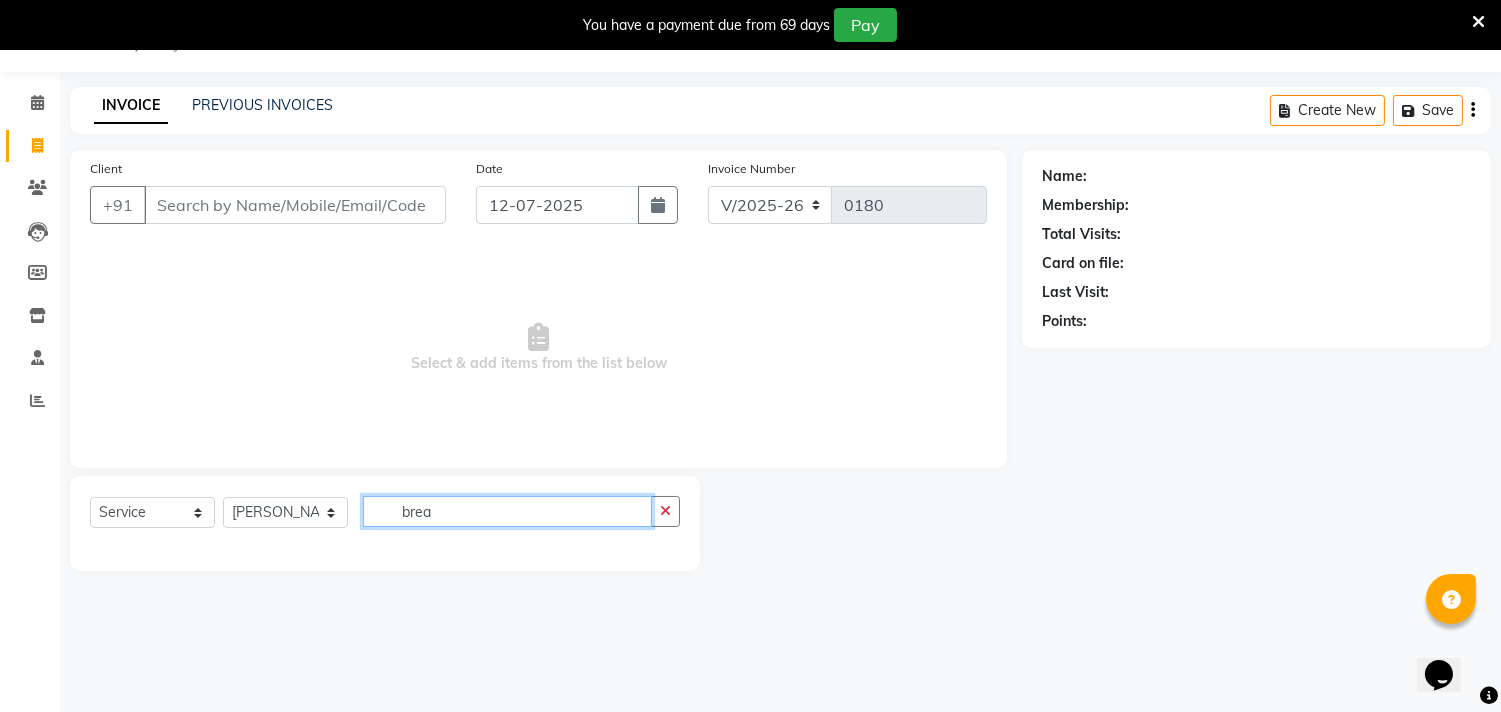 type on "brea" 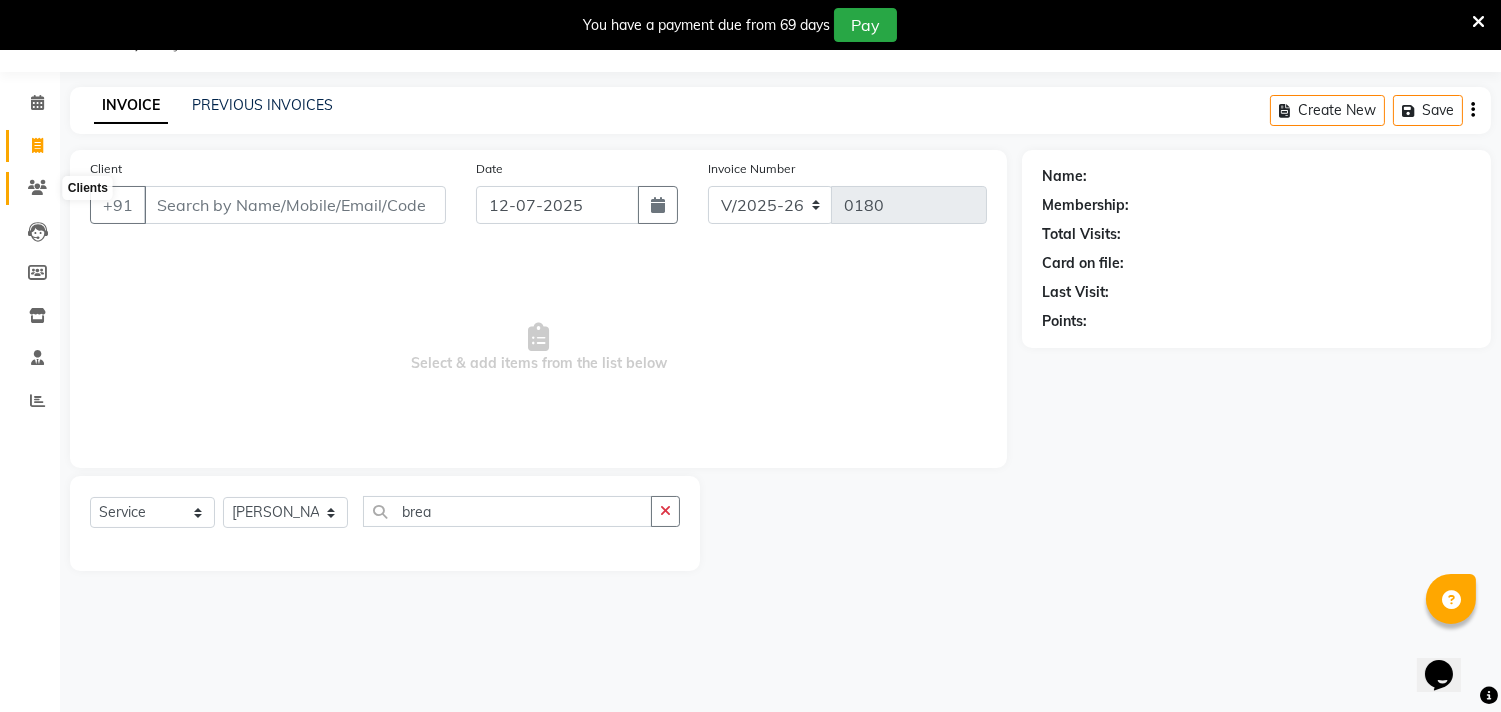 click 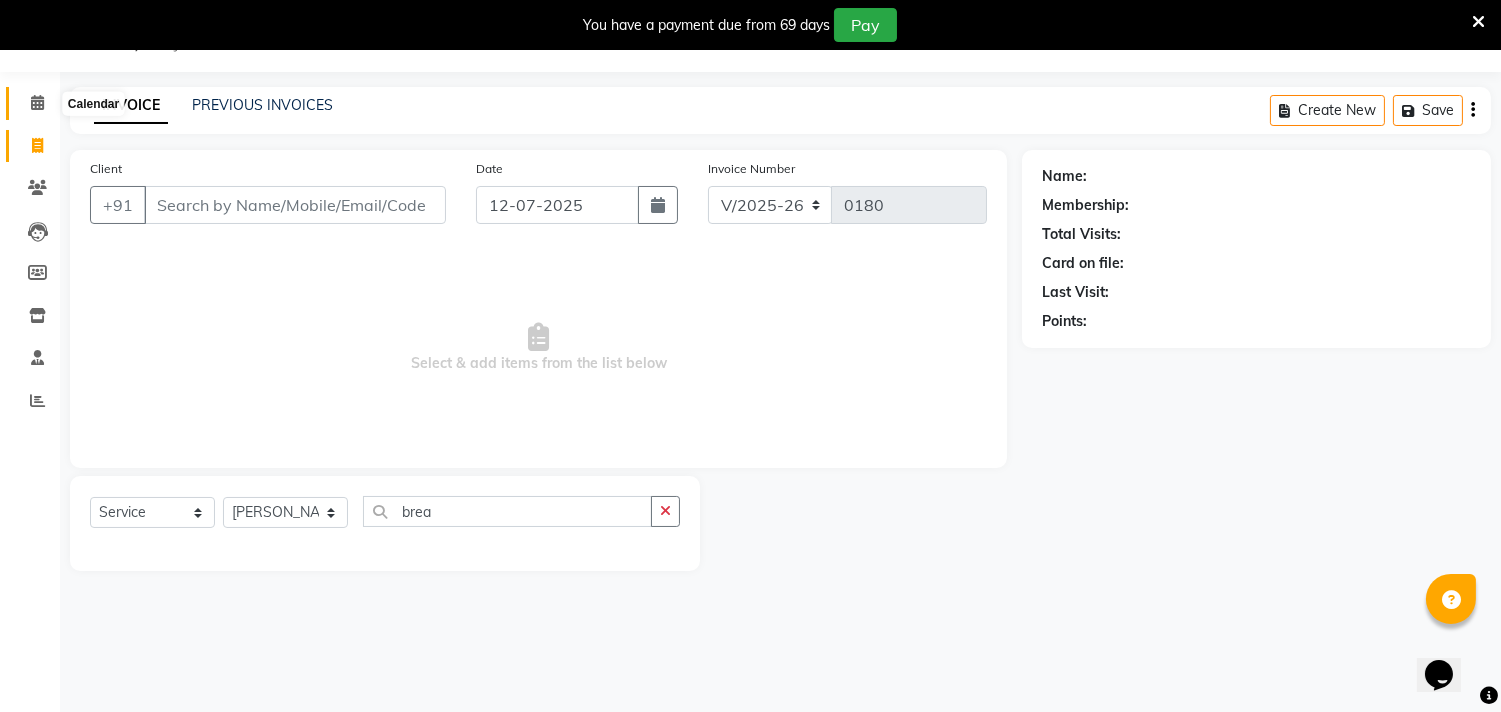 click 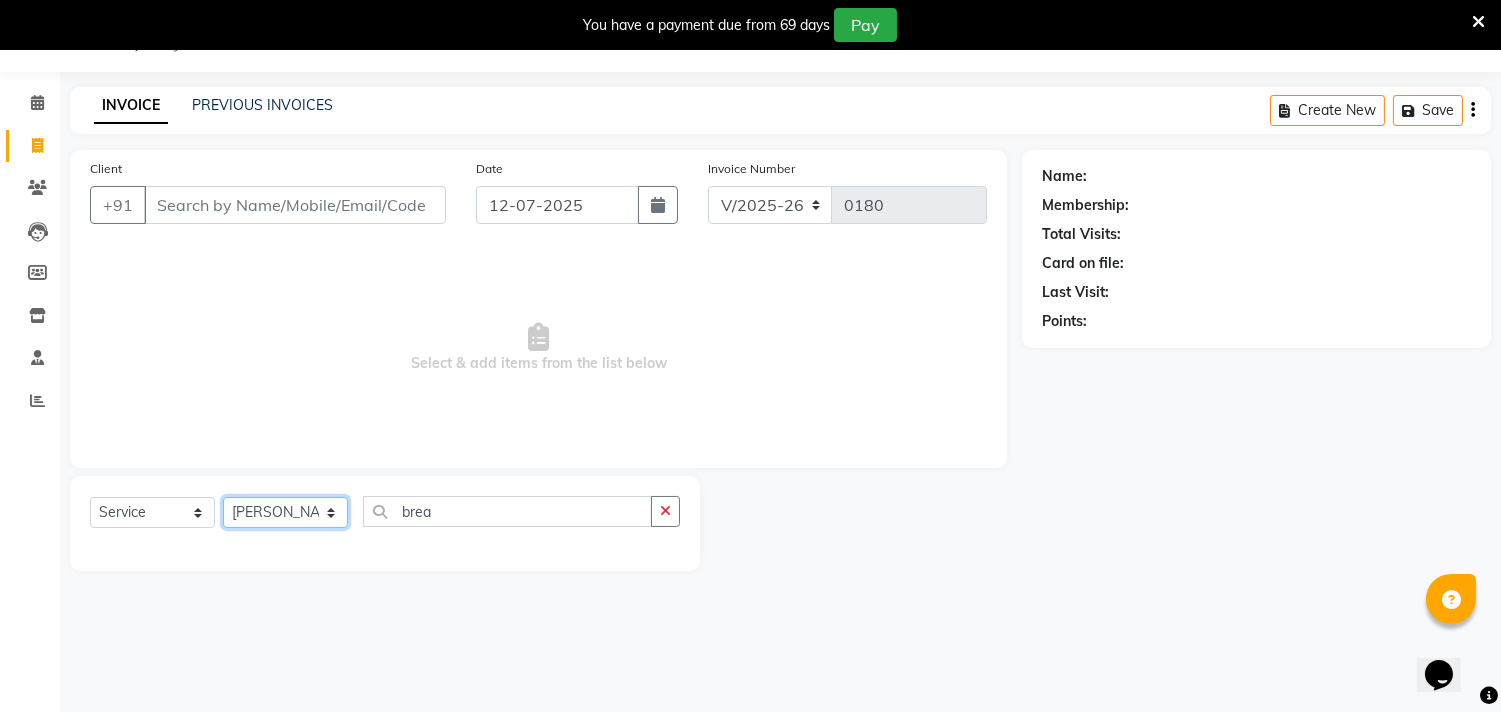 click on "Select Stylist [PERSON_NAME] Manager radha [PERSON_NAME]  [PERSON_NAME] swati [PERSON_NAME] [PERSON_NAME] Aangule" 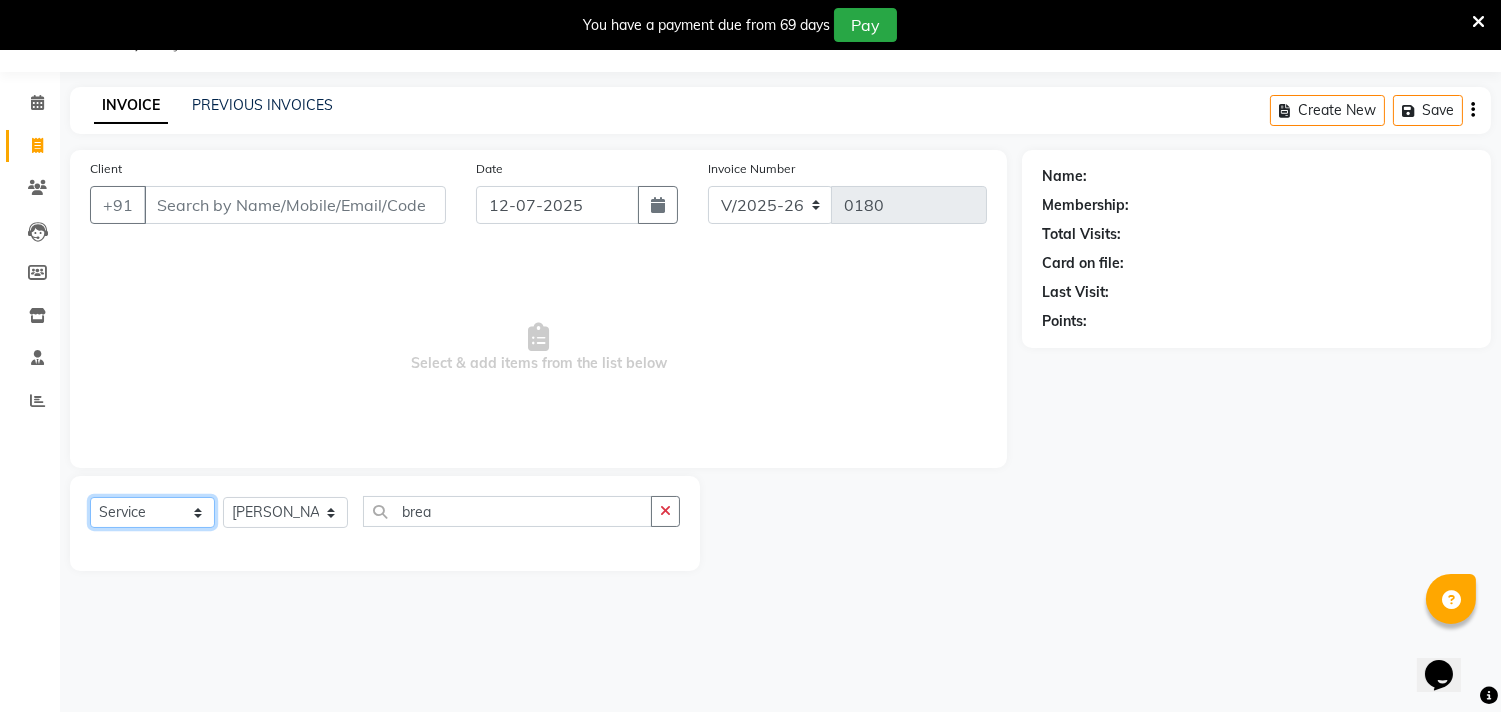 click on "Select  Service  Product  Membership  Package Voucher Prepaid Gift Card" 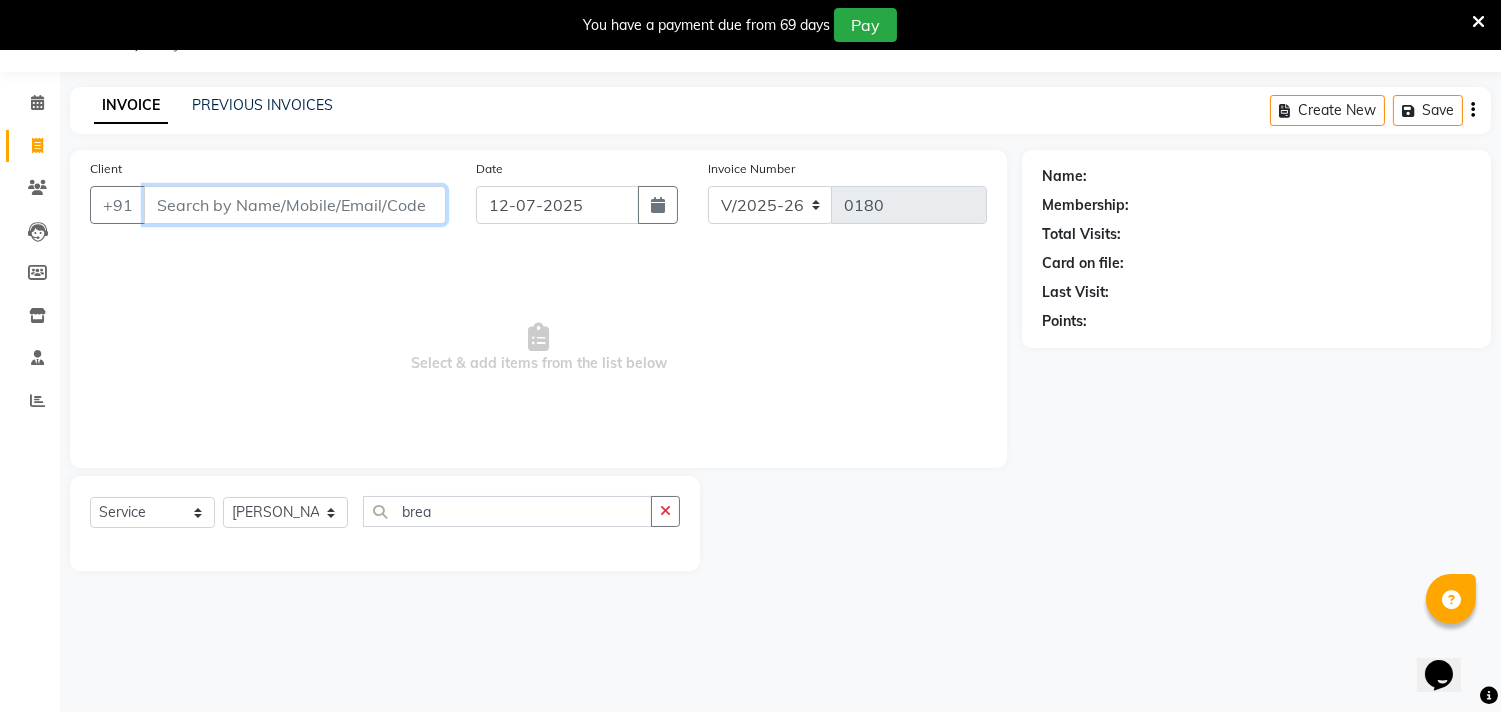 click on "Client" at bounding box center [295, 205] 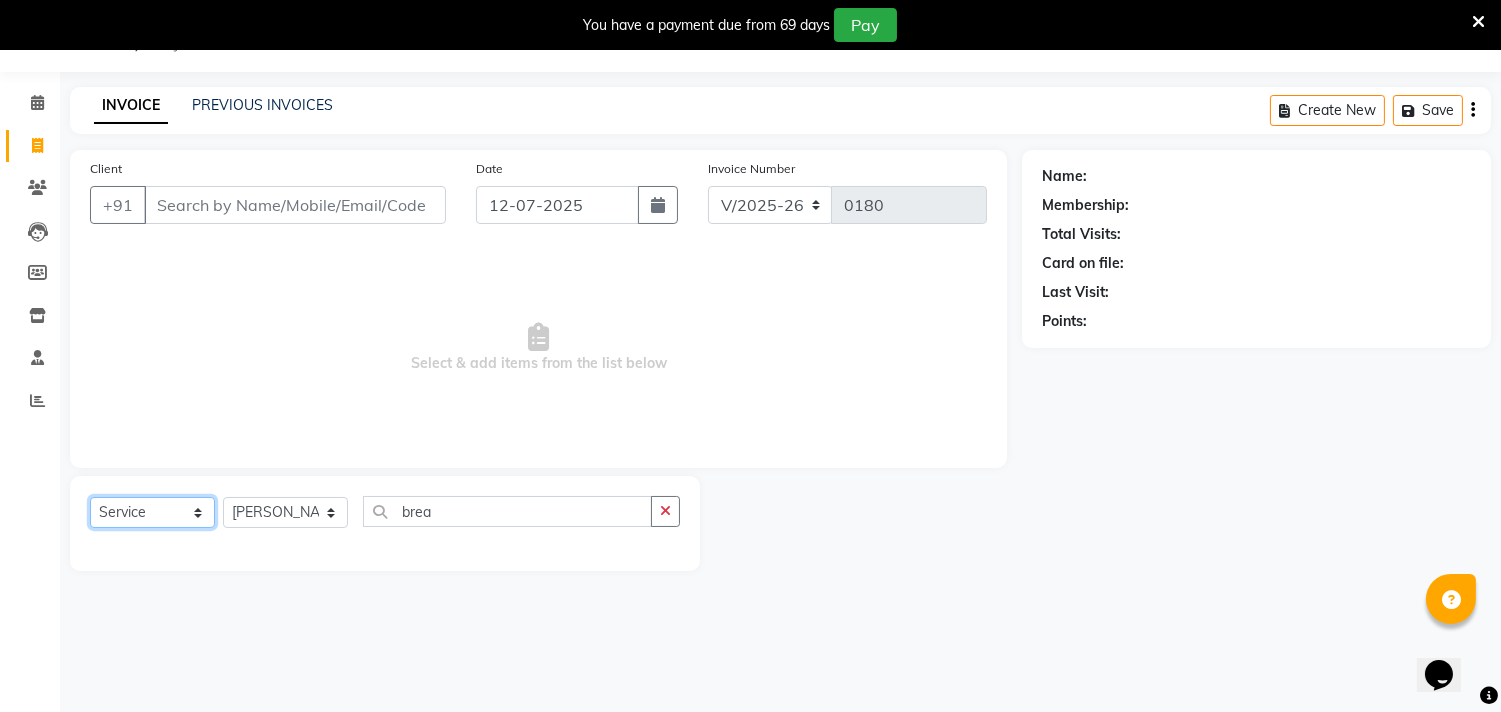 click on "Select  Service  Product  Membership  Package Voucher Prepaid Gift Card" 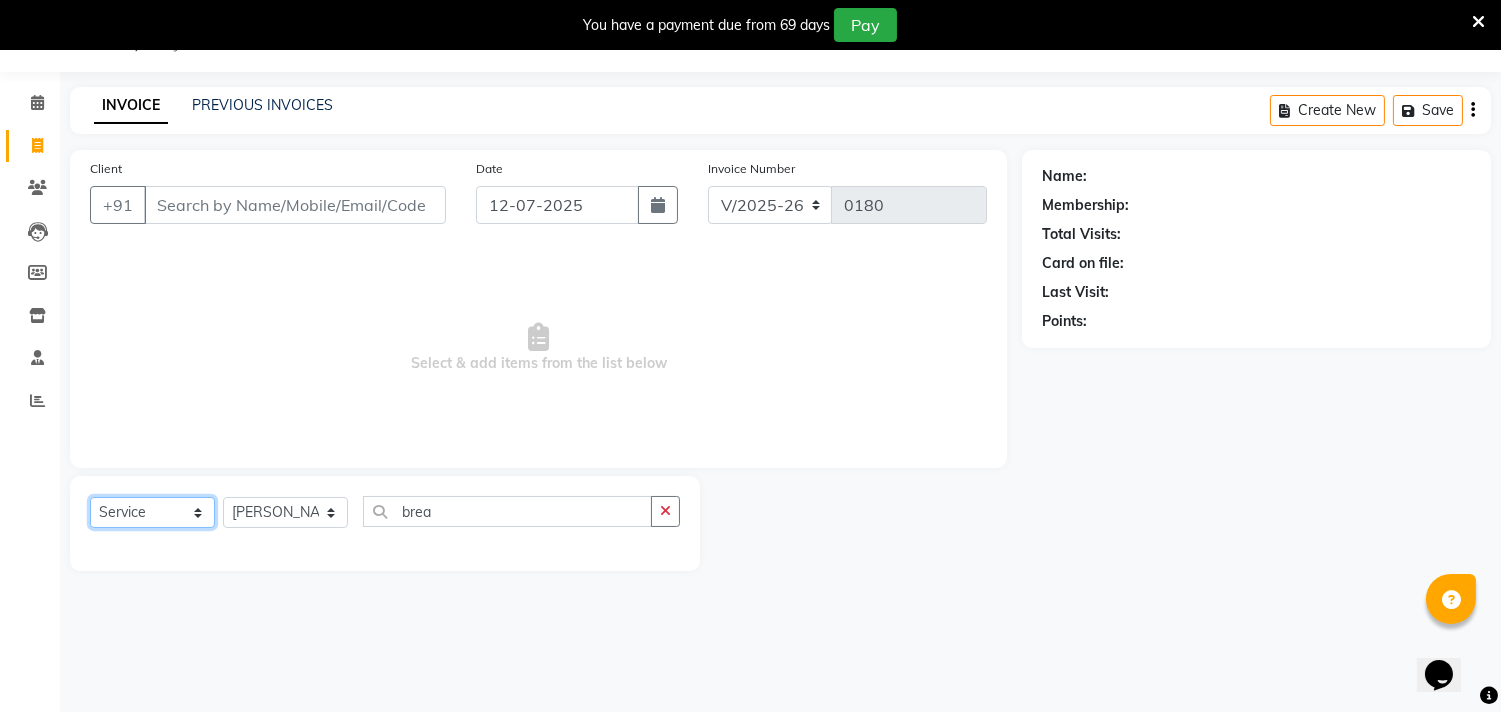 click on "Select  Service  Product  Membership  Package Voucher Prepaid Gift Card" 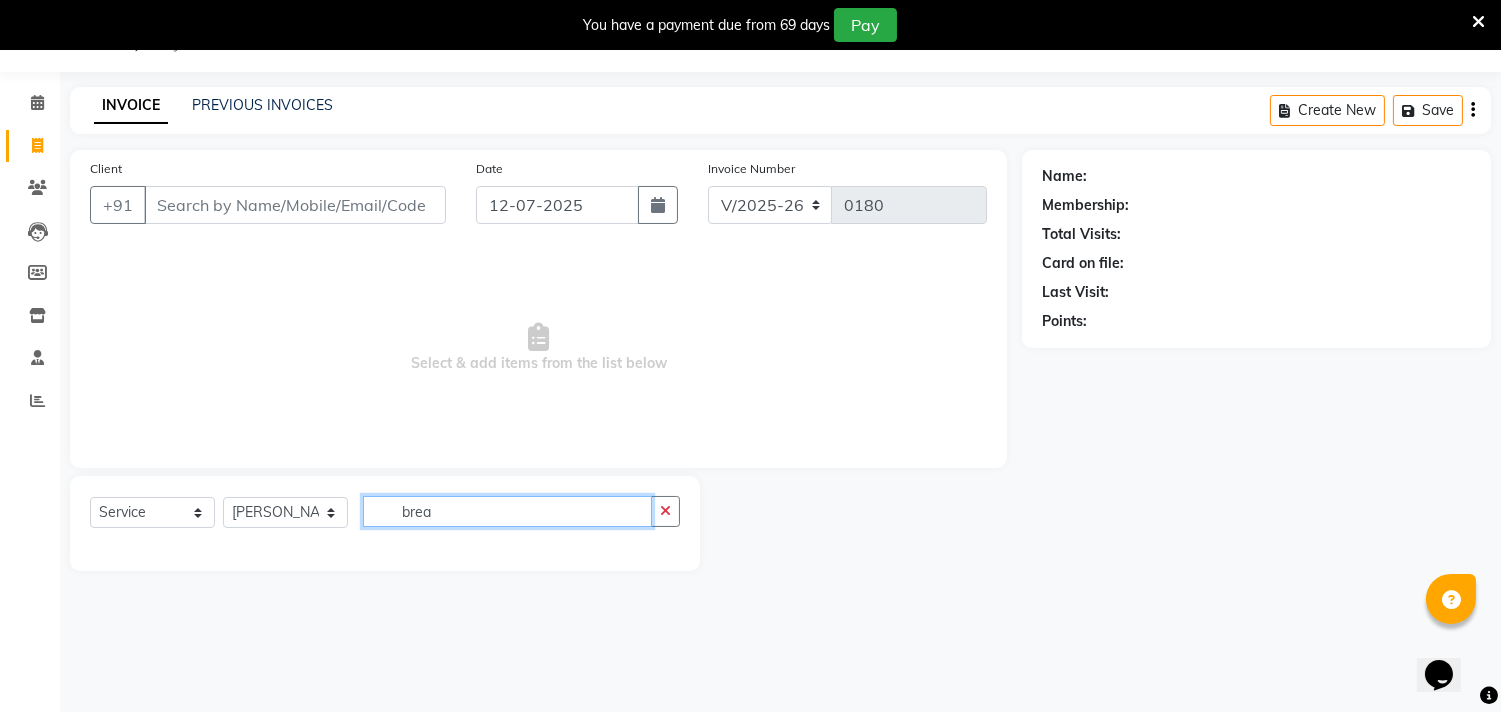 click on "brea" 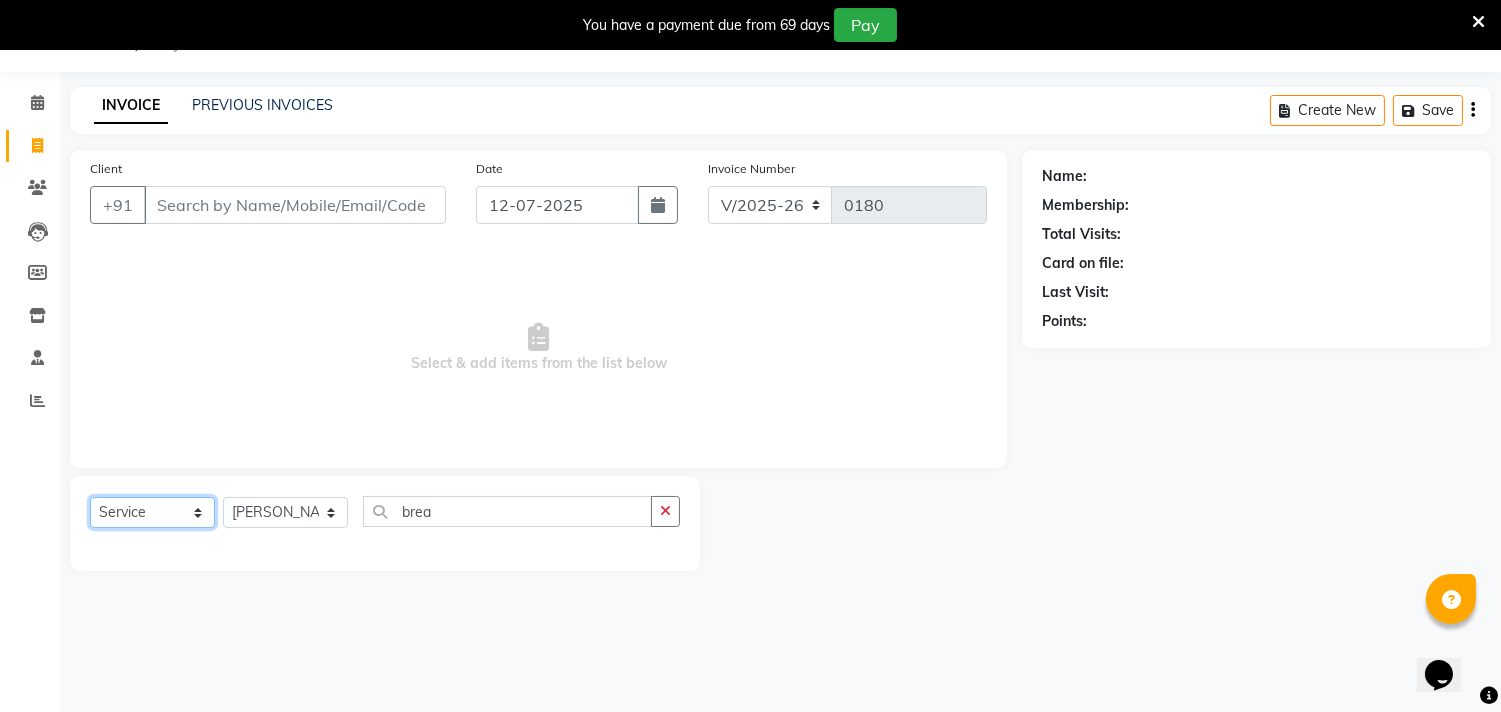 click on "Select  Service  Product  Membership  Package Voucher Prepaid Gift Card" 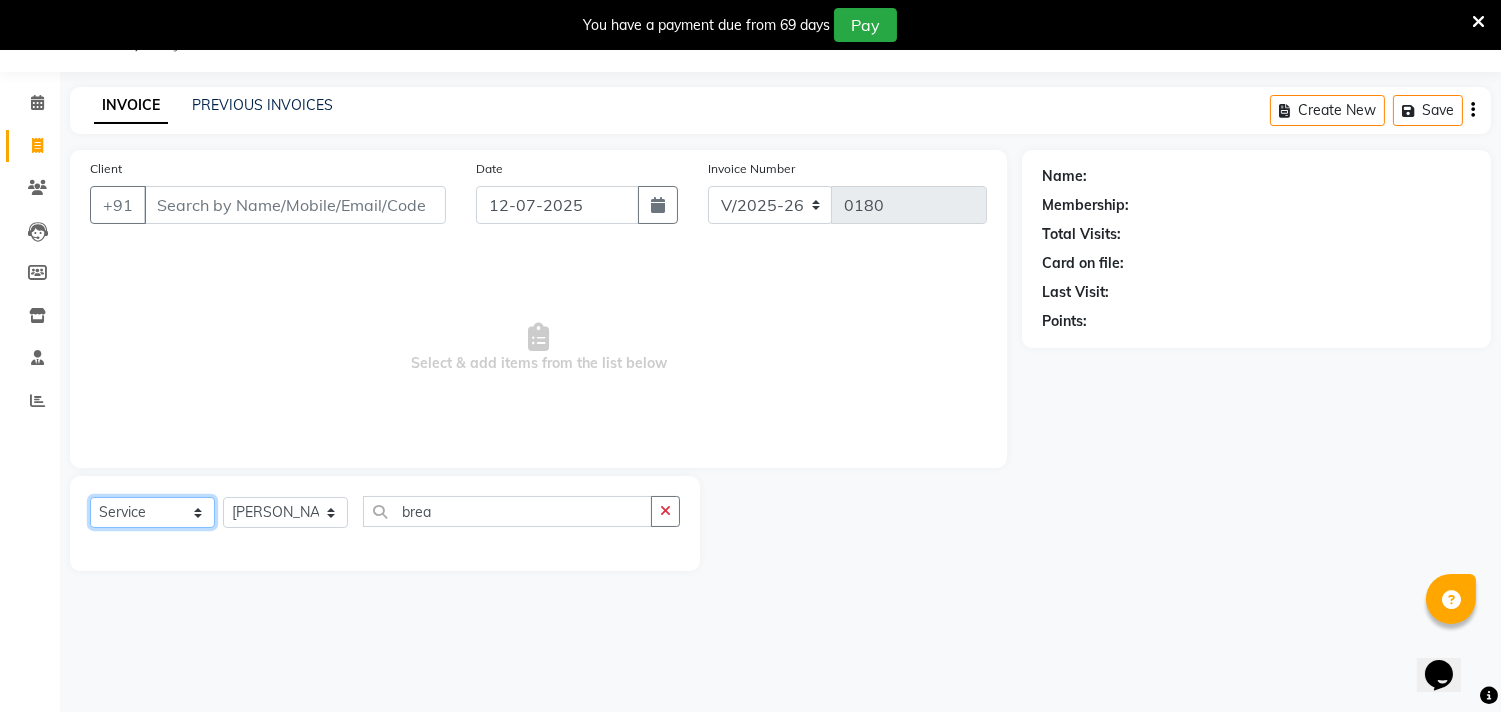 click on "Select  Service  Product  Membership  Package Voucher Prepaid Gift Card" 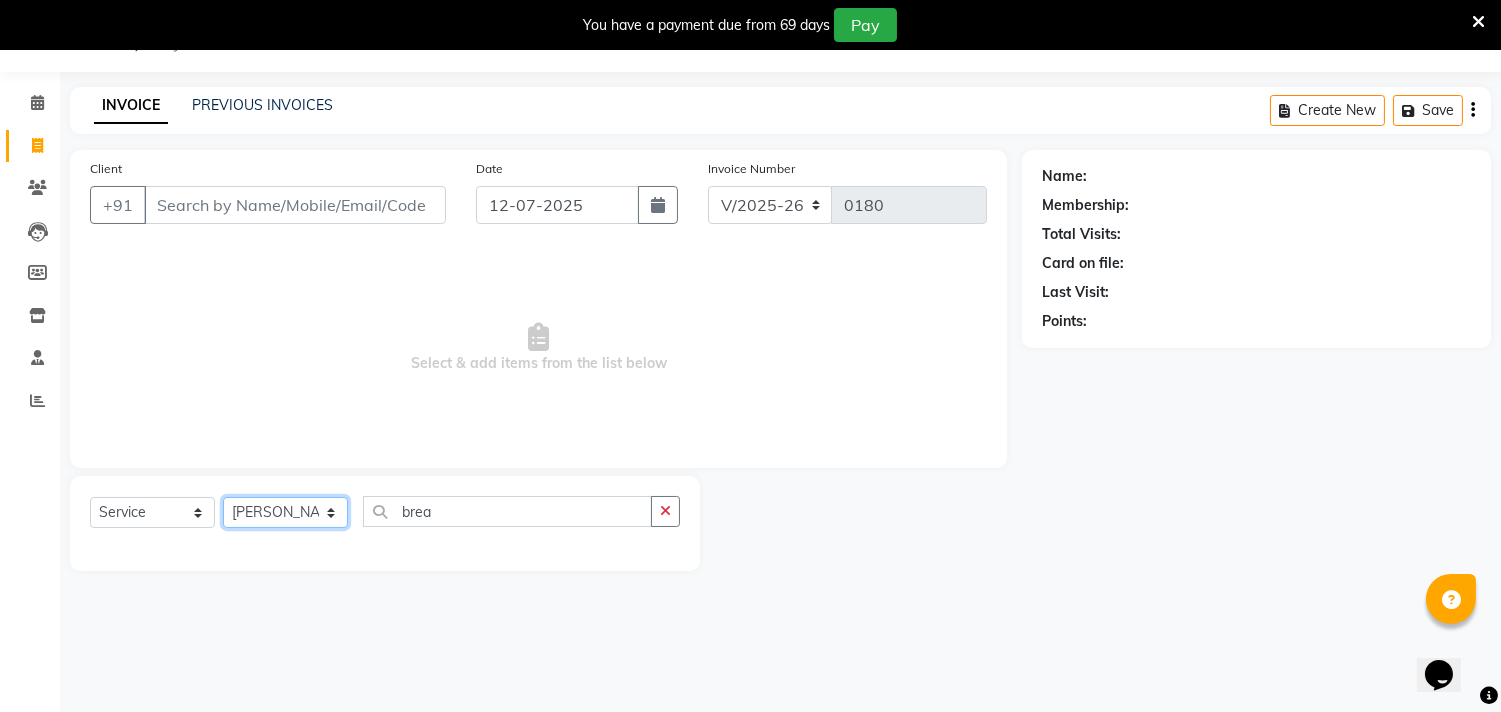 click on "Select Stylist [PERSON_NAME] Manager radha [PERSON_NAME]  [PERSON_NAME] swati [PERSON_NAME] [PERSON_NAME] Aangule" 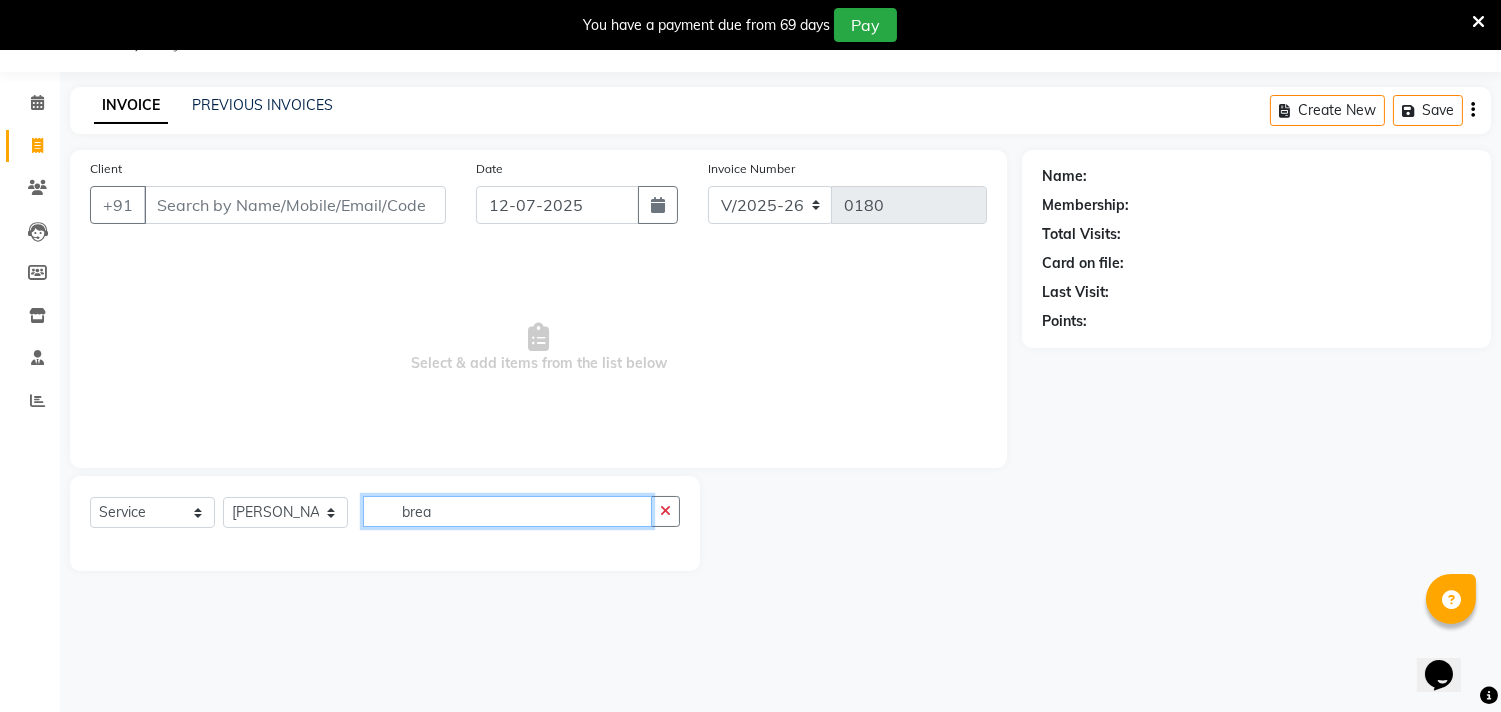 drag, startPoint x: 455, startPoint y: 513, endPoint x: 356, endPoint y: 520, distance: 99.24717 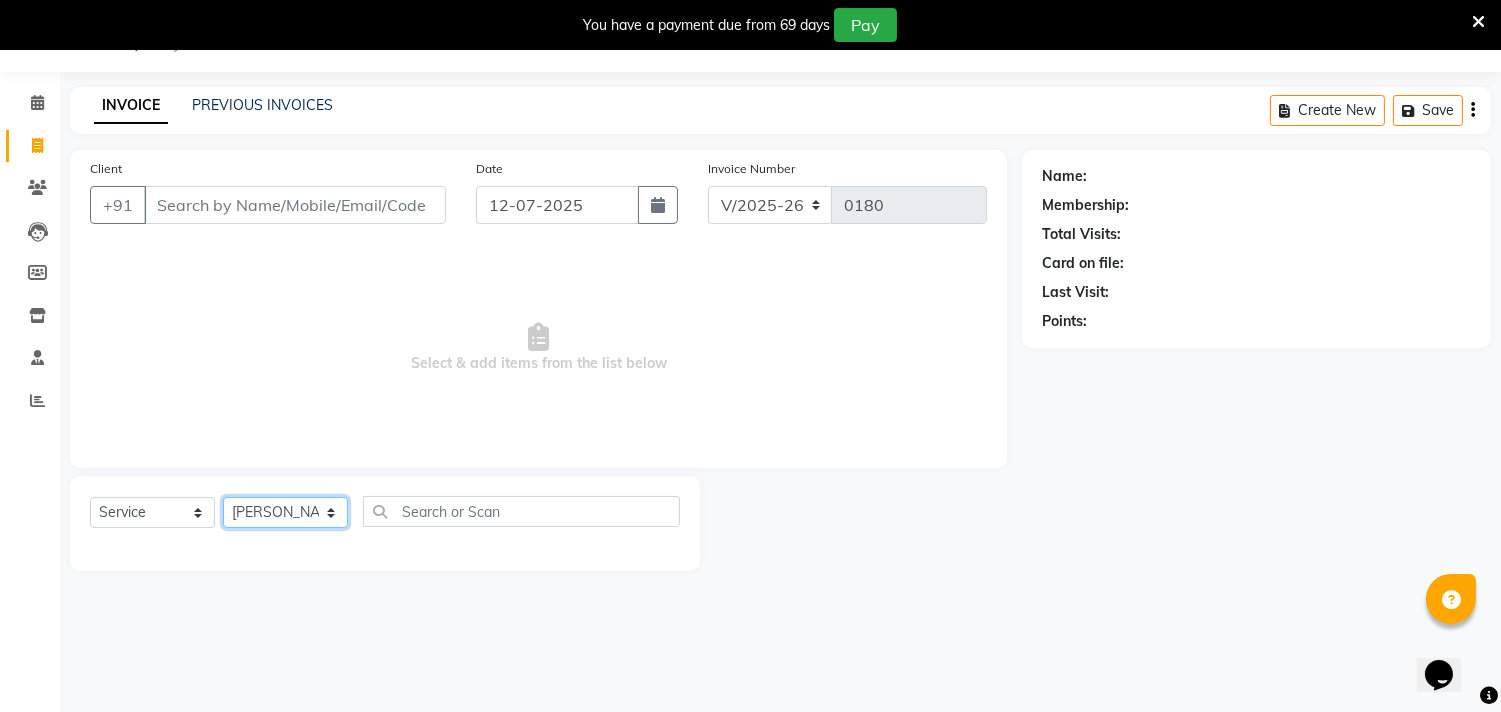 click on "Select Stylist [PERSON_NAME] Manager radha [PERSON_NAME]  [PERSON_NAME] swati [PERSON_NAME] [PERSON_NAME] Aangule" 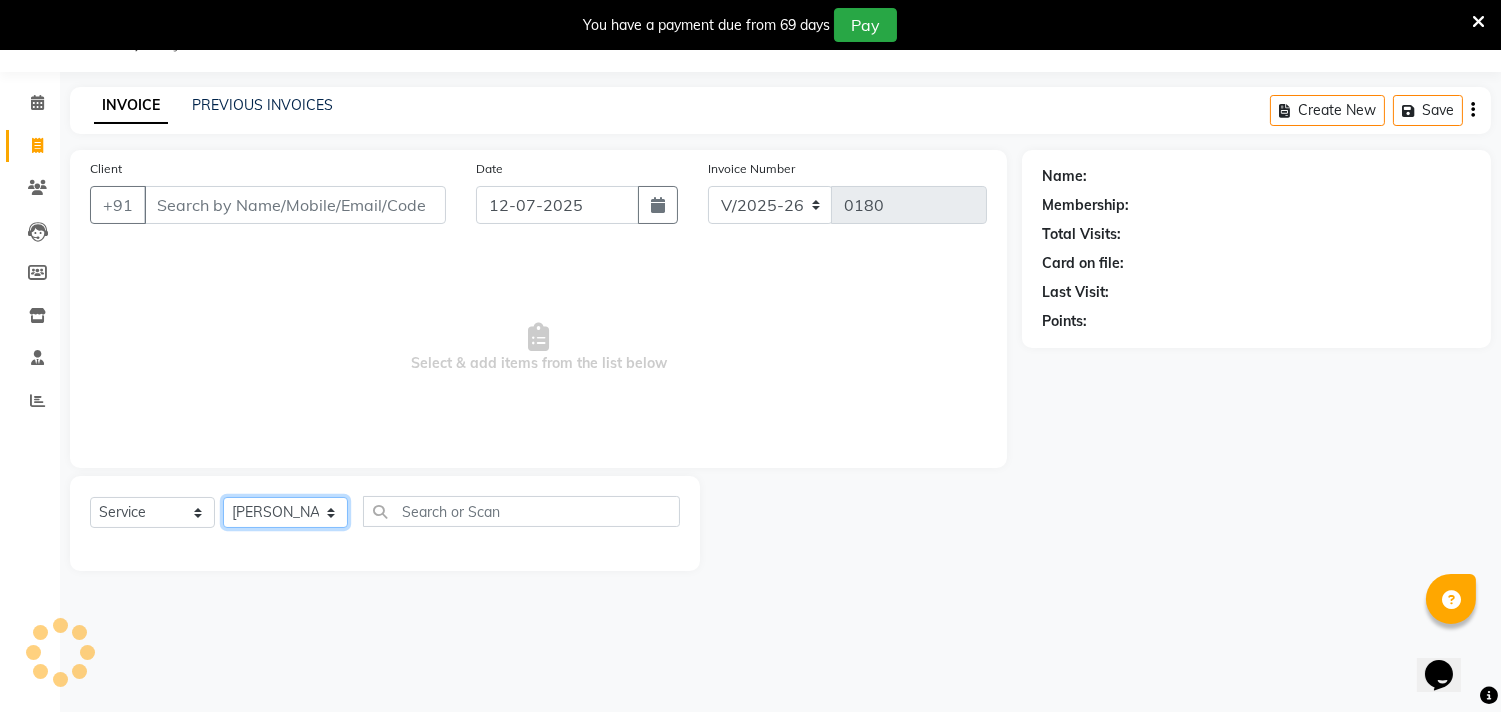 click on "Select Stylist [PERSON_NAME] Manager radha [PERSON_NAME]  [PERSON_NAME] swati [PERSON_NAME] [PERSON_NAME] Aangule" 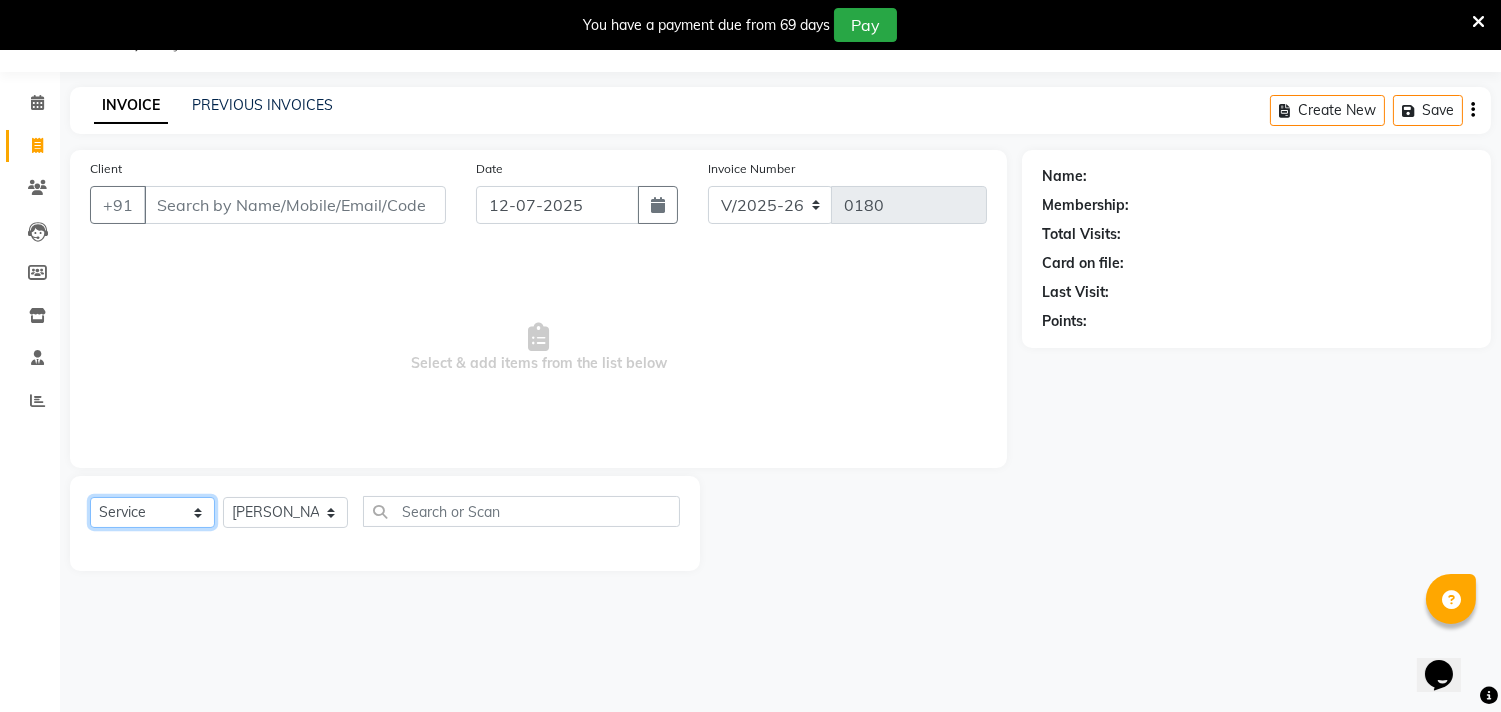 click on "Select  Service  Product  Membership  Package Voucher Prepaid Gift Card" 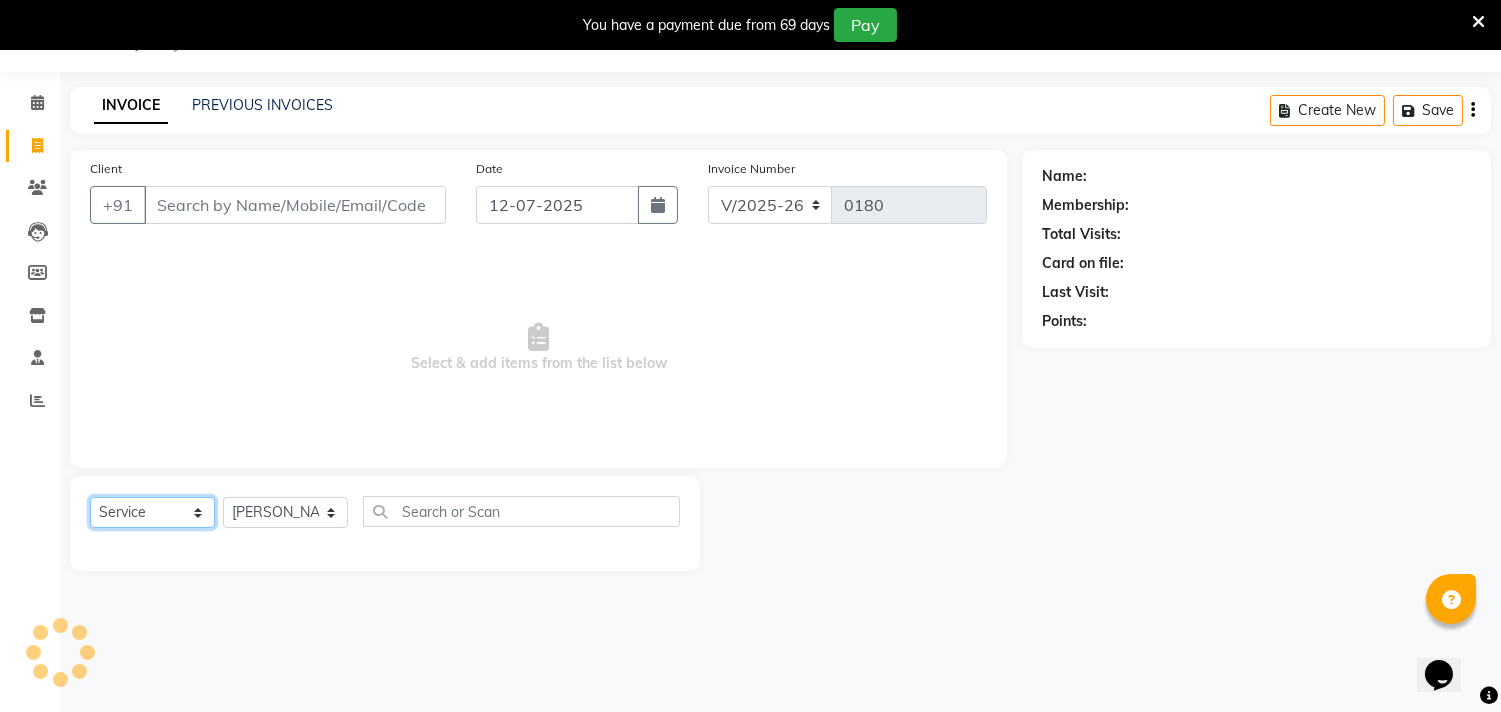 click on "Select  Service  Product  Membership  Package Voucher Prepaid Gift Card" 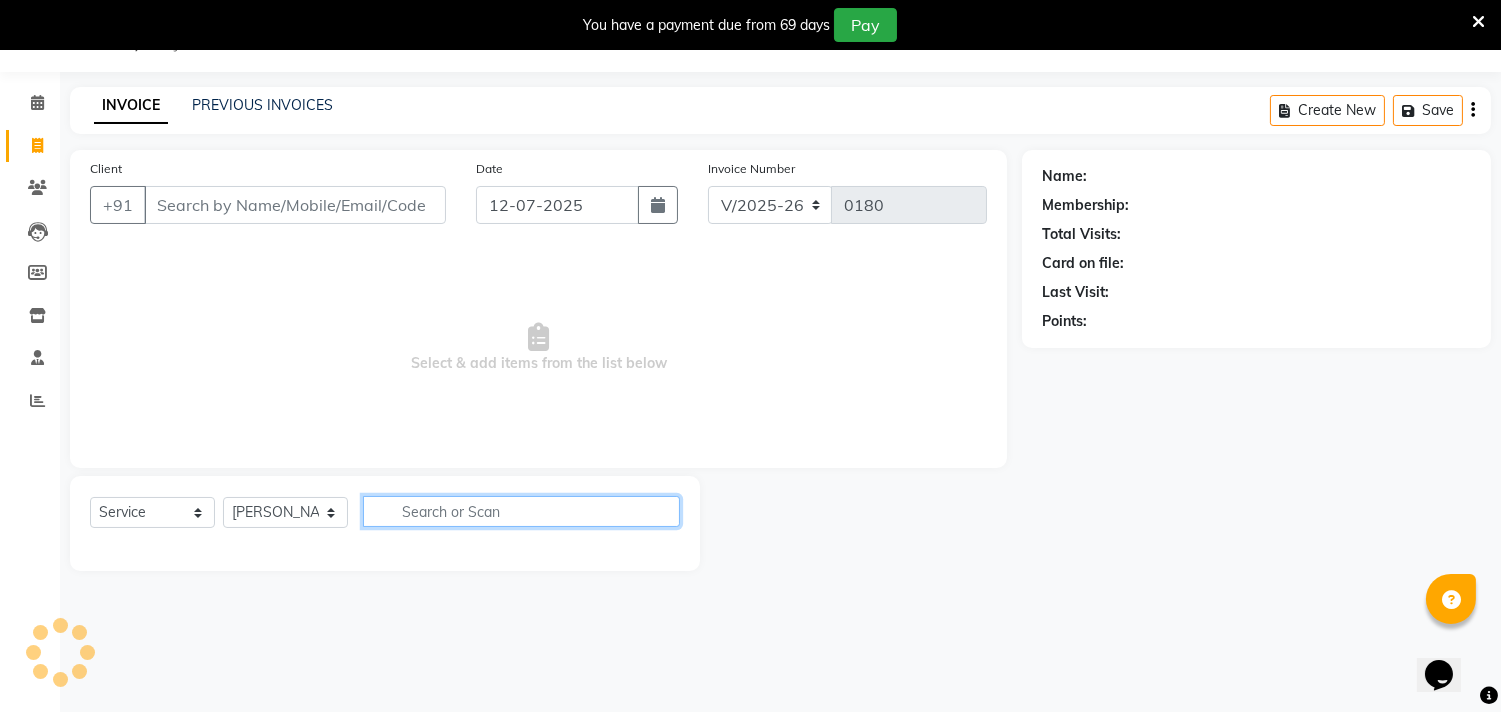 click 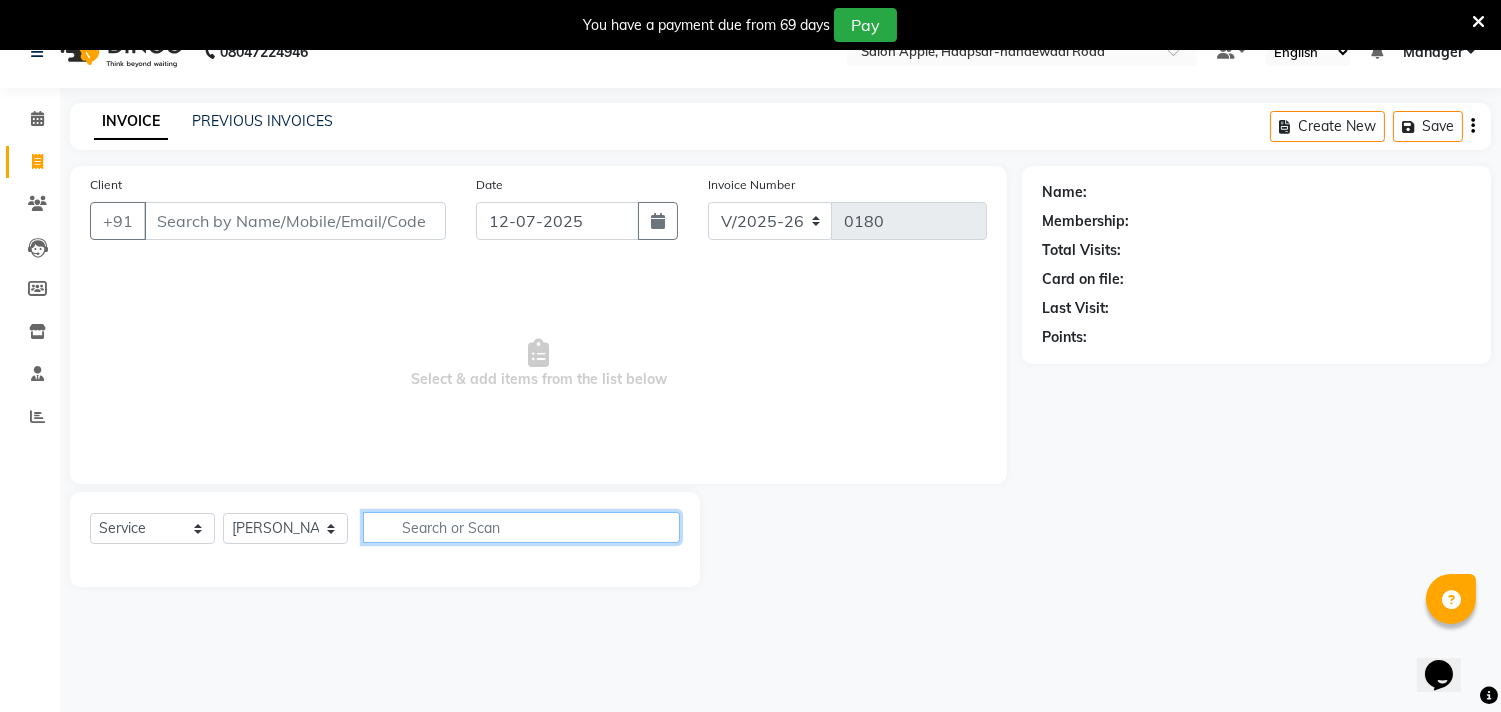 scroll, scrollTop: 50, scrollLeft: 0, axis: vertical 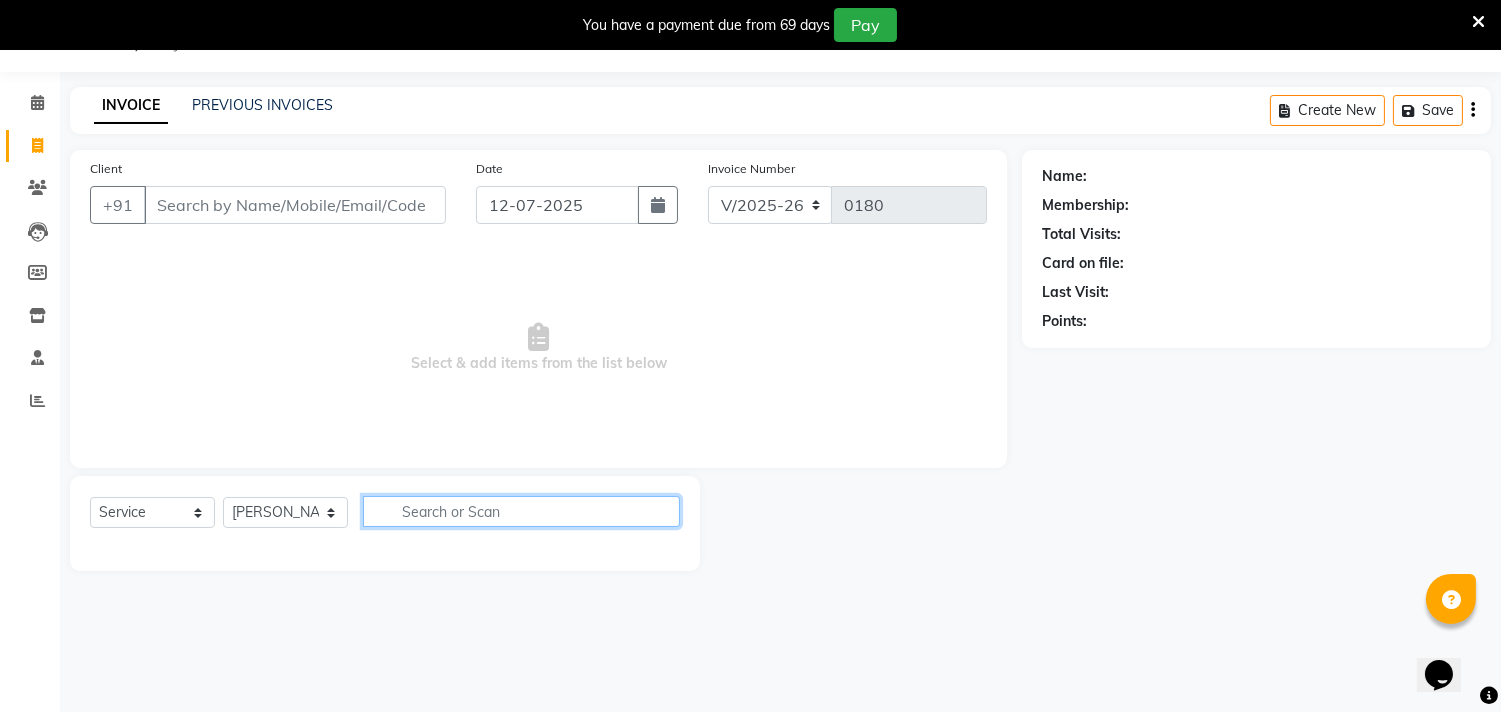 click 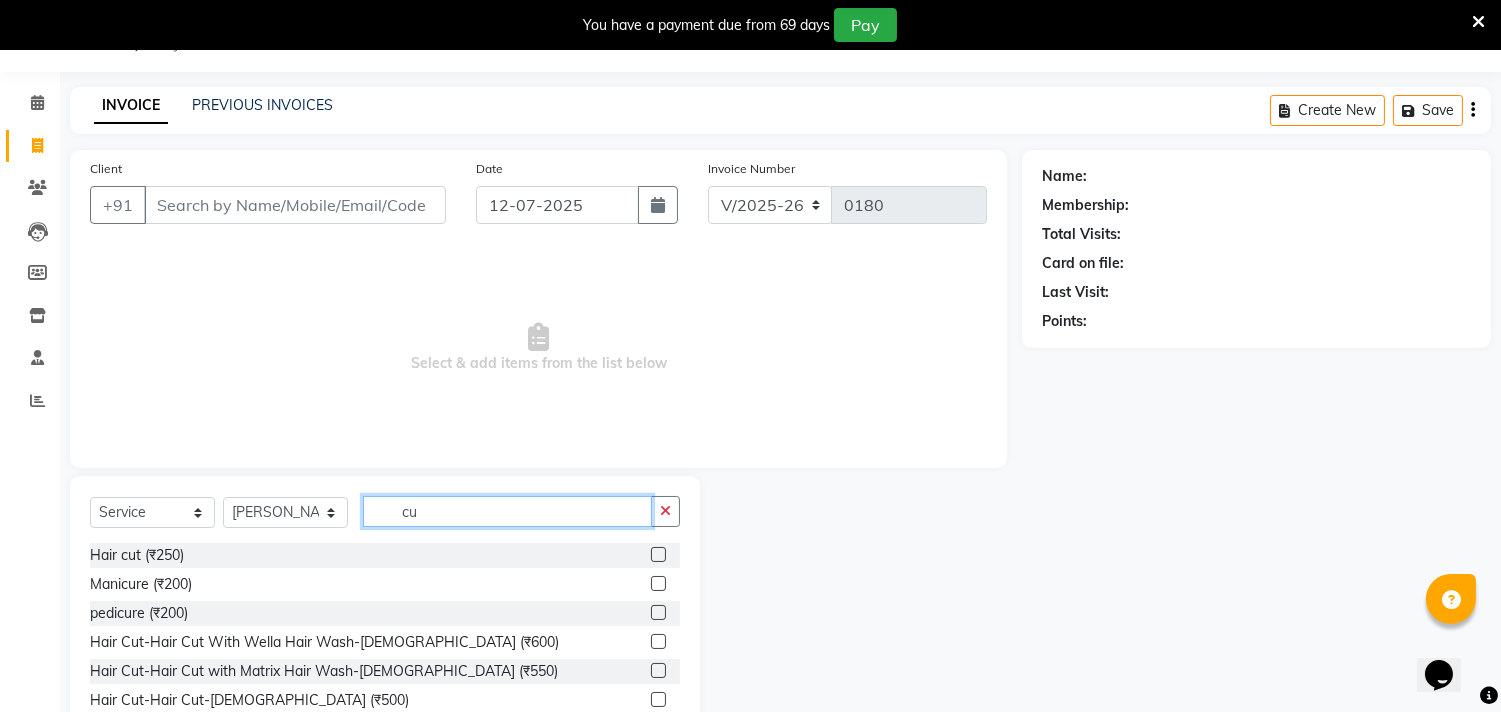 type on "c" 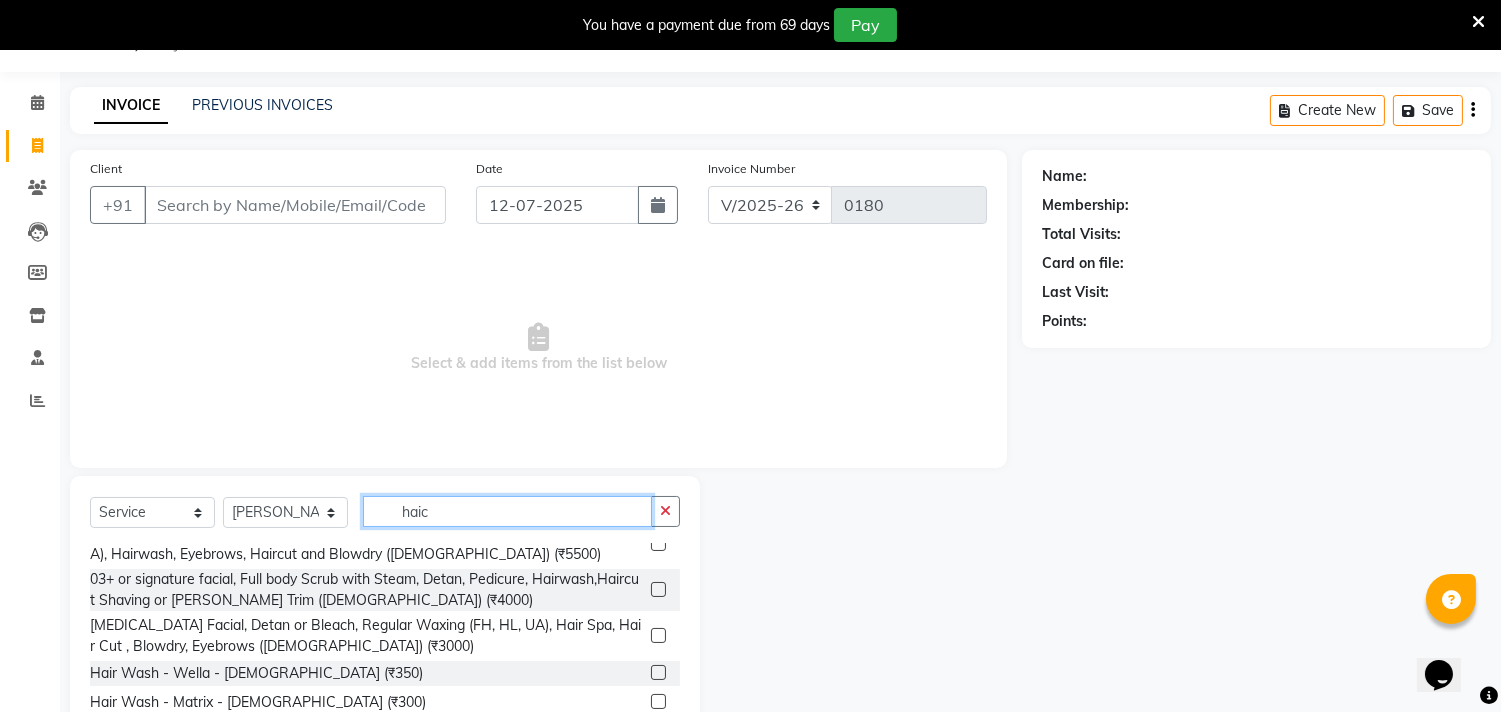 scroll, scrollTop: 0, scrollLeft: 0, axis: both 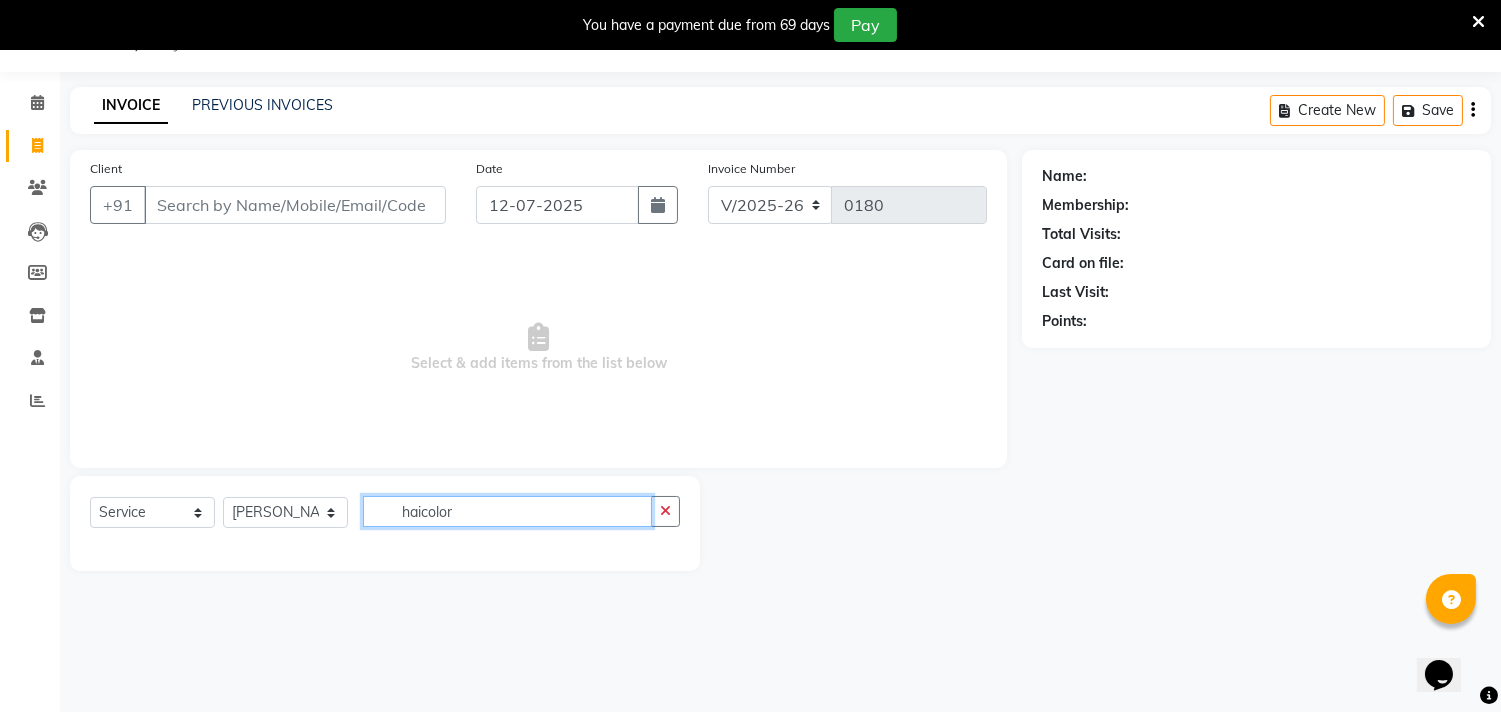 click on "haicolor" 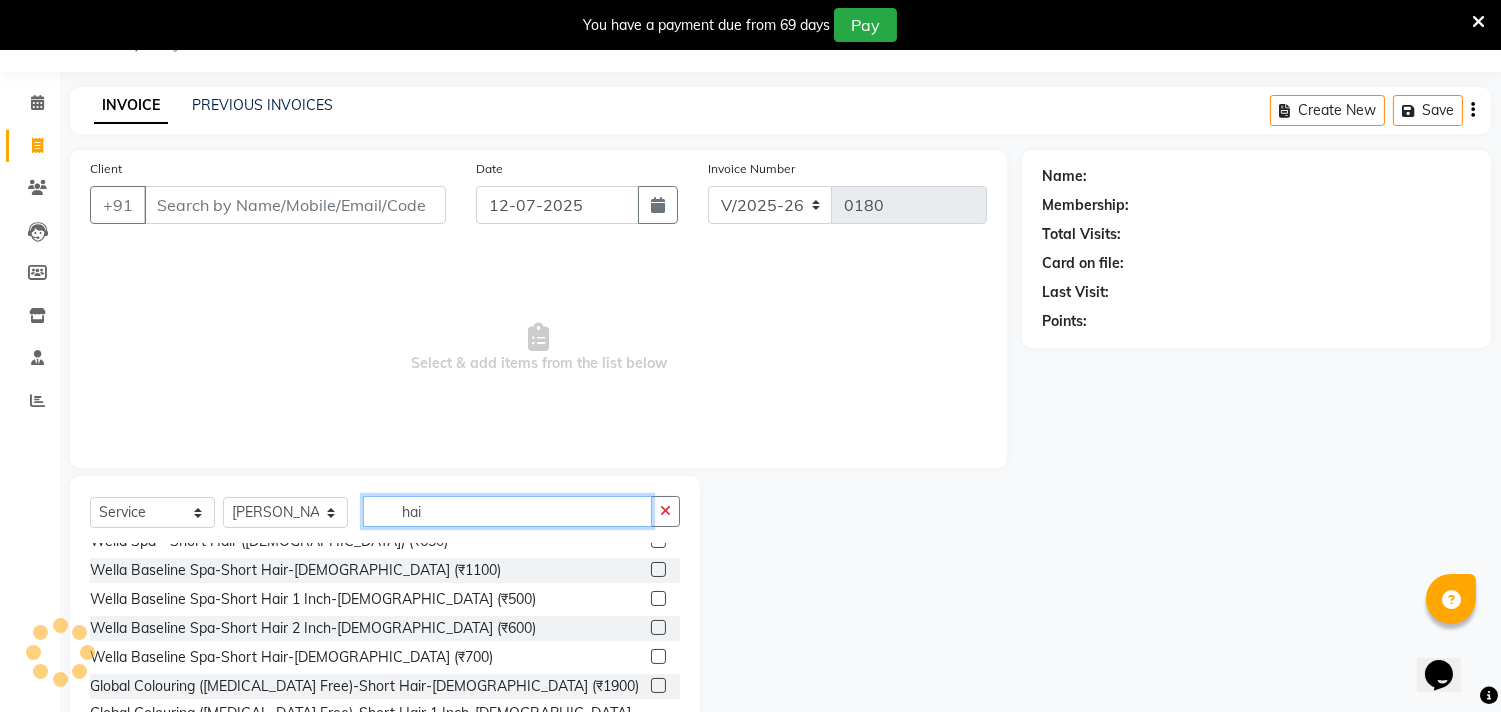 scroll, scrollTop: 555, scrollLeft: 0, axis: vertical 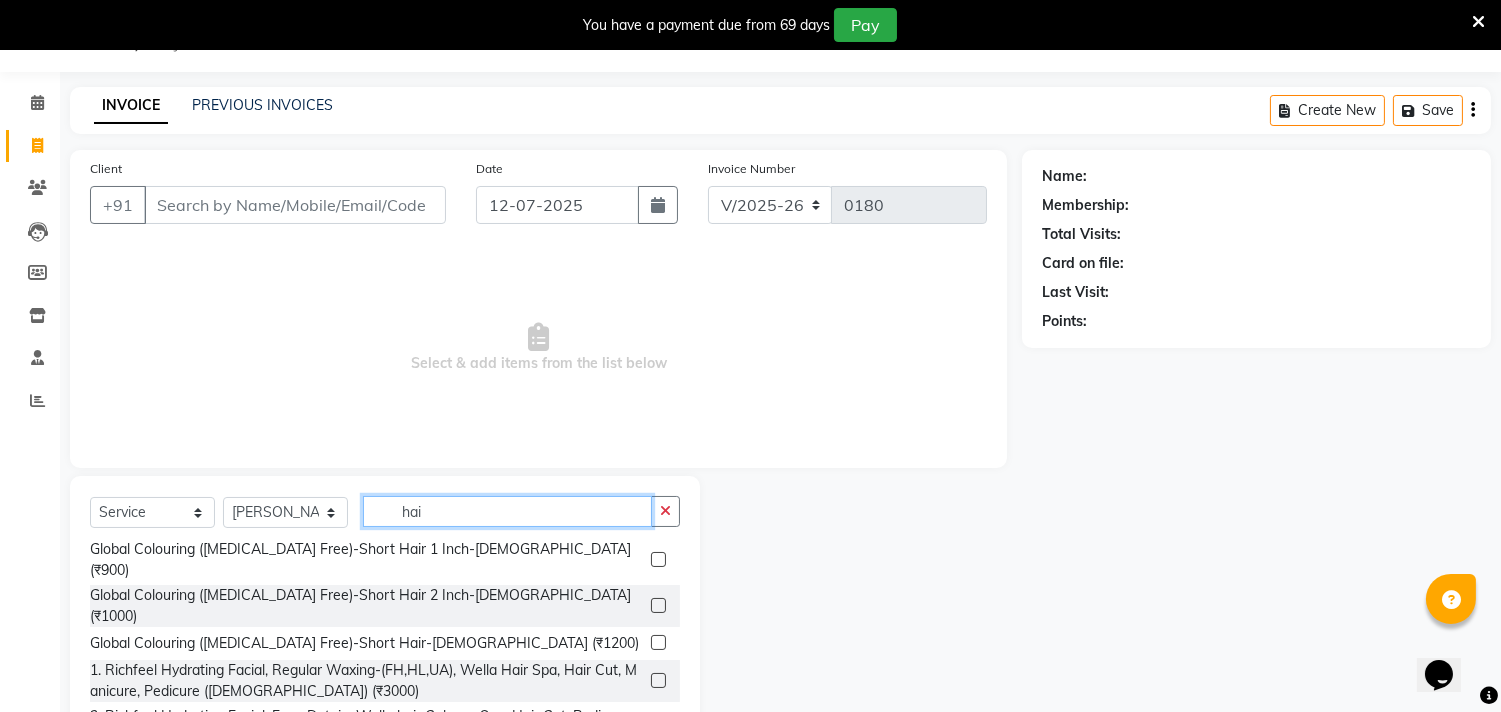 type on "hai" 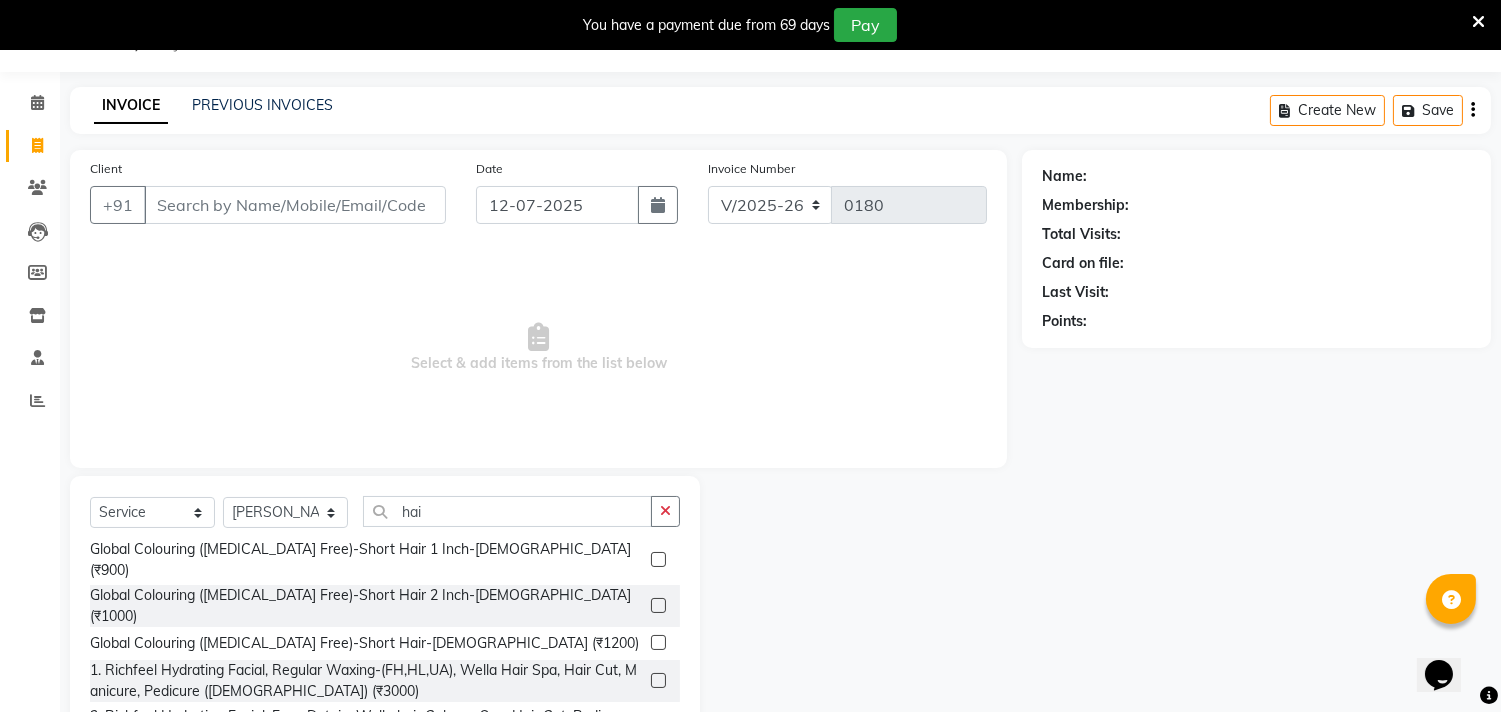 click 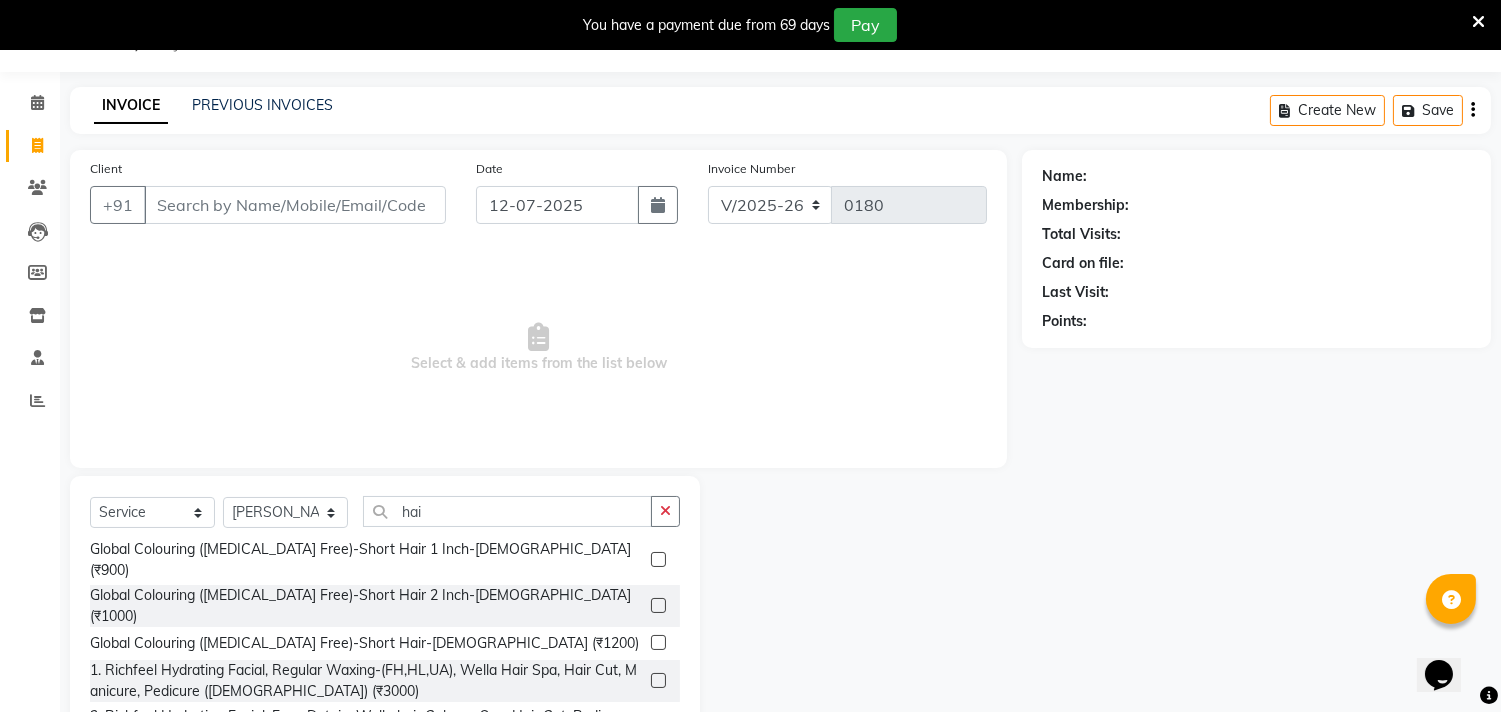 click 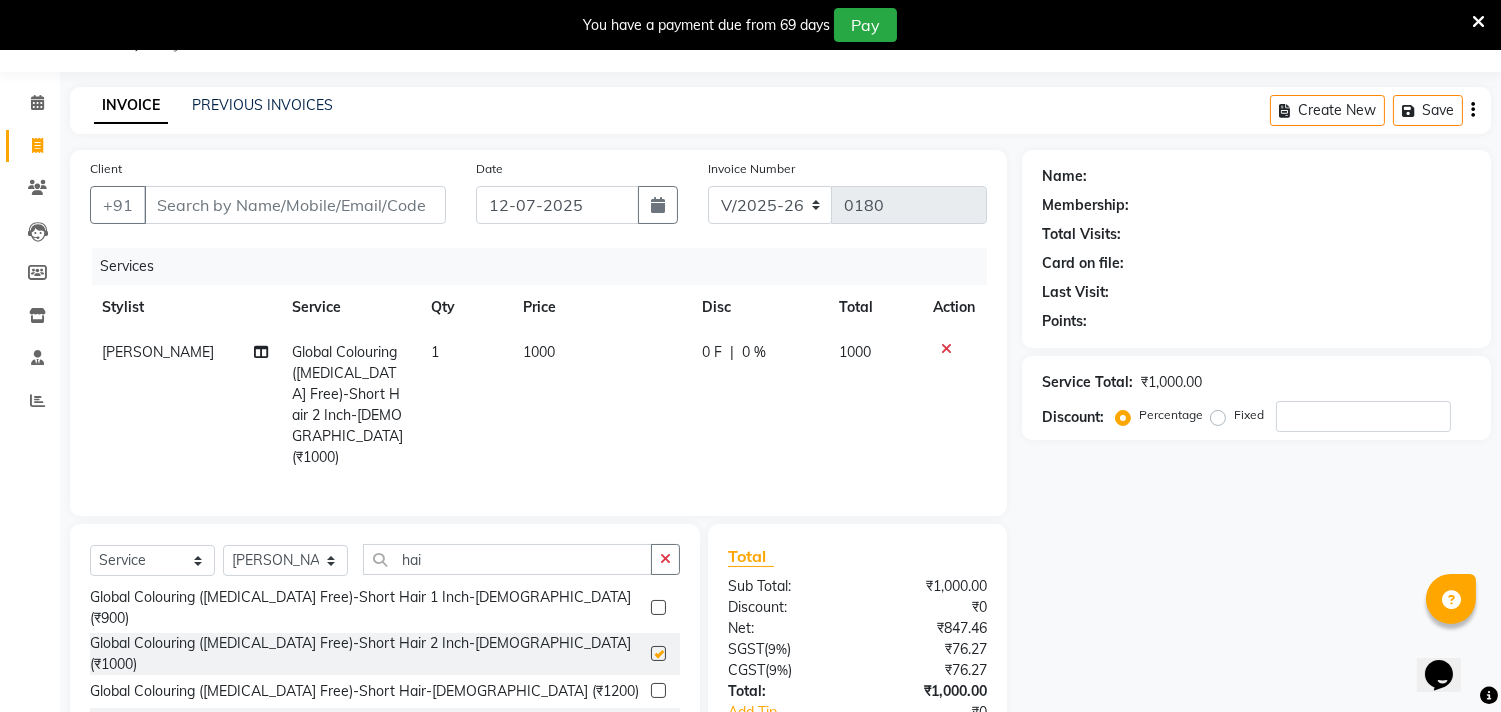 checkbox on "false" 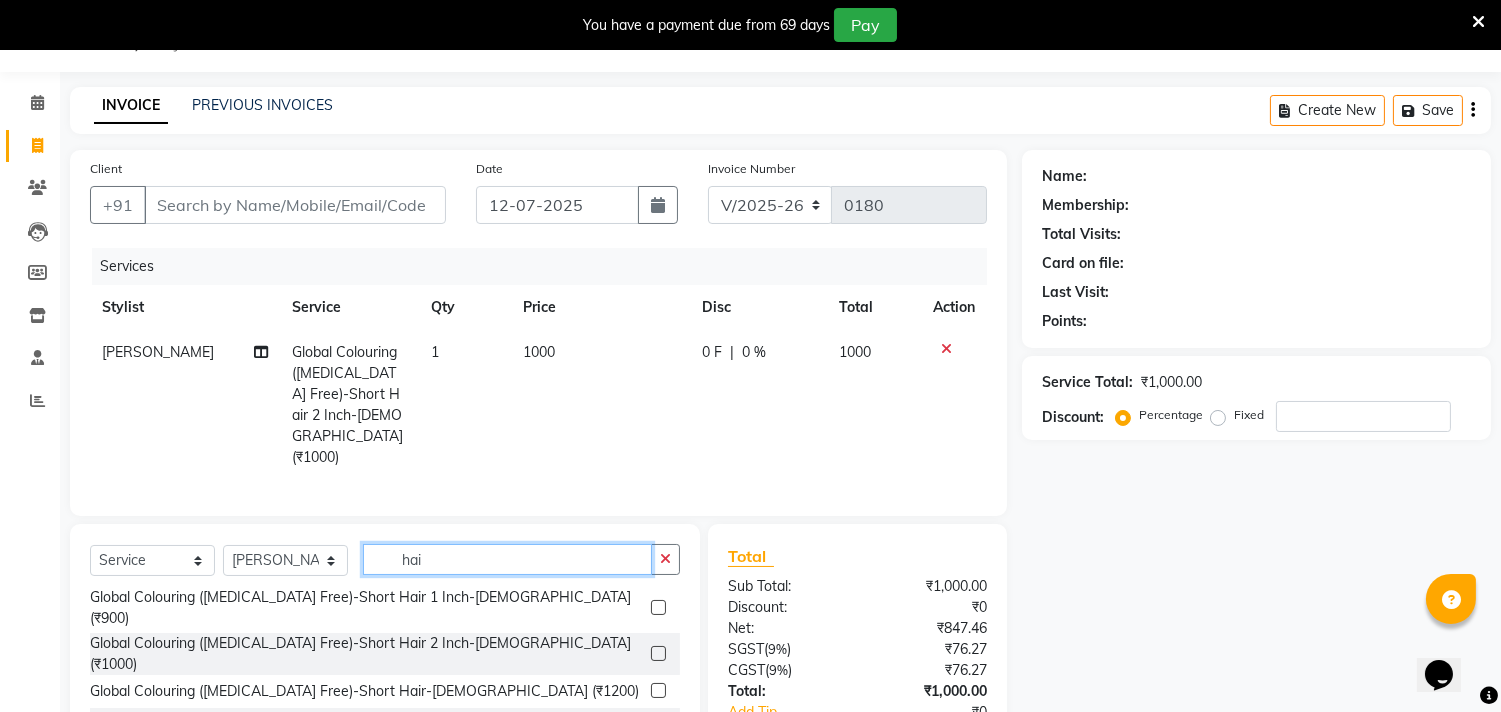 click on "hai" 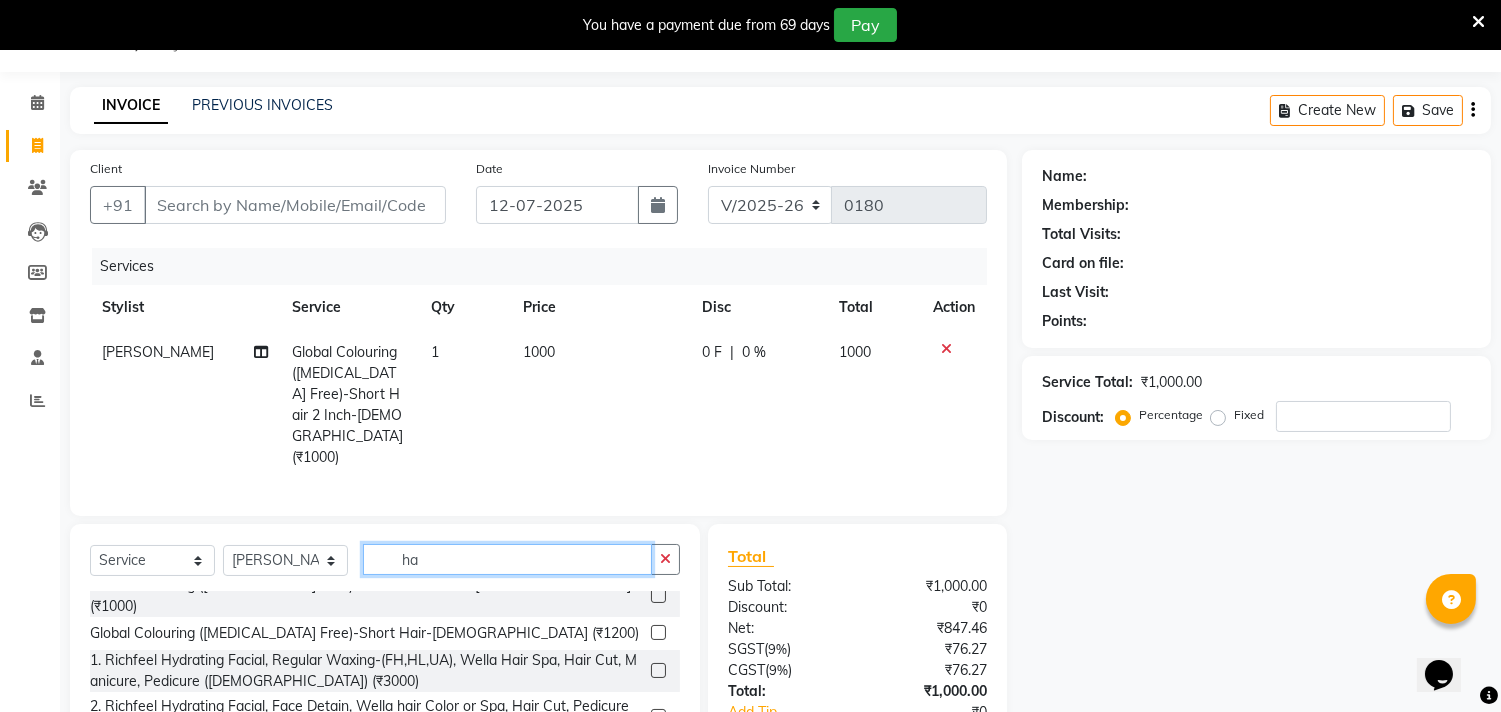 type on "h" 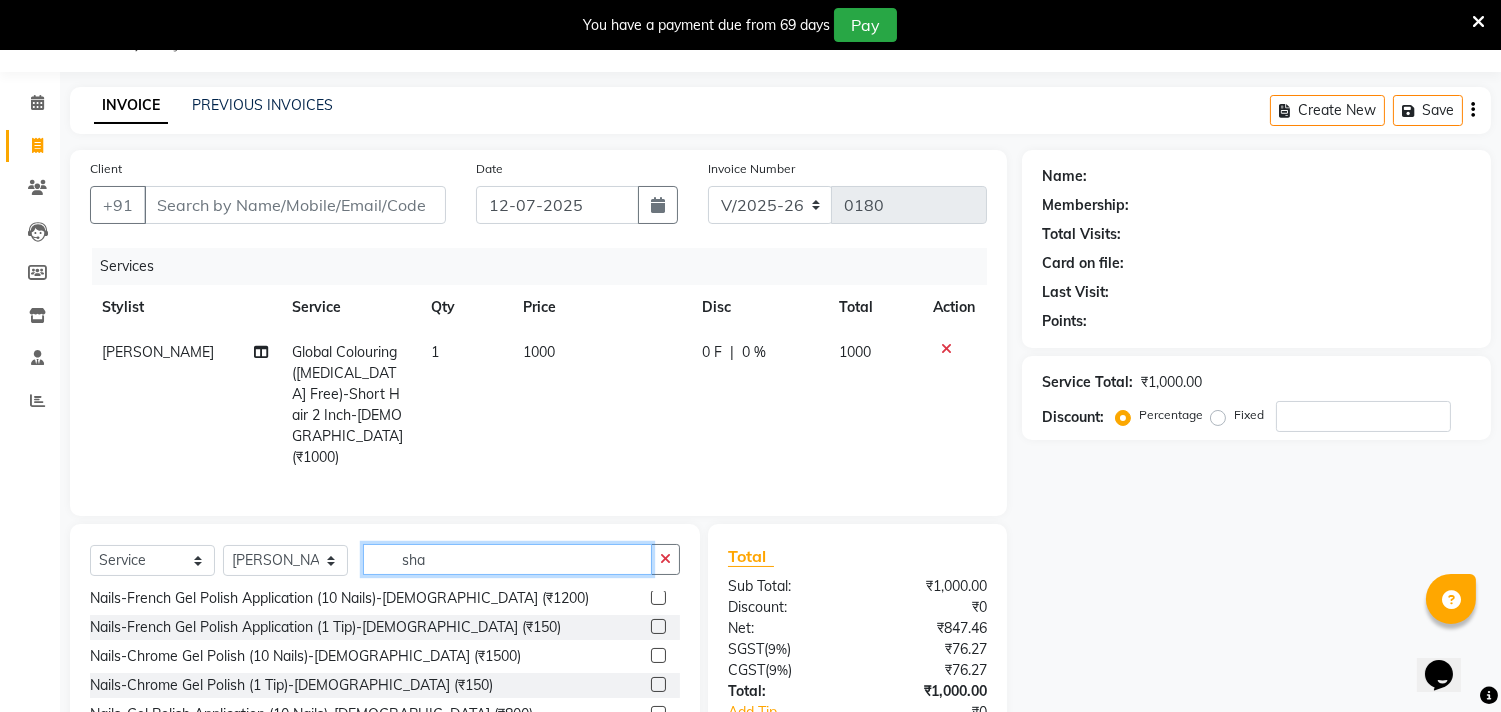 scroll, scrollTop: 0, scrollLeft: 0, axis: both 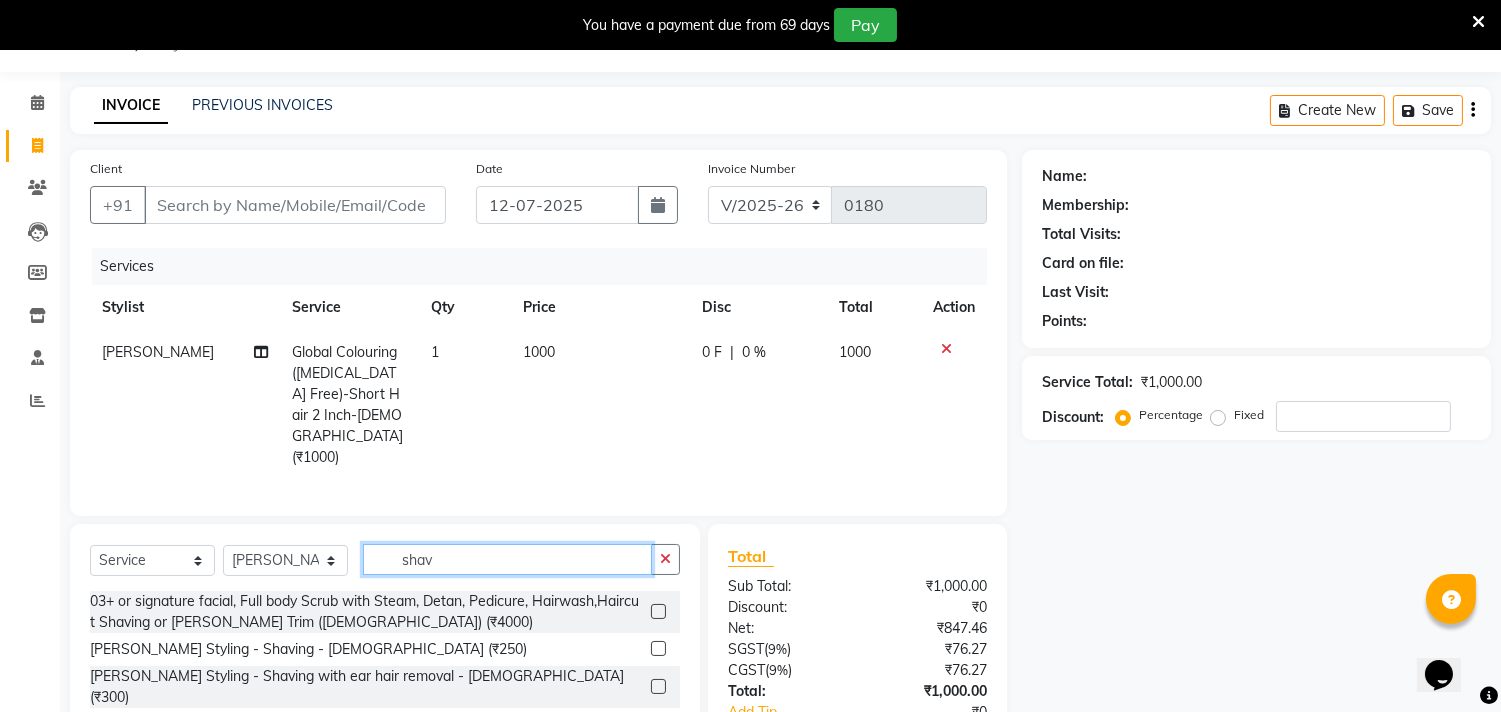 type on "shav" 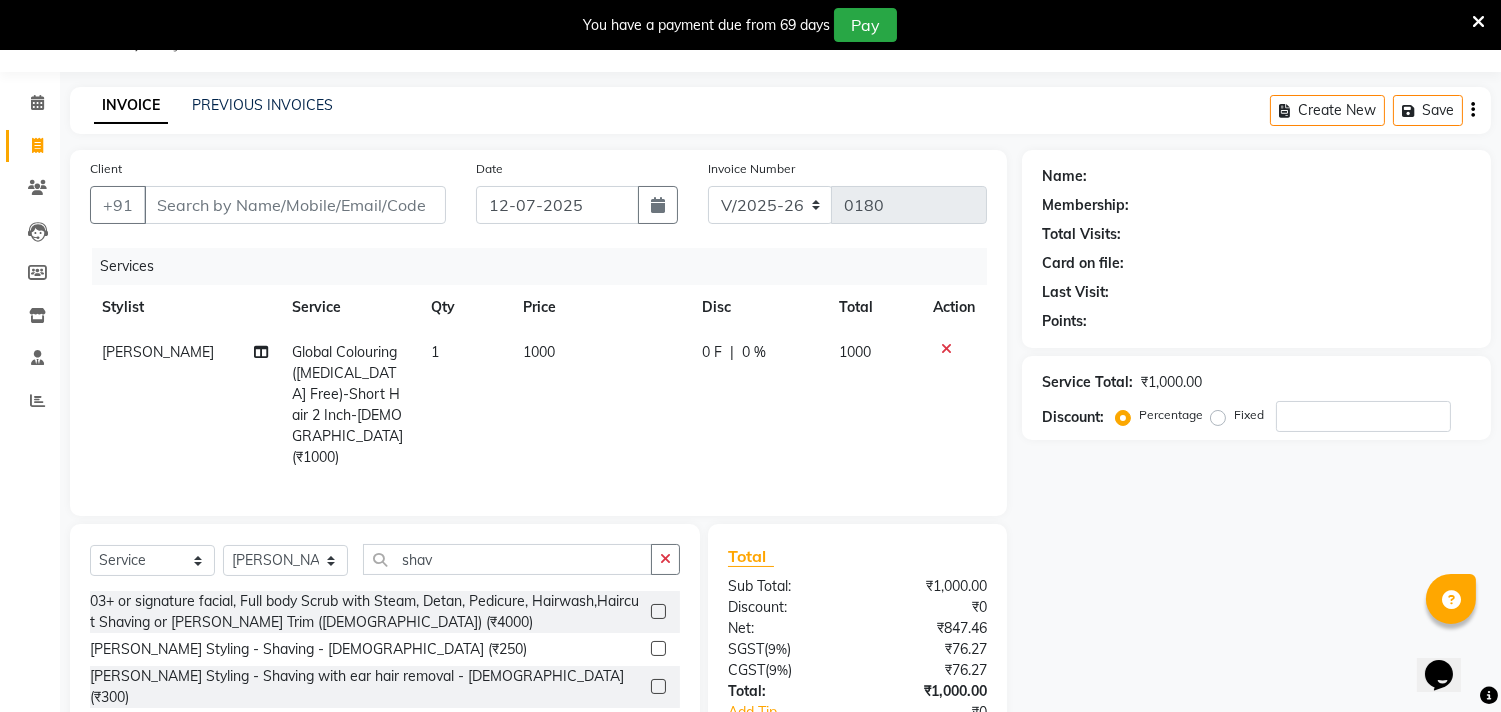 click 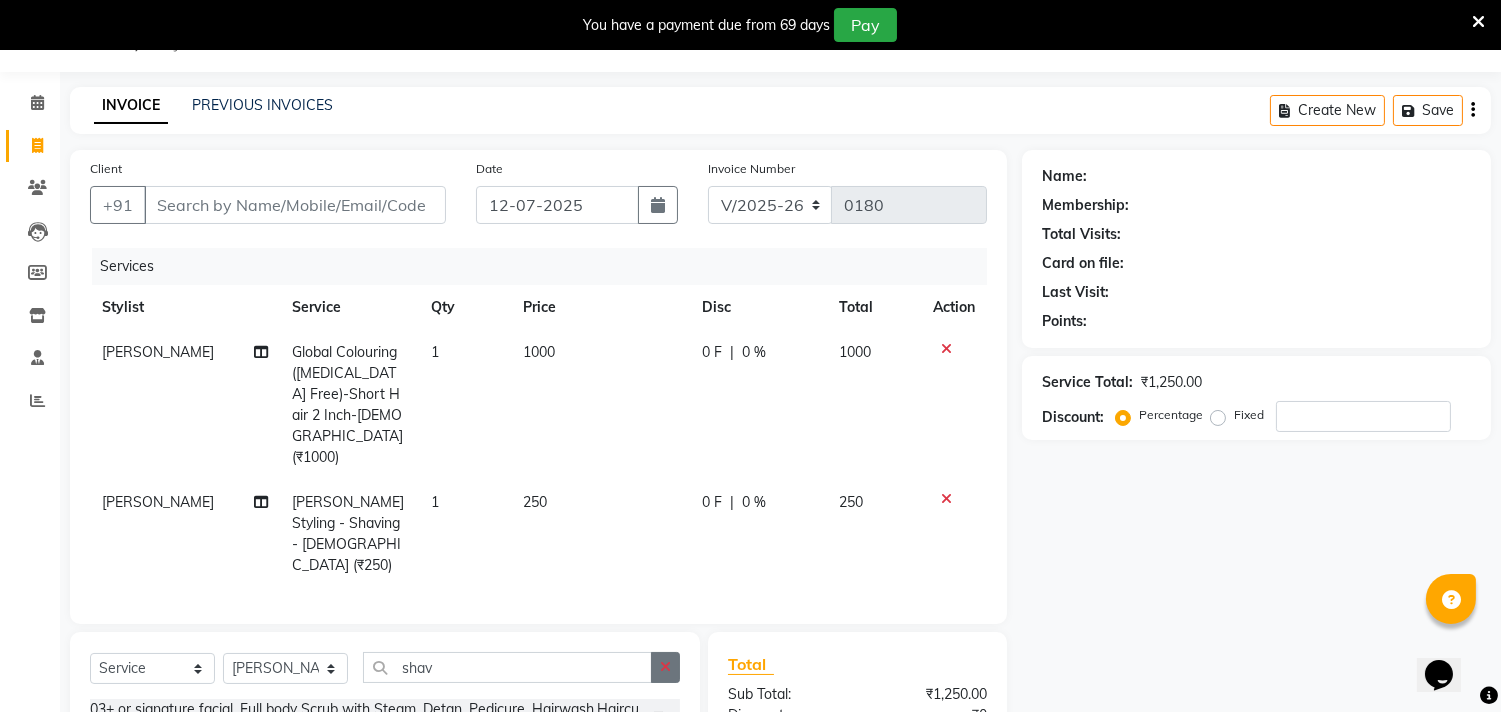 checkbox on "false" 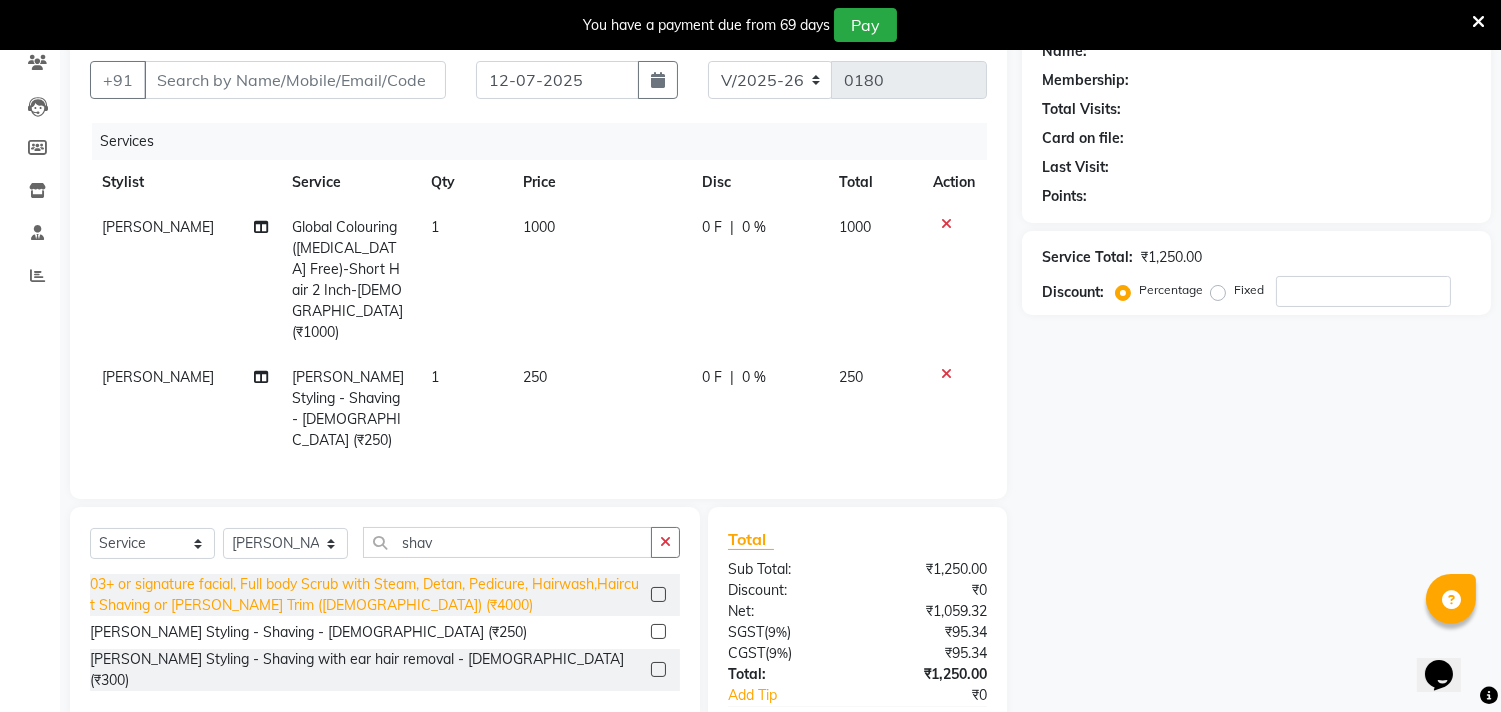 scroll, scrollTop: 136, scrollLeft: 0, axis: vertical 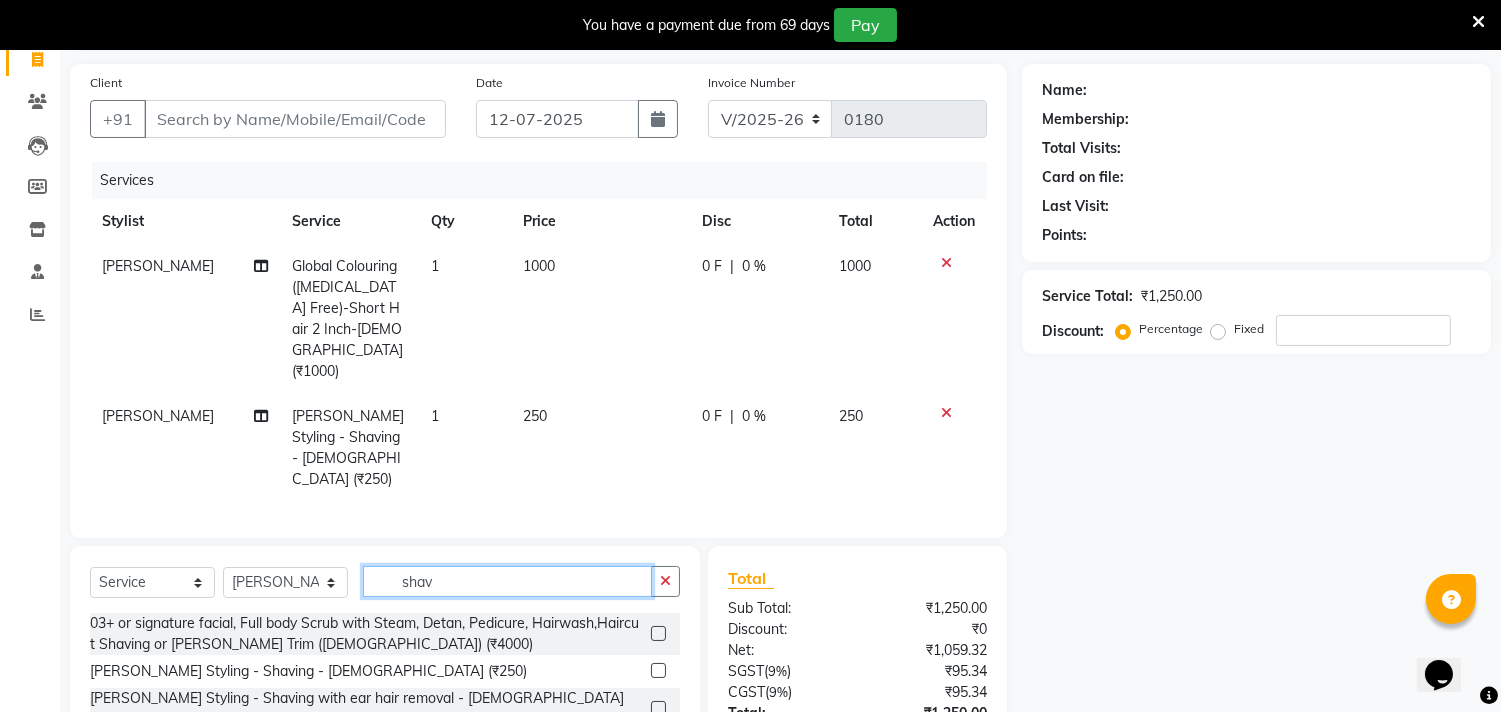 click on "shav" 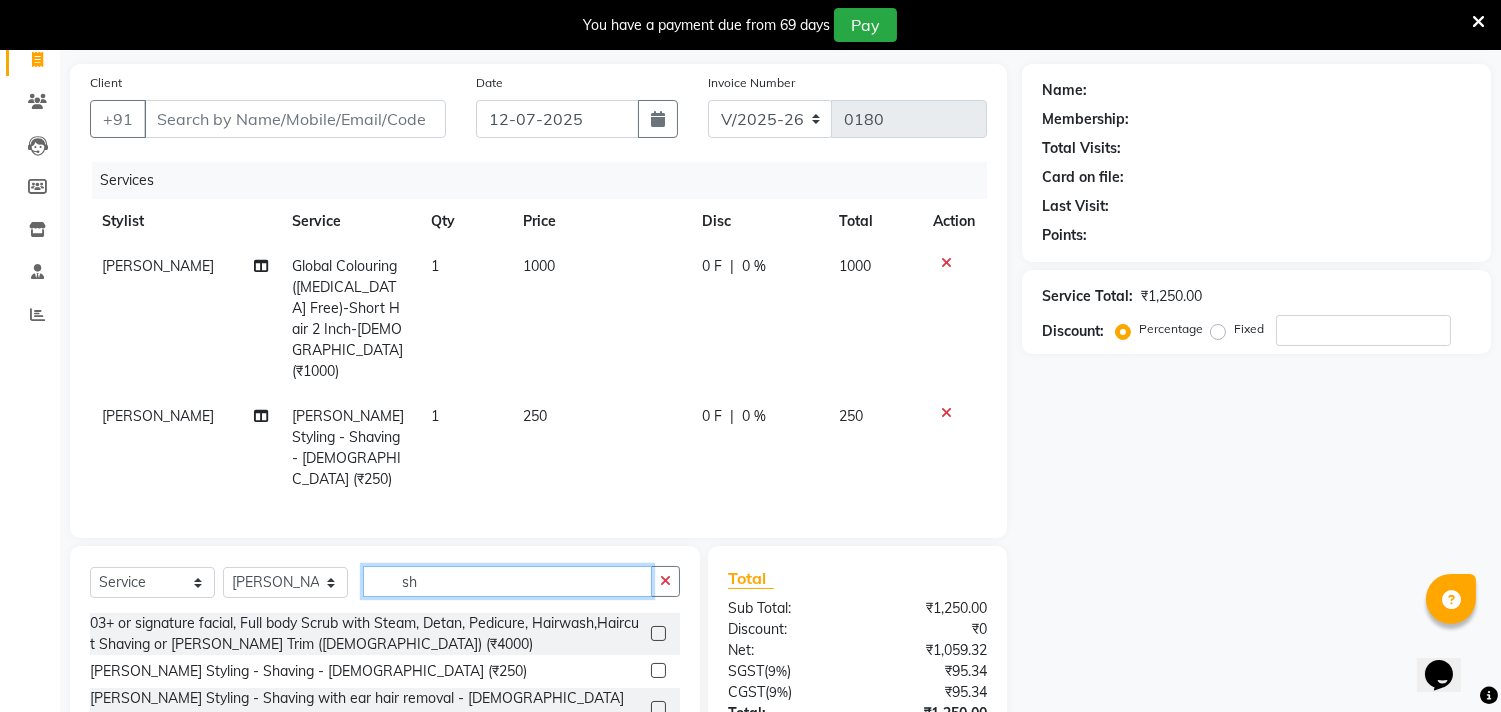 type on "s" 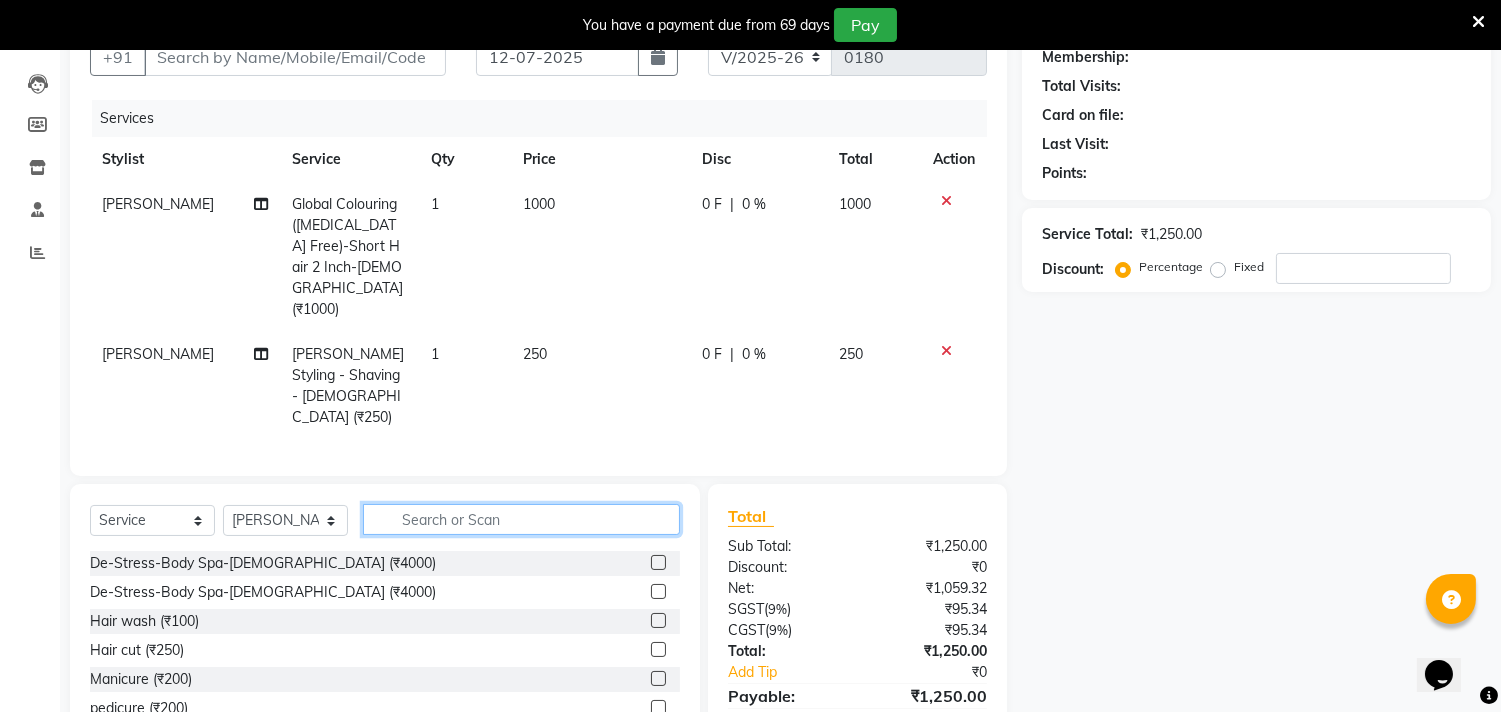 scroll, scrollTop: 247, scrollLeft: 0, axis: vertical 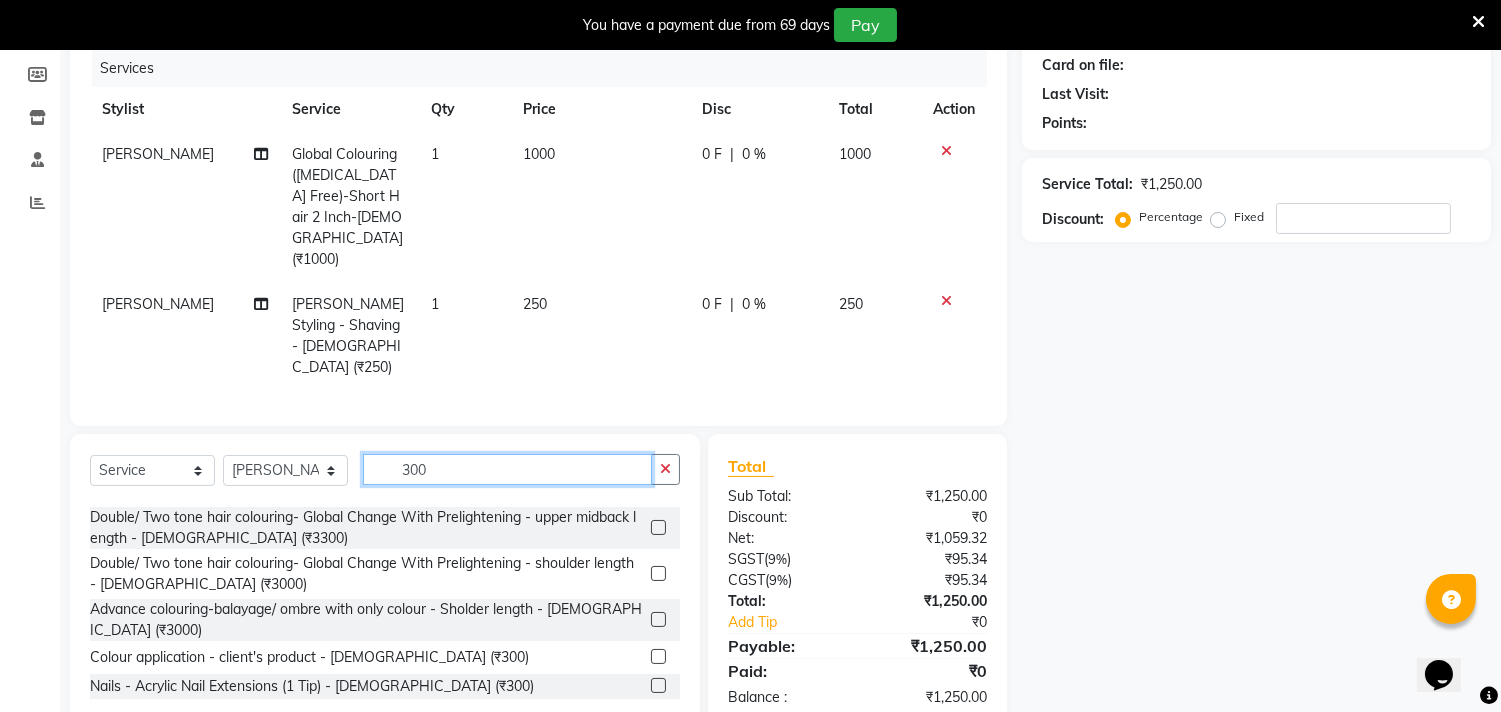 click on "300" 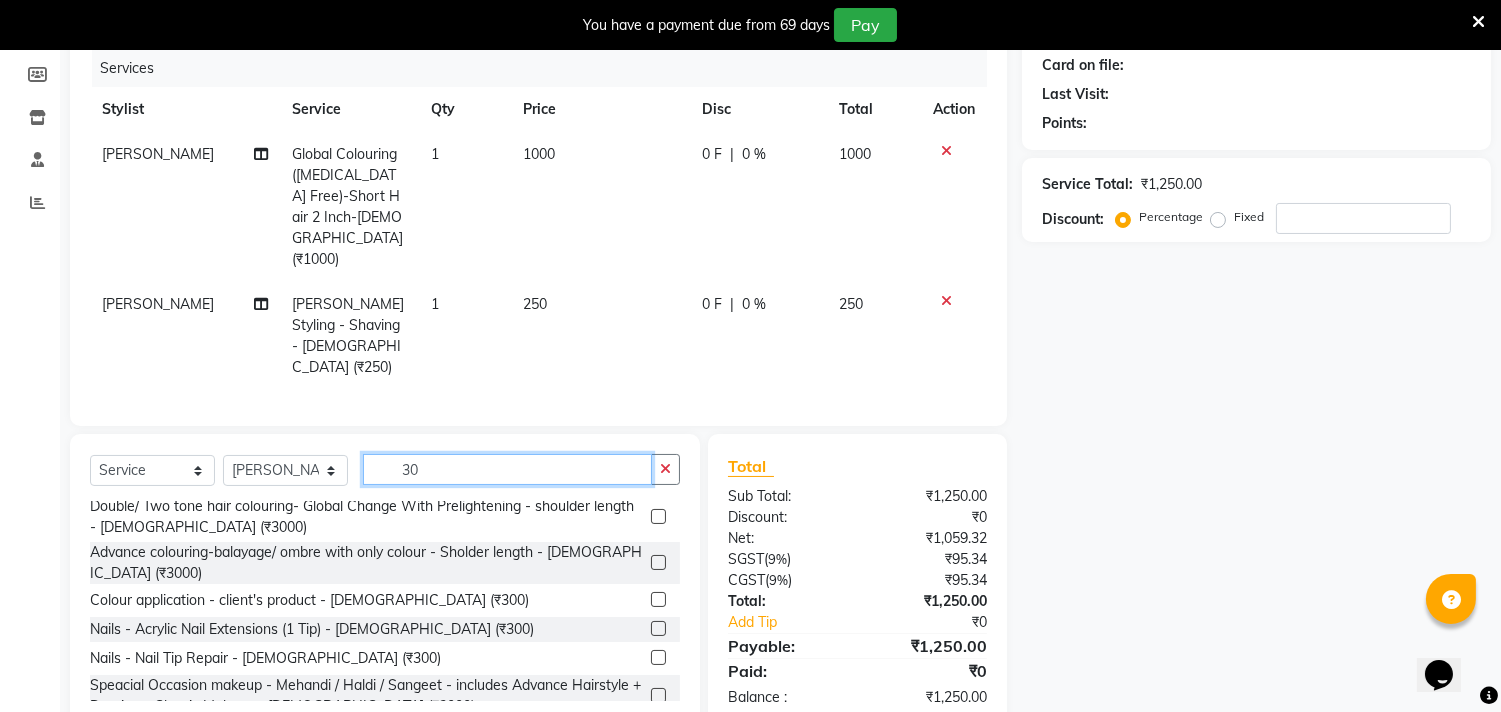 type on "3" 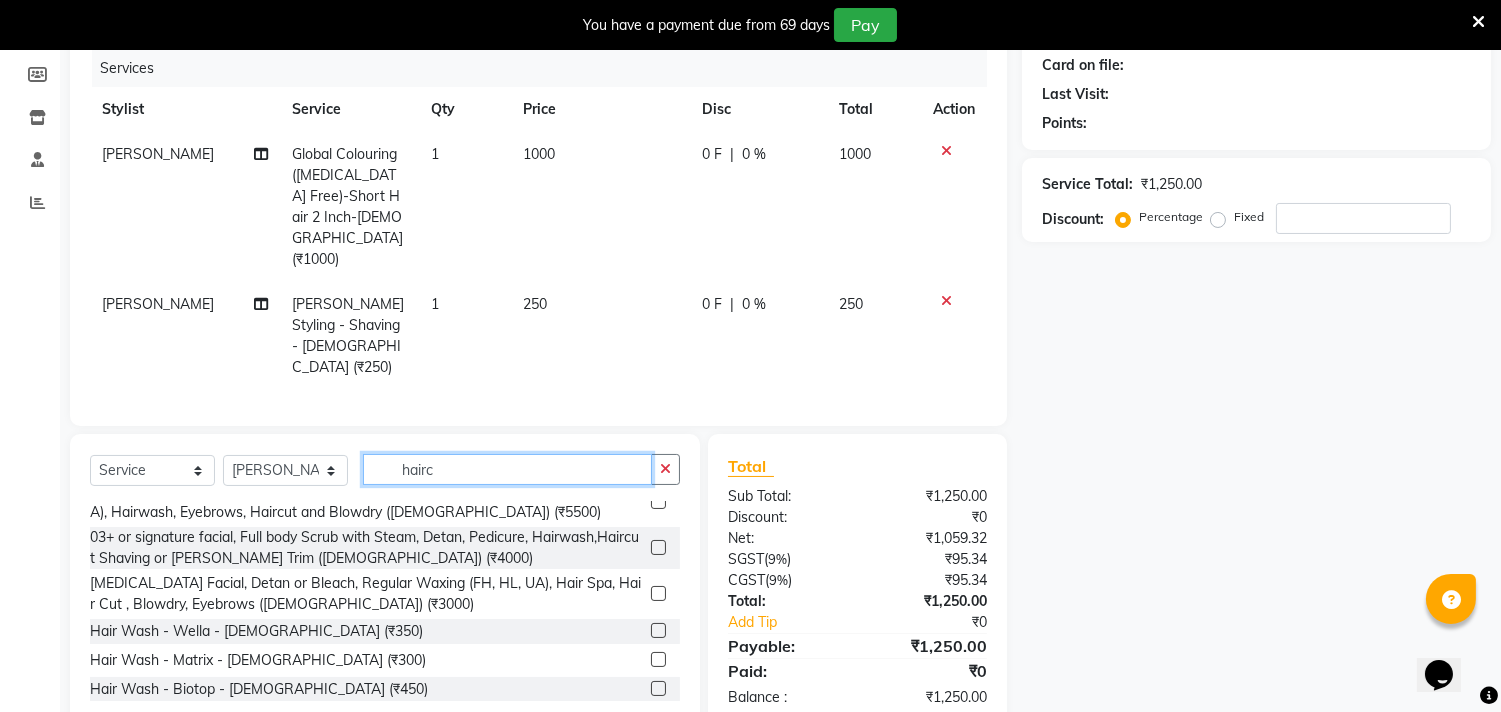 scroll, scrollTop: 0, scrollLeft: 0, axis: both 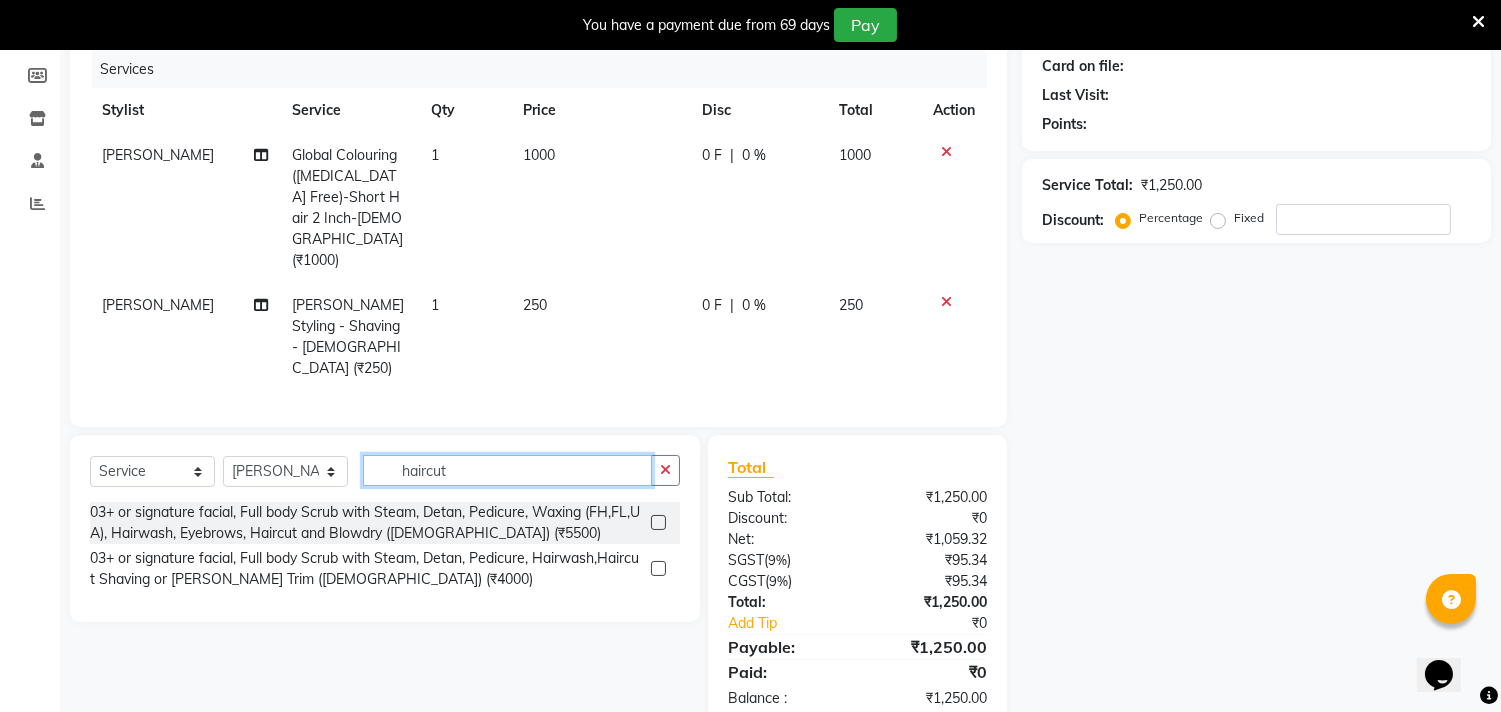 click on "haircut" 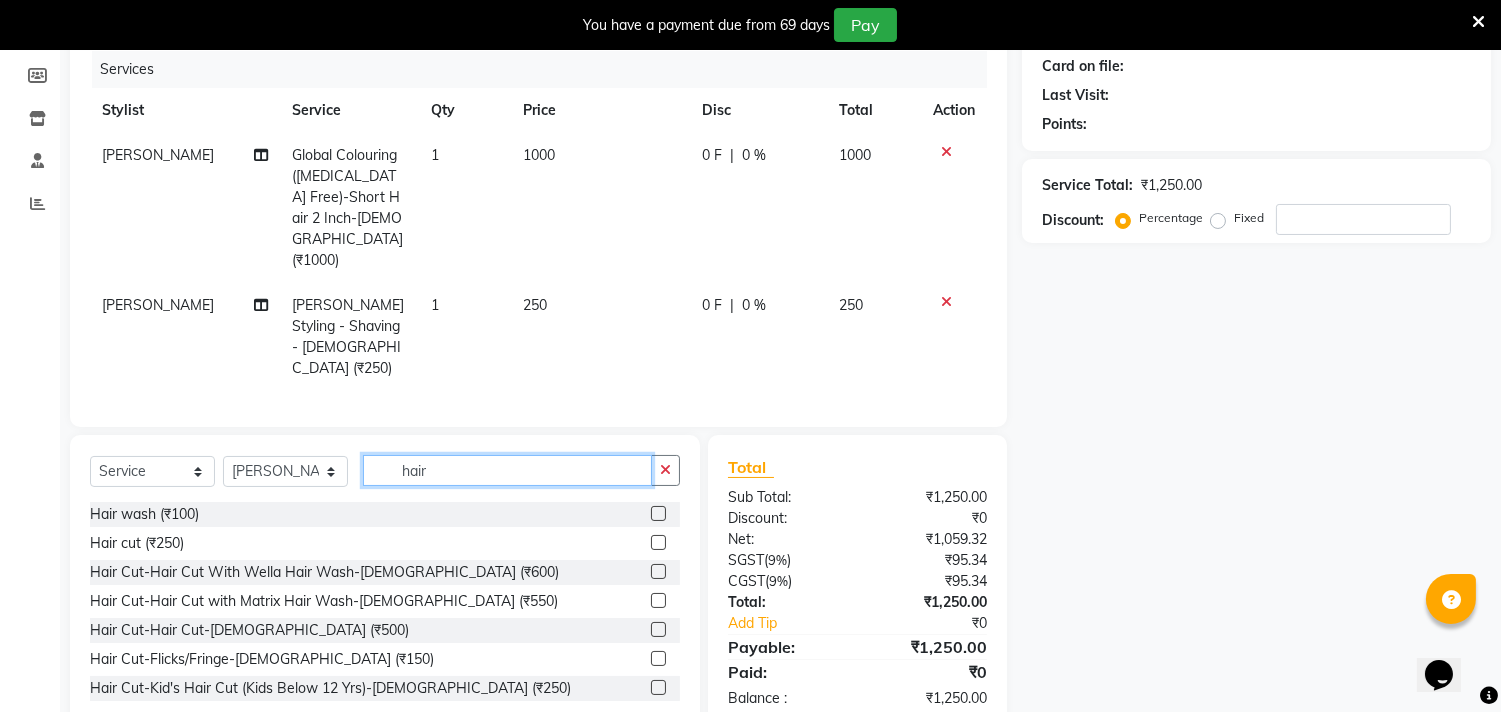 type on "hair" 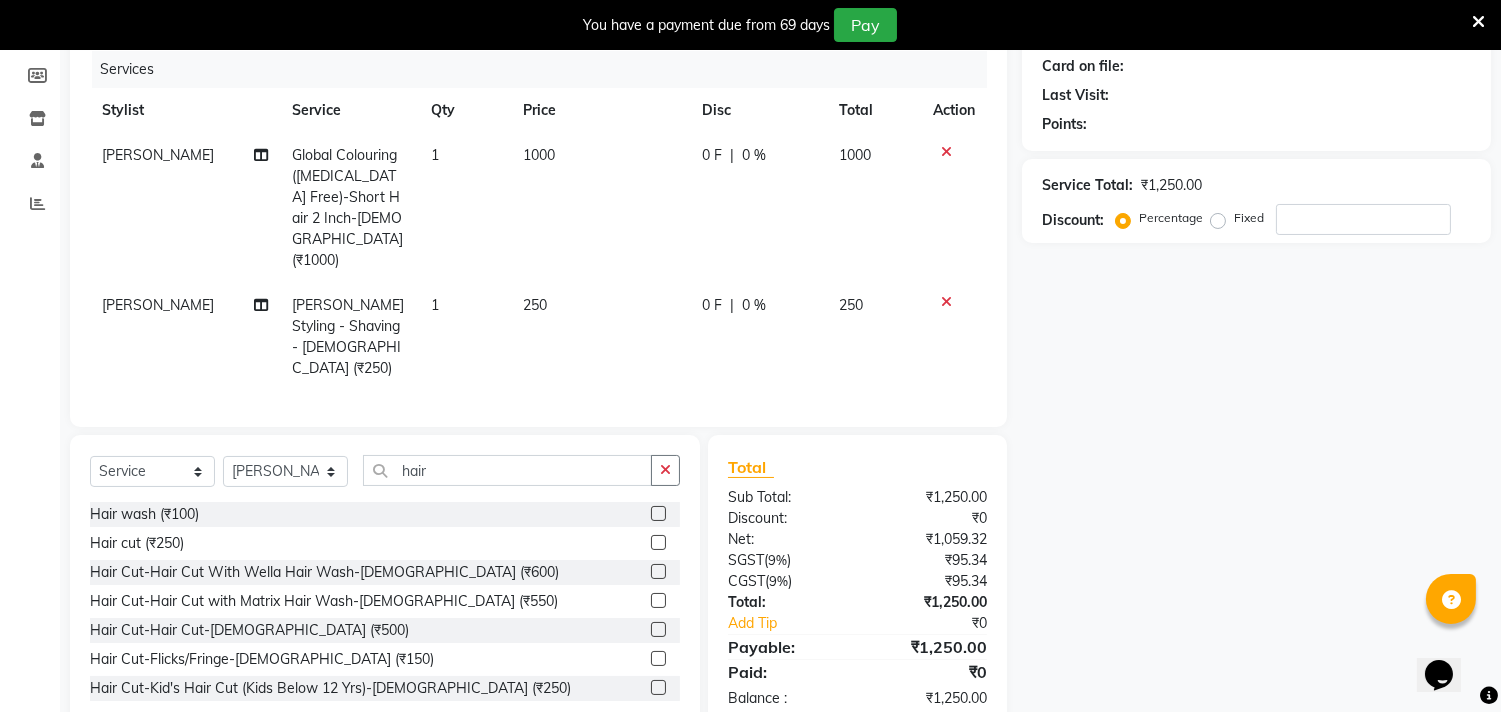 click 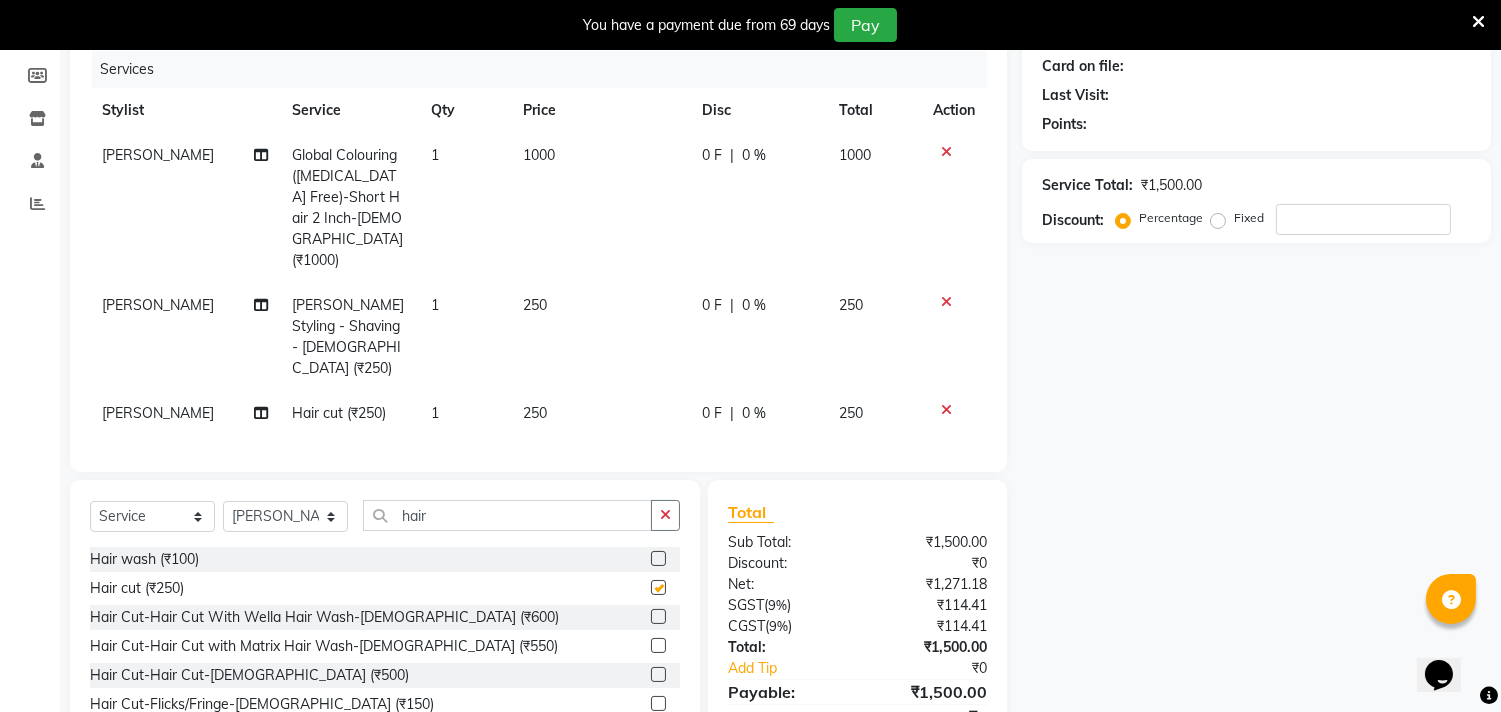 checkbox on "false" 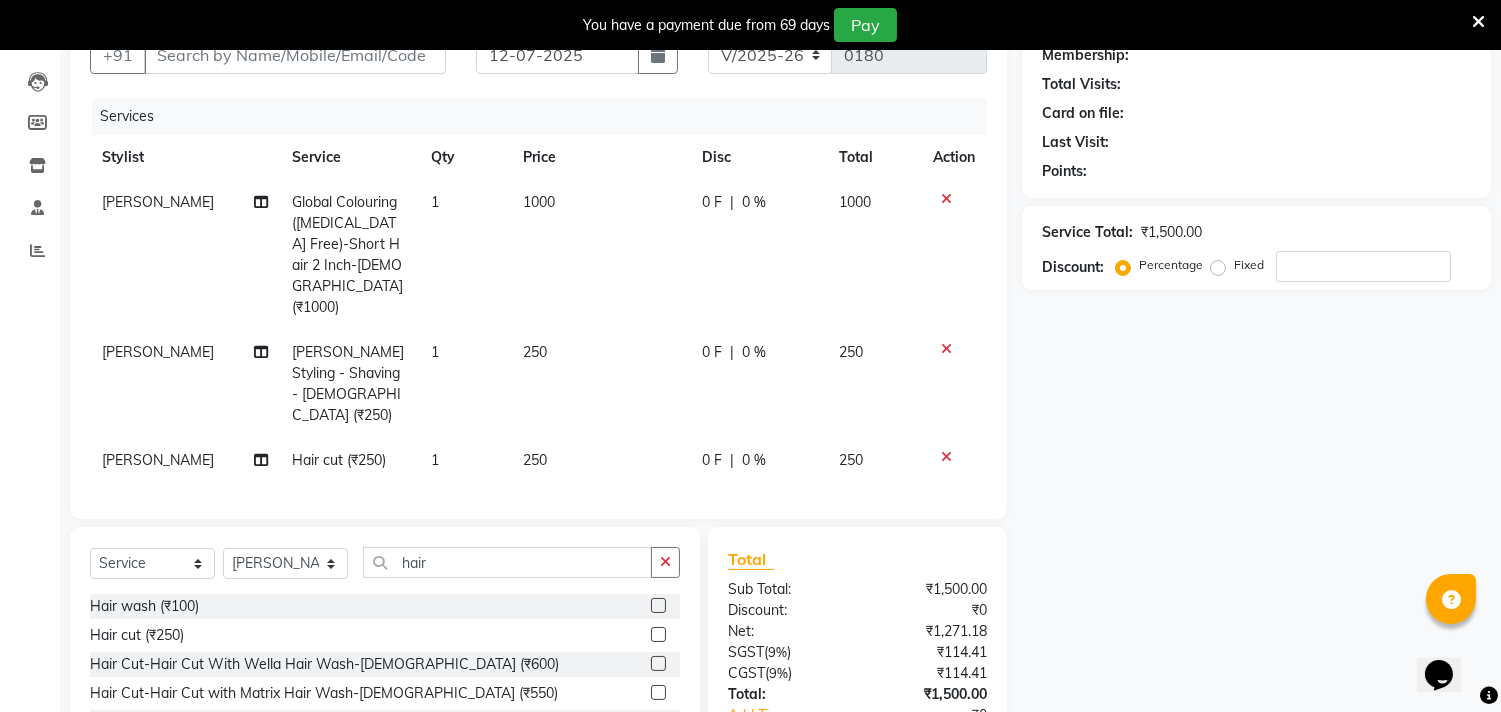 scroll, scrollTop: 71, scrollLeft: 0, axis: vertical 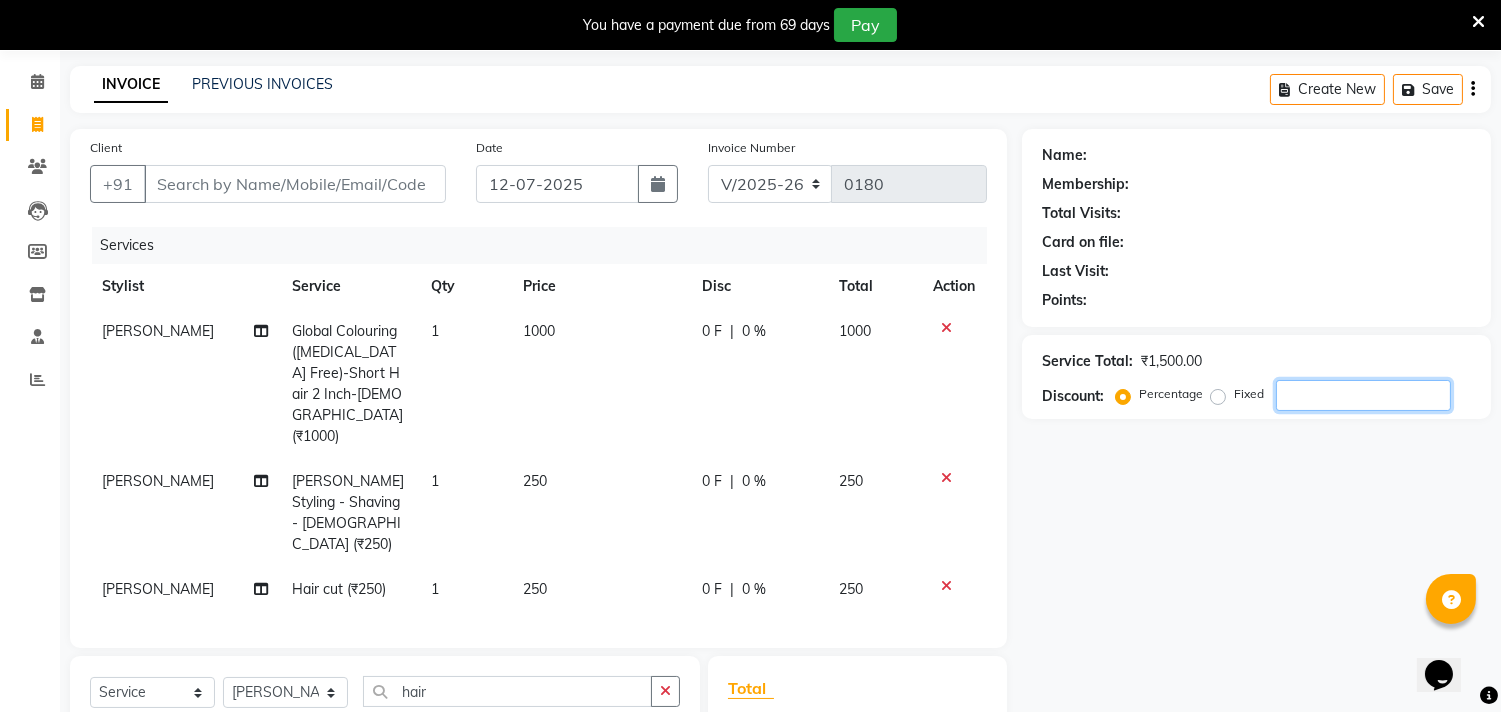 click 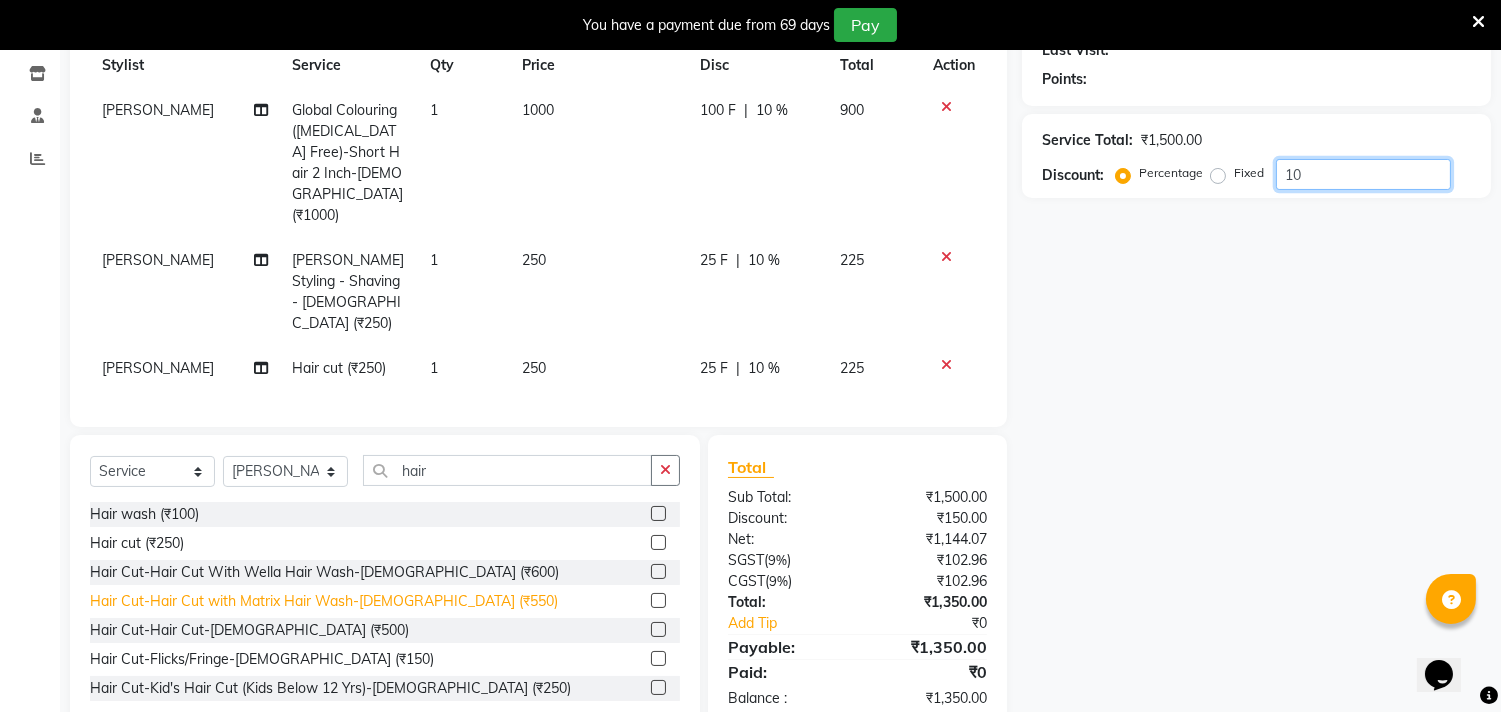 scroll, scrollTop: 293, scrollLeft: 0, axis: vertical 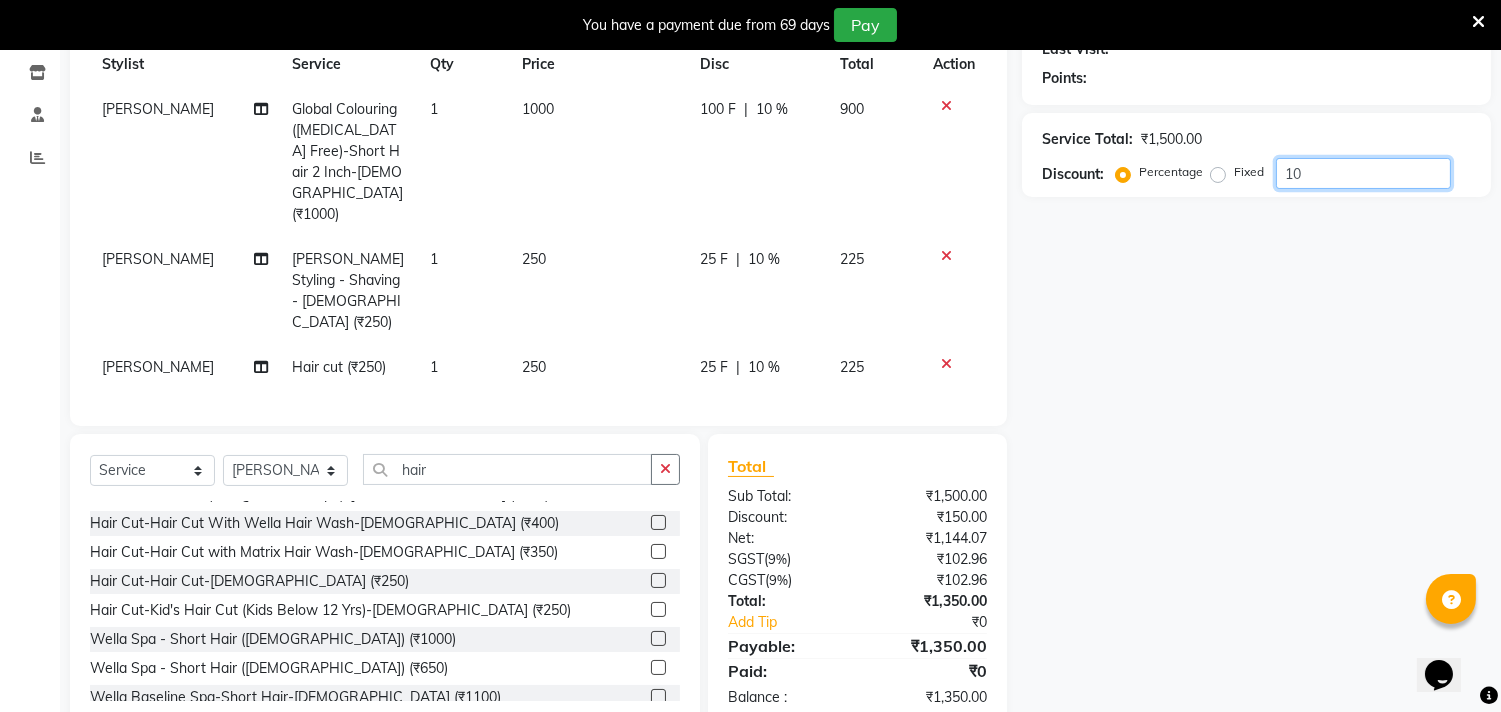 type on "10" 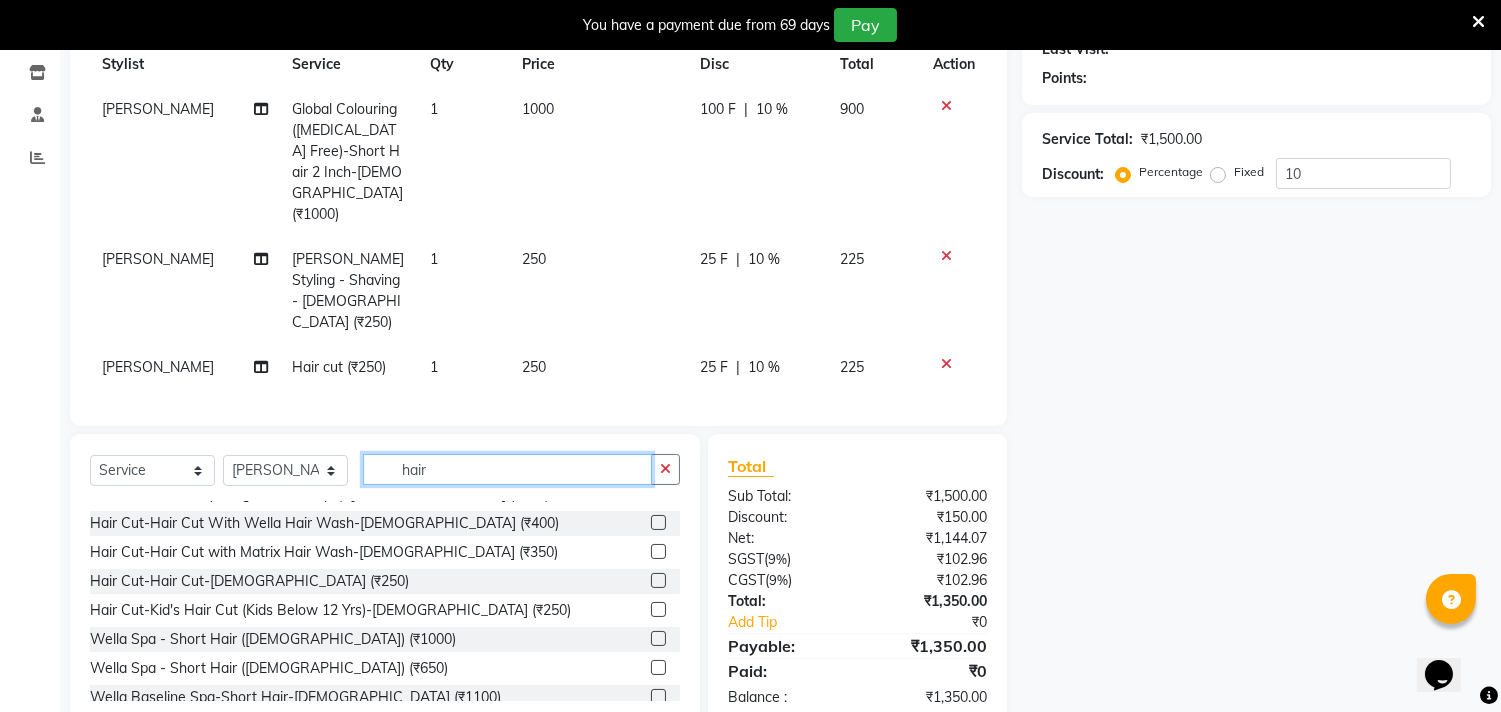 click on "hair" 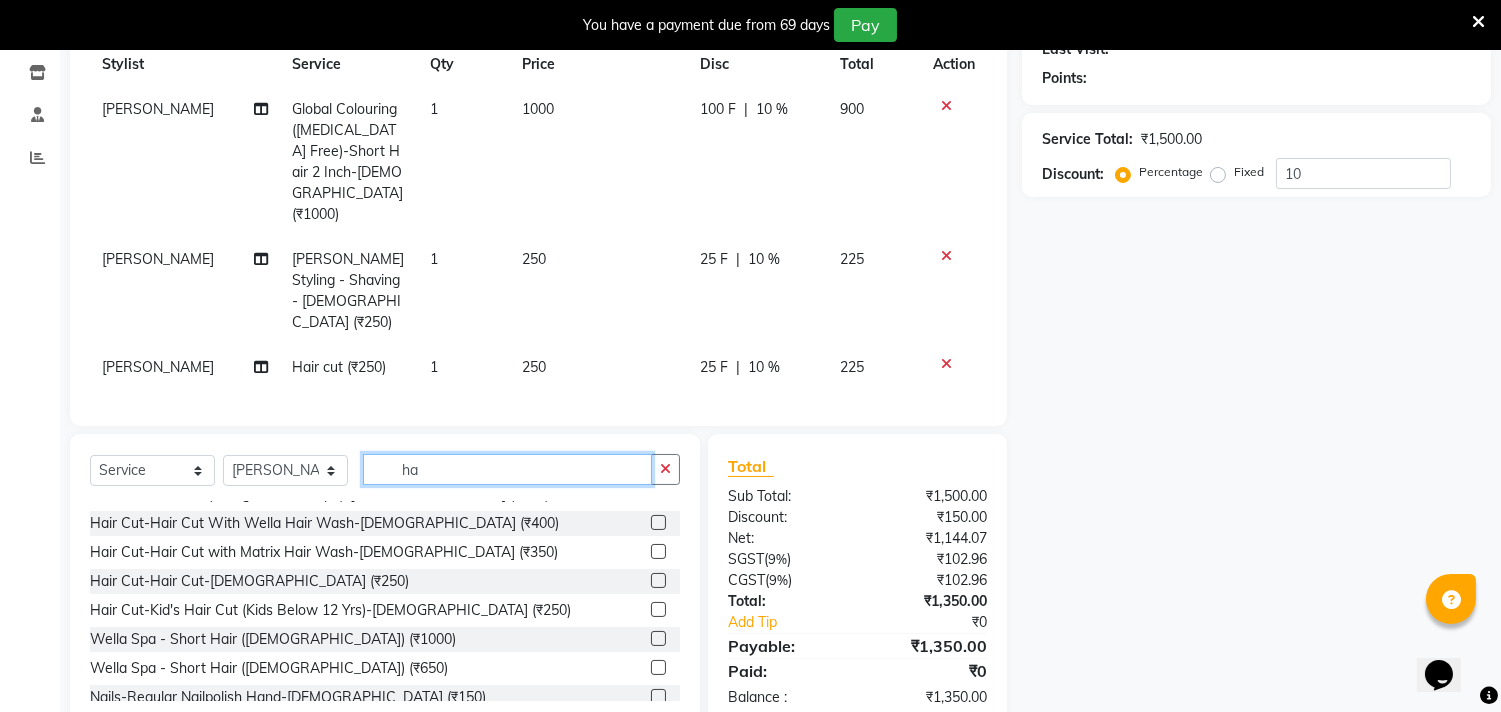 type on "h" 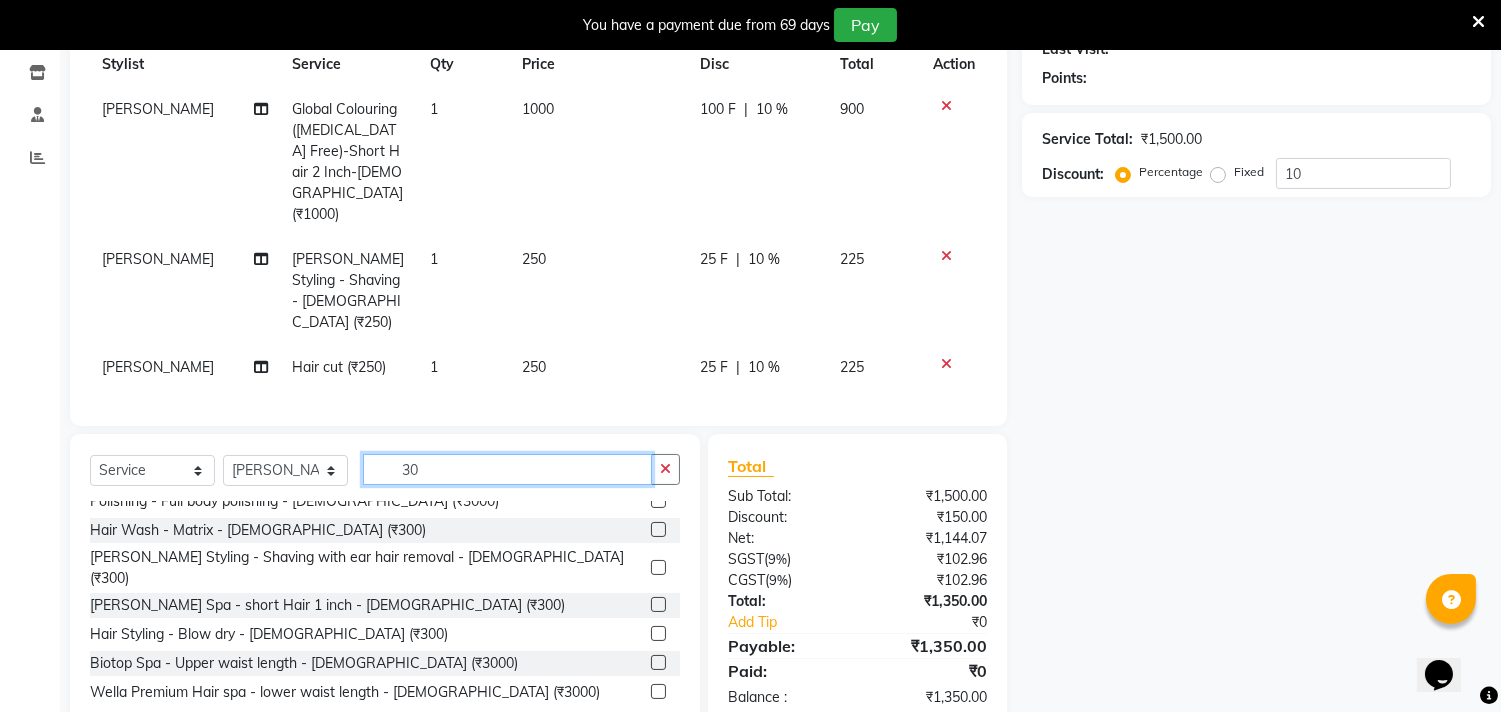 scroll, scrollTop: 904, scrollLeft: 0, axis: vertical 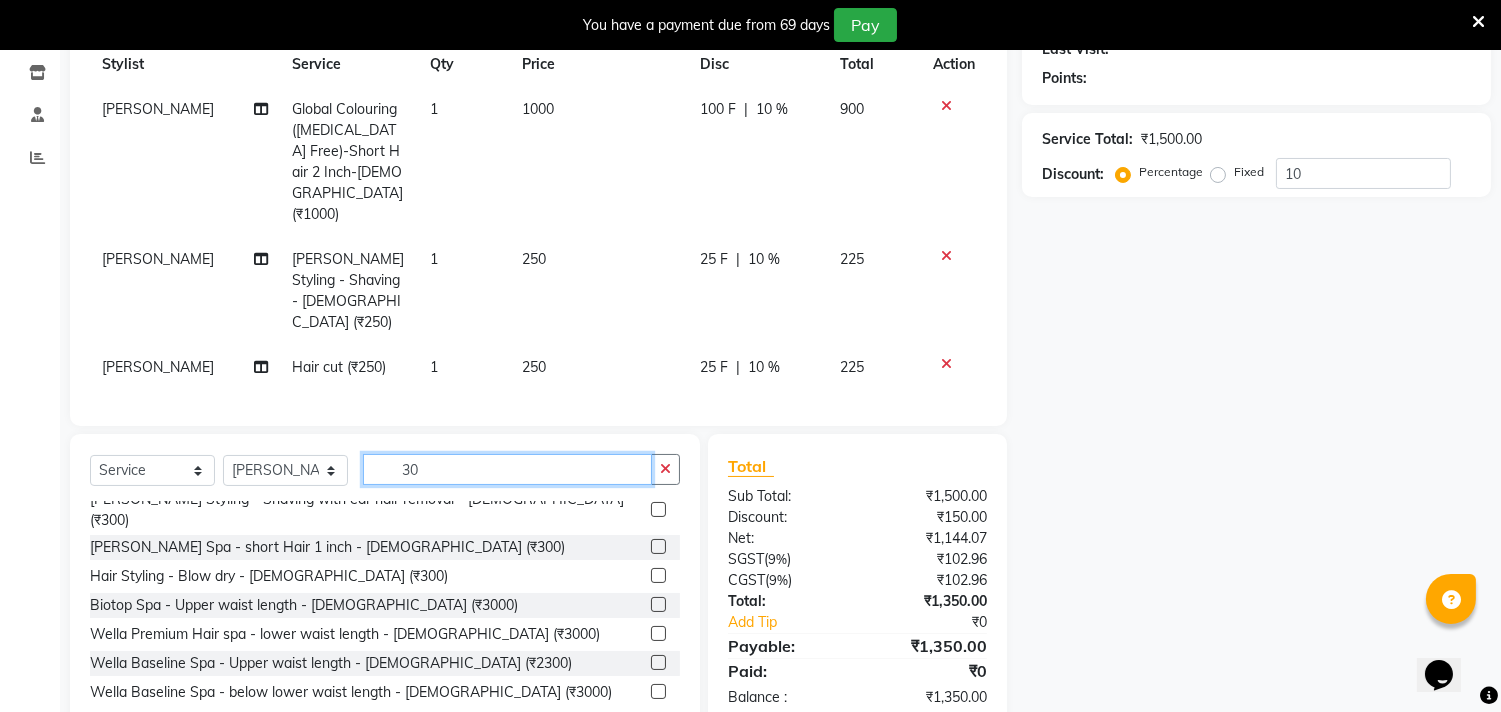 type on "3" 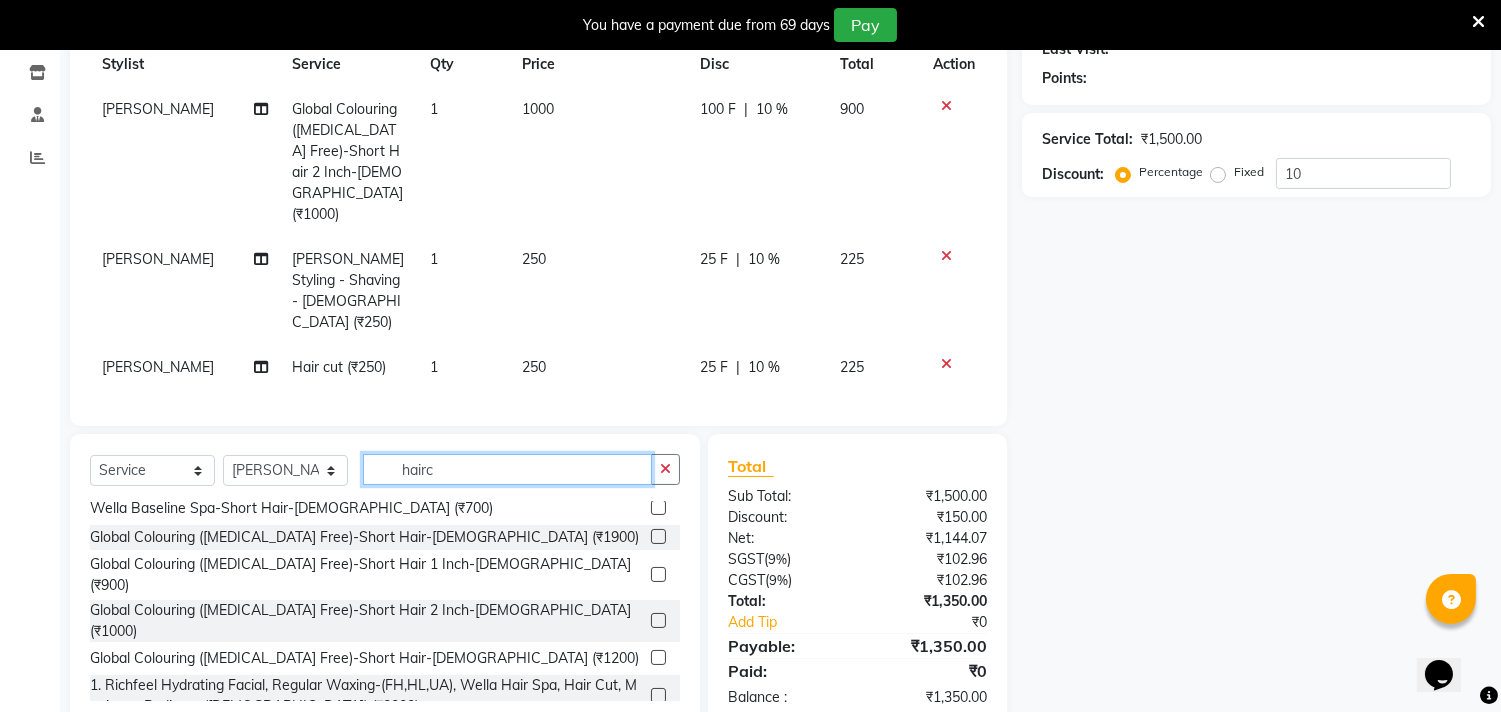 scroll, scrollTop: 0, scrollLeft: 0, axis: both 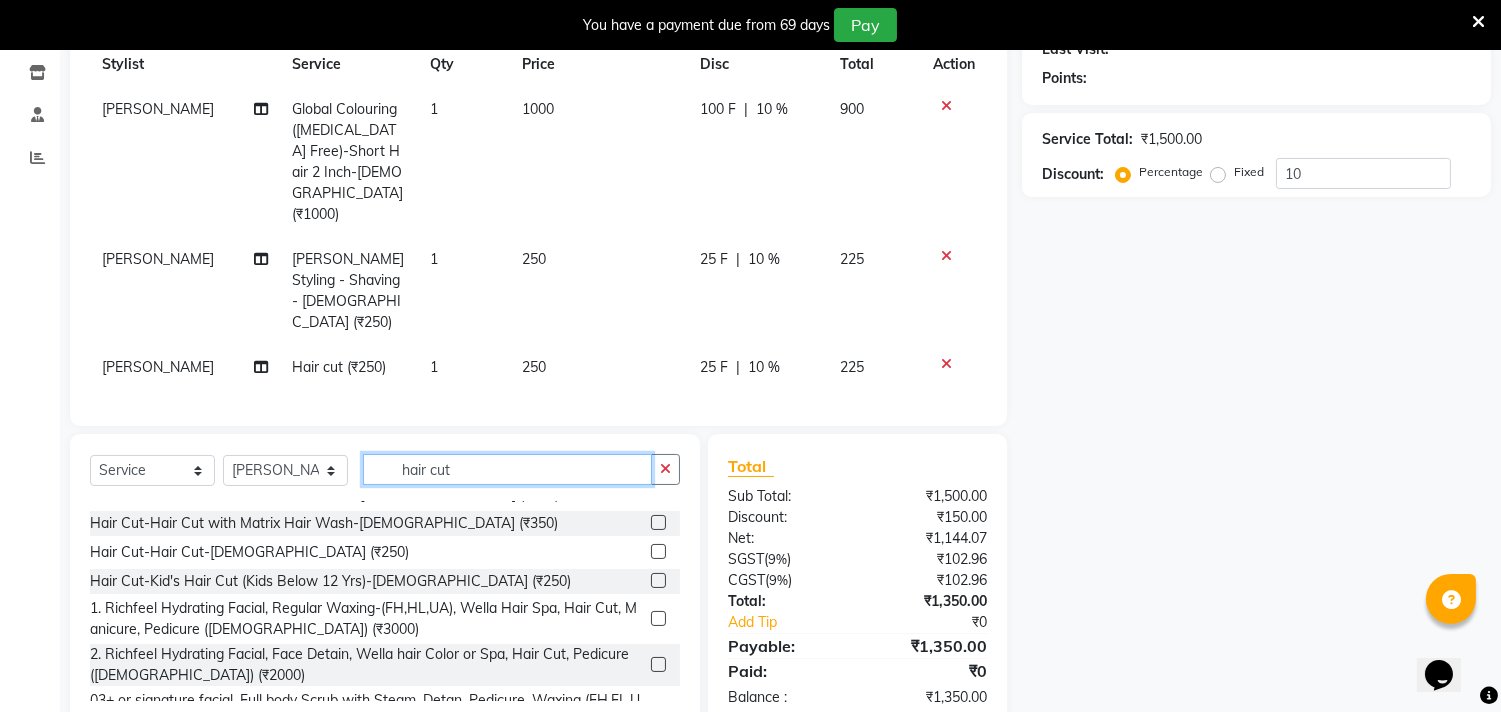 click on "hair cut" 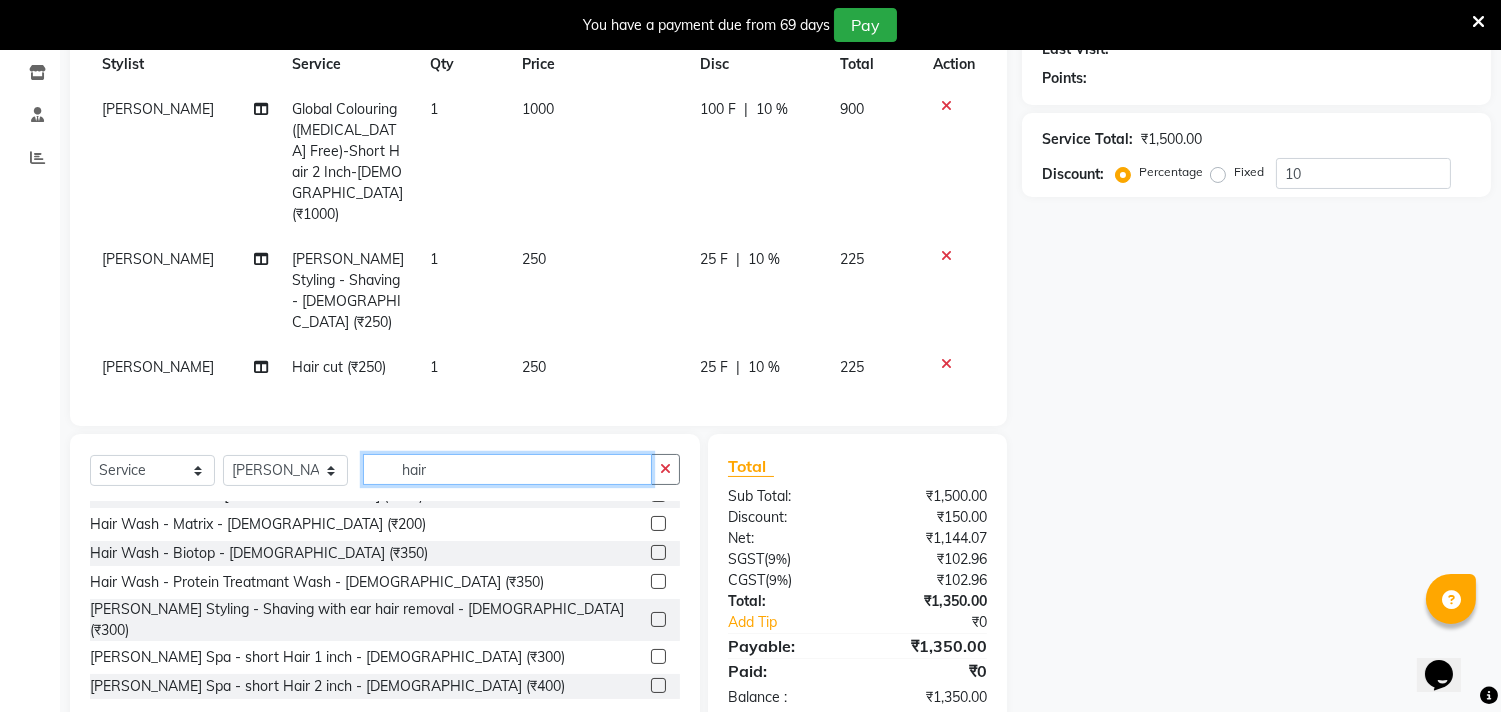 scroll, scrollTop: 1333, scrollLeft: 0, axis: vertical 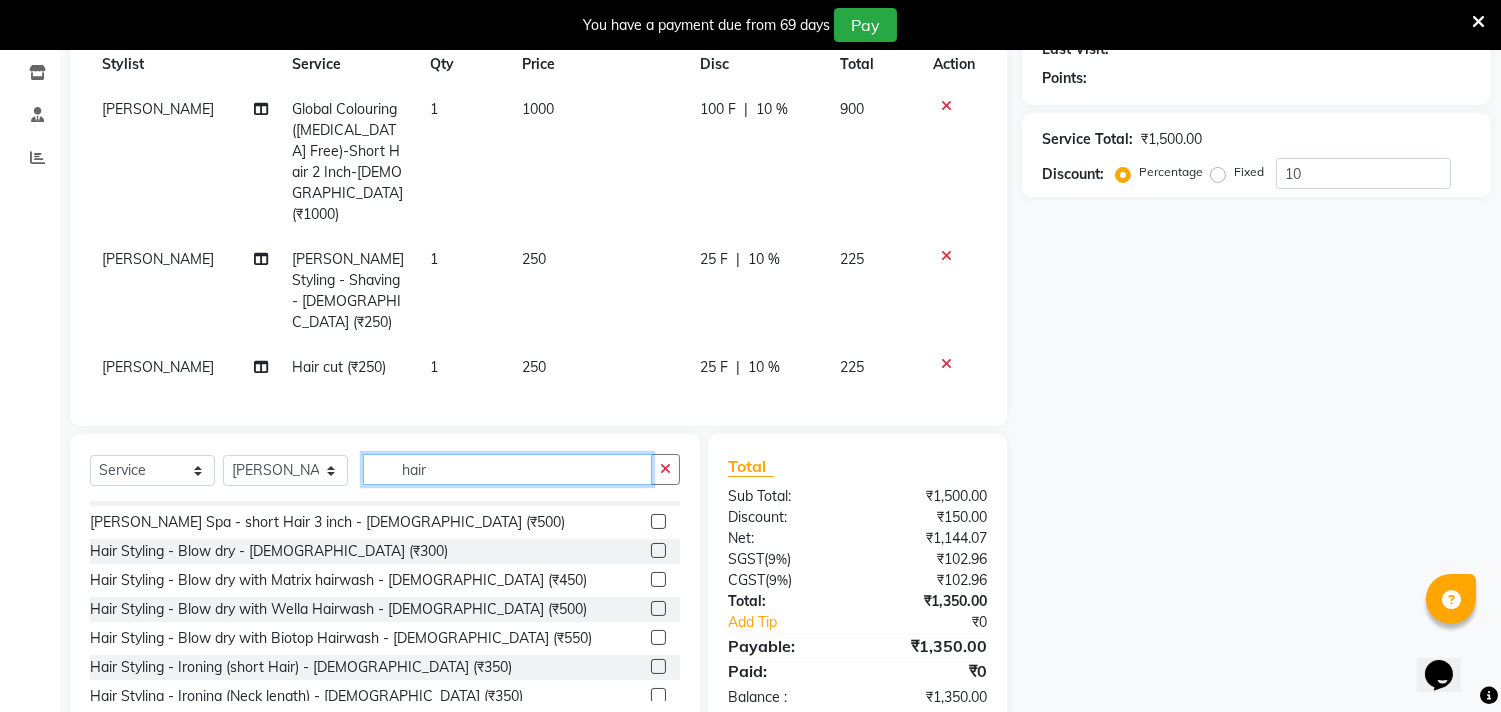click on "hair" 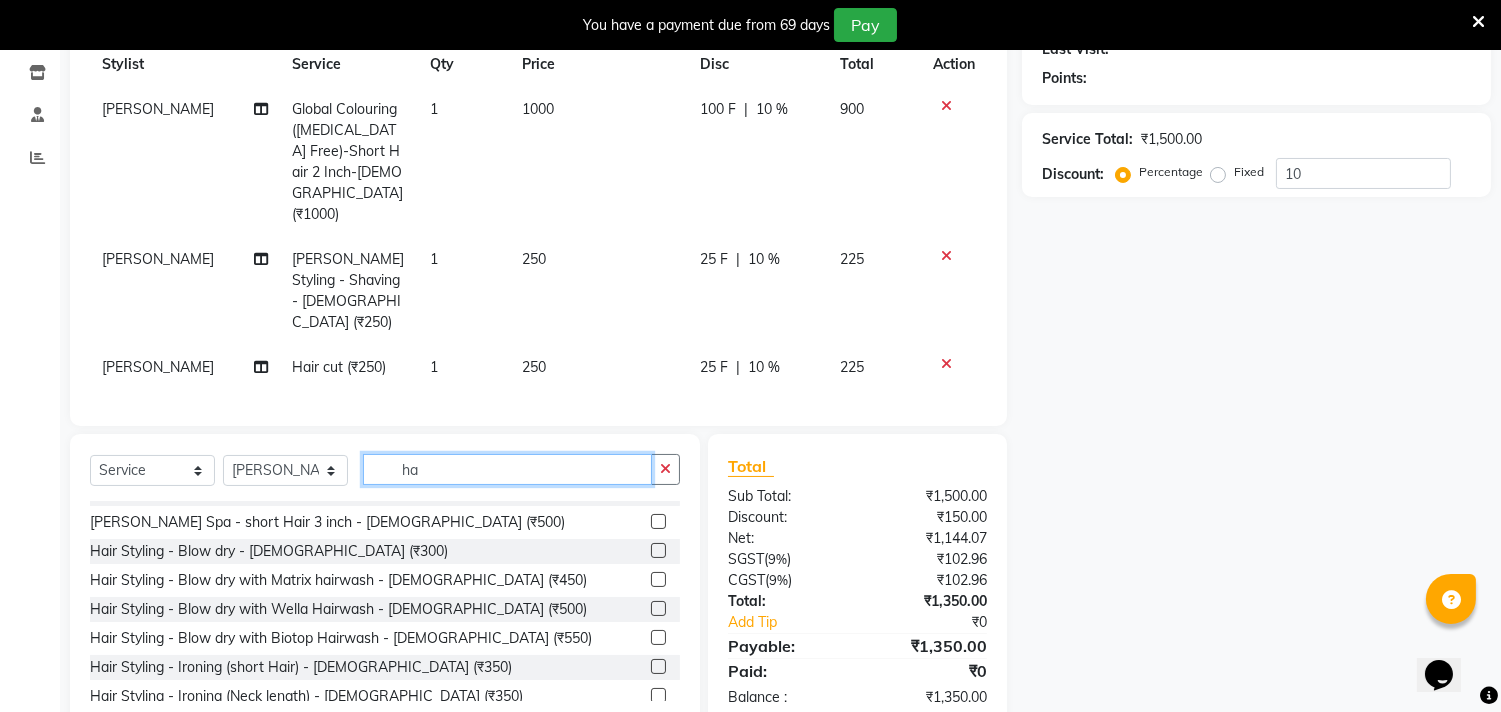 type on "h" 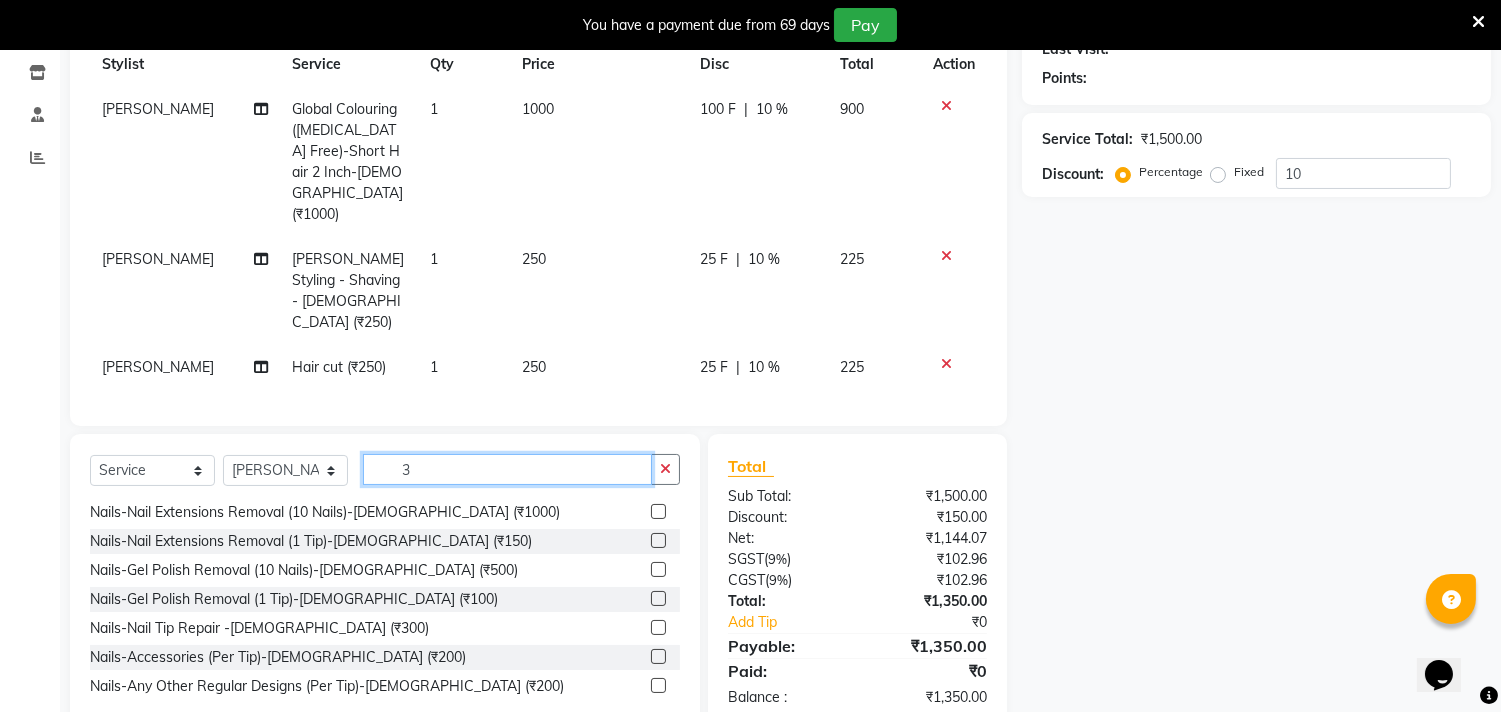 scroll, scrollTop: 2, scrollLeft: 0, axis: vertical 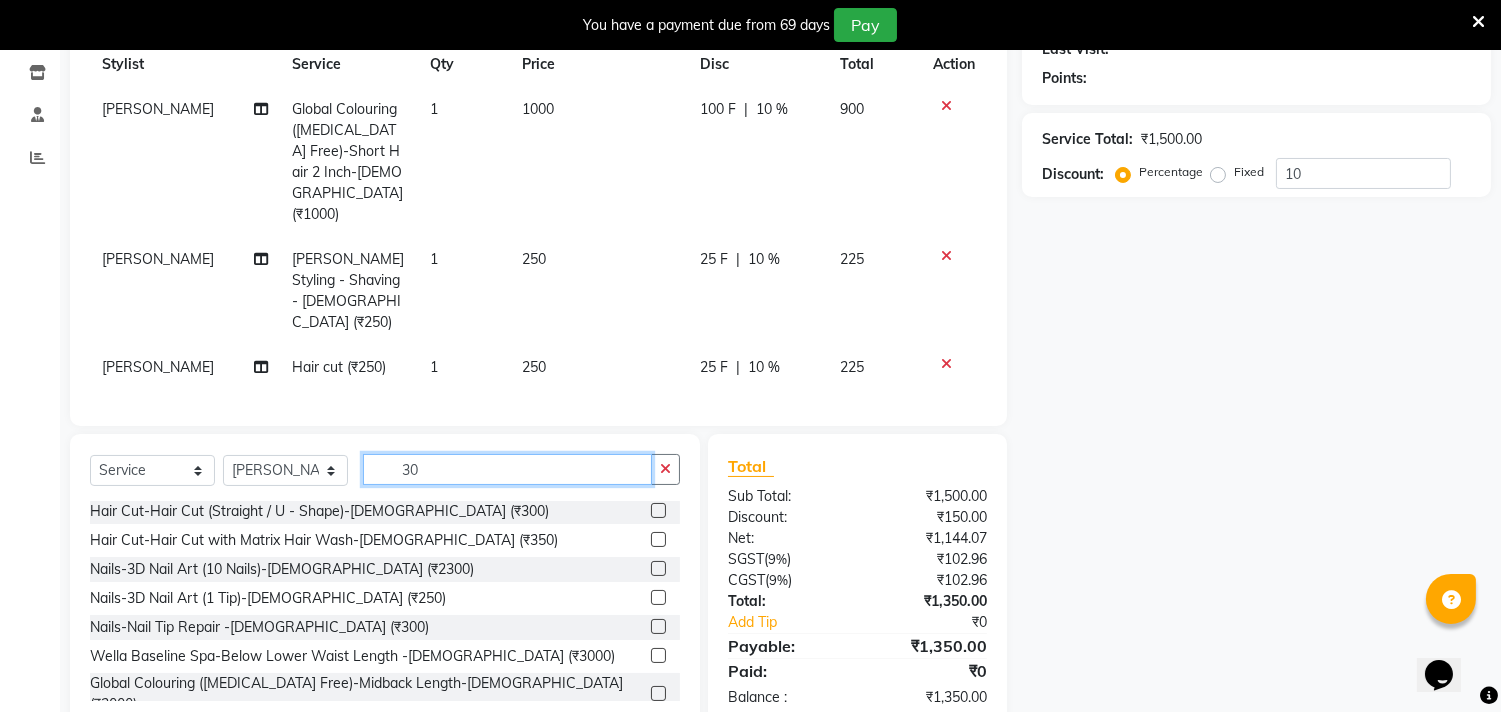 type on "300" 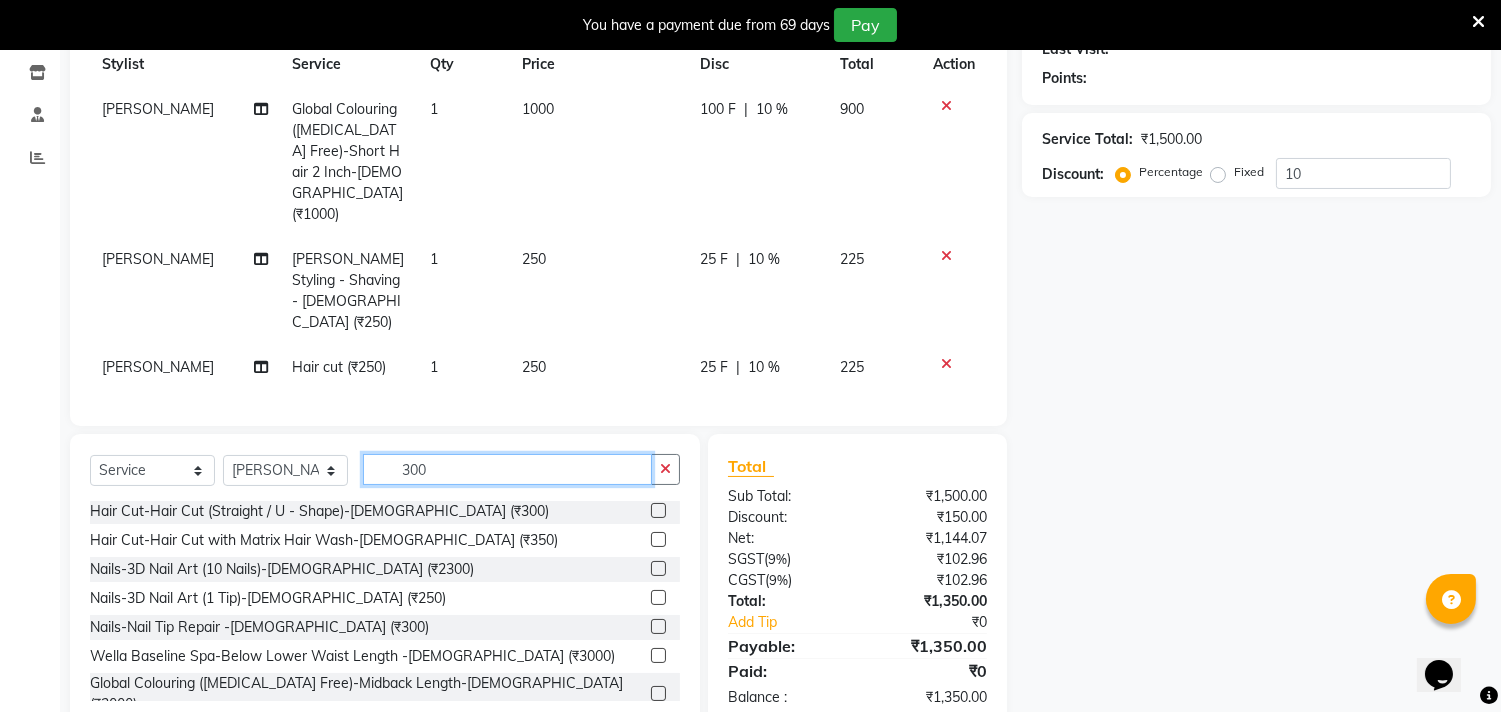 scroll, scrollTop: 0, scrollLeft: 0, axis: both 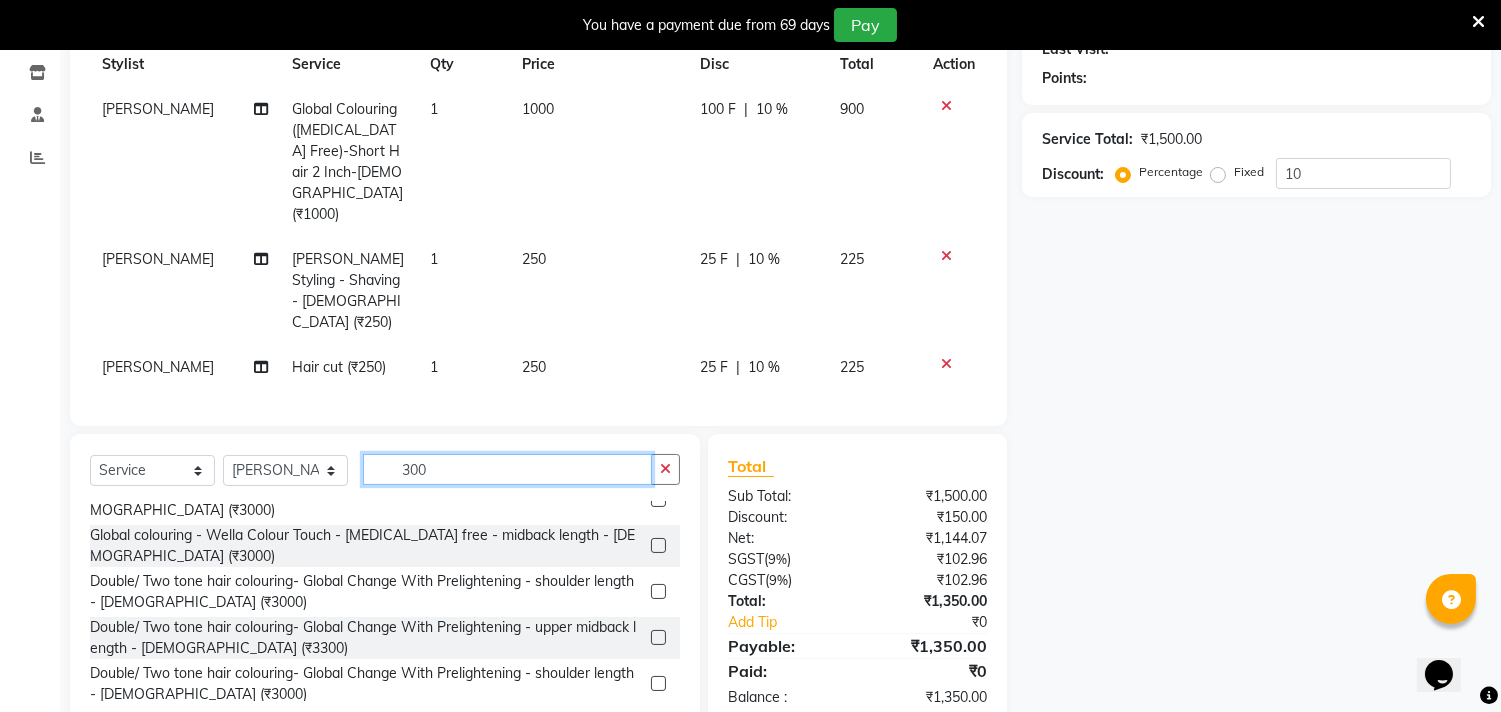 click on "300" 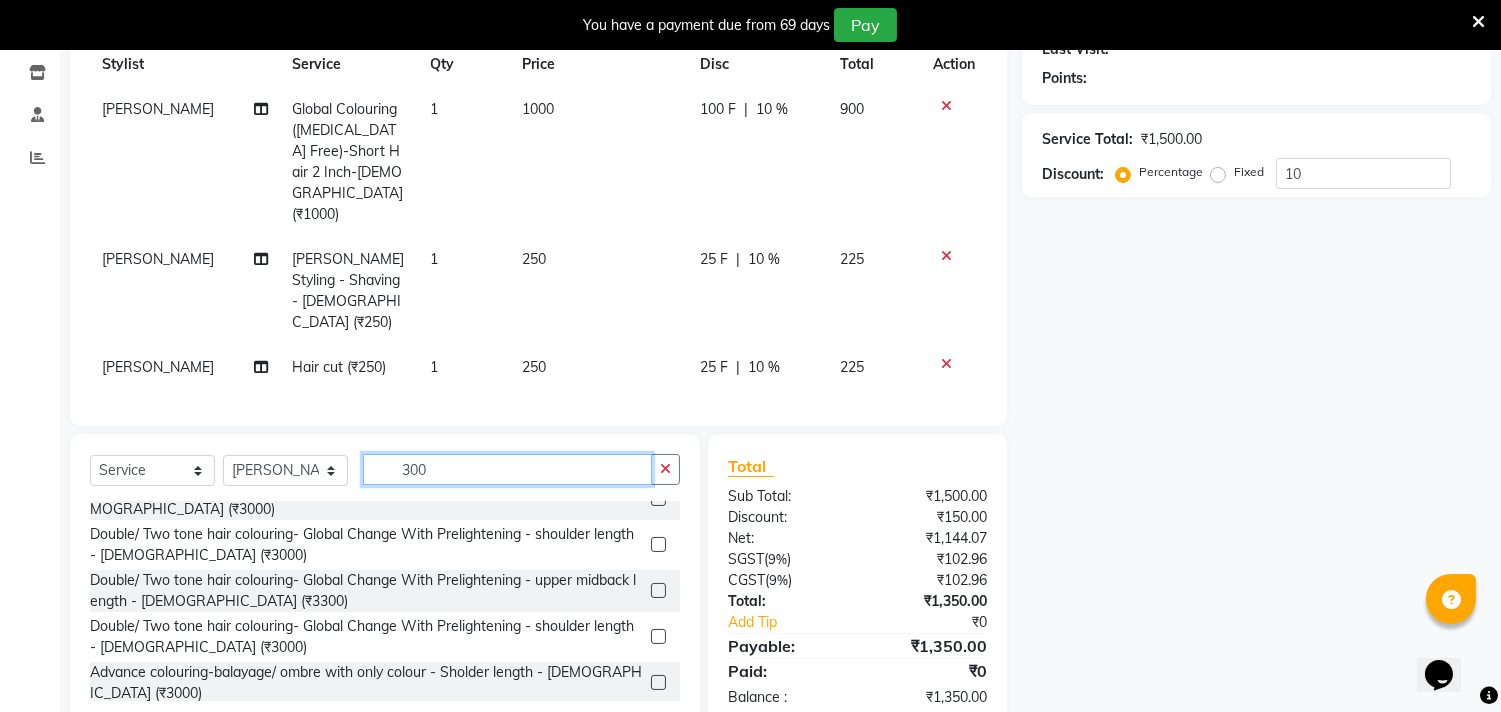 scroll, scrollTop: 1402, scrollLeft: 0, axis: vertical 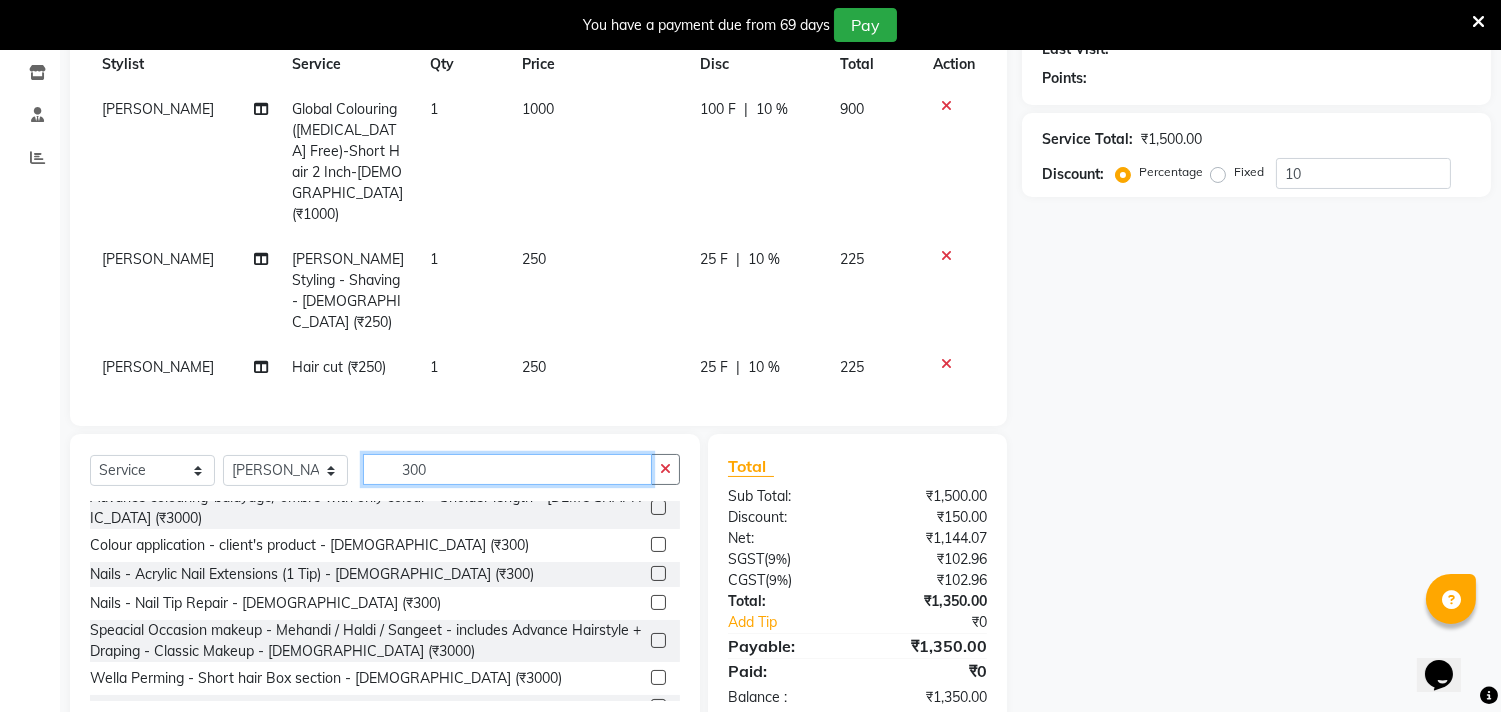 click on "300" 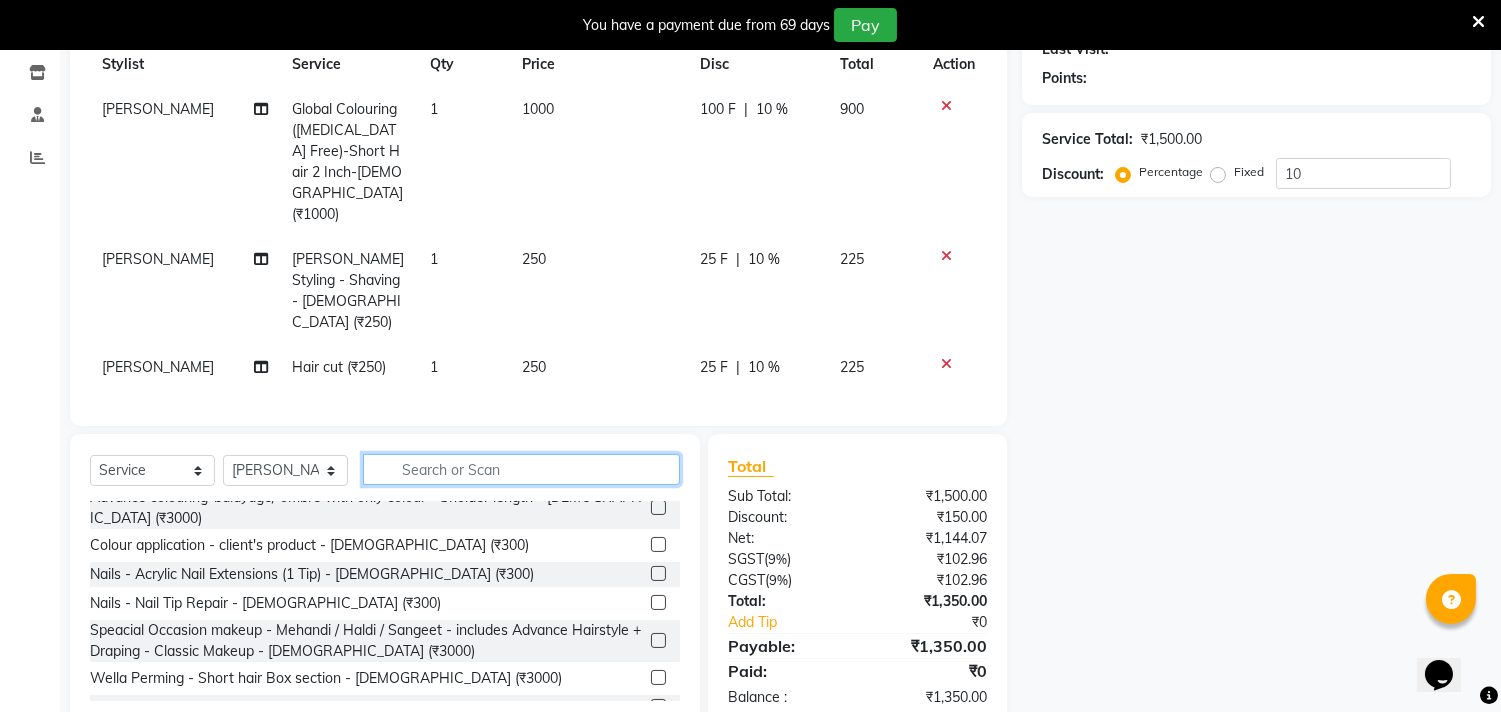 scroll, scrollTop: 1248, scrollLeft: 0, axis: vertical 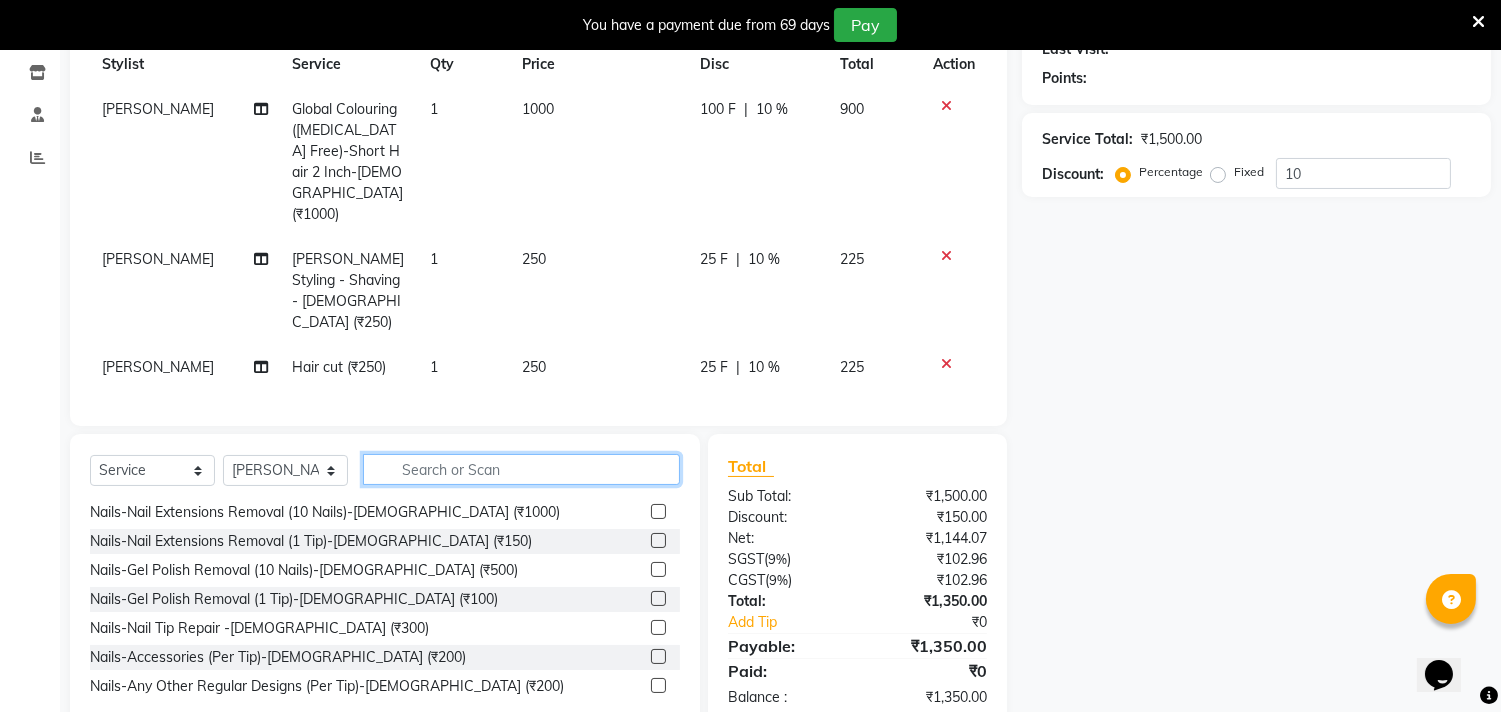 type on "h" 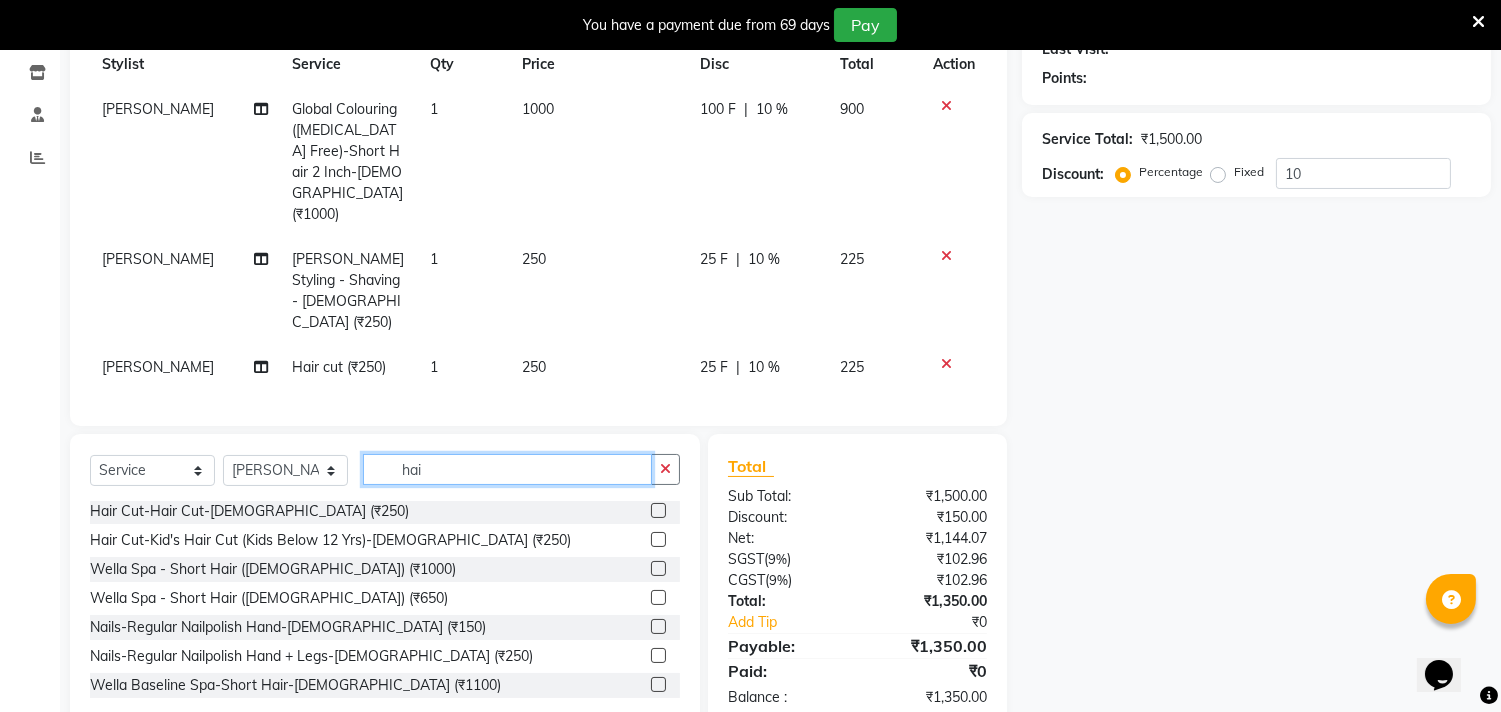 scroll, scrollTop: 234, scrollLeft: 0, axis: vertical 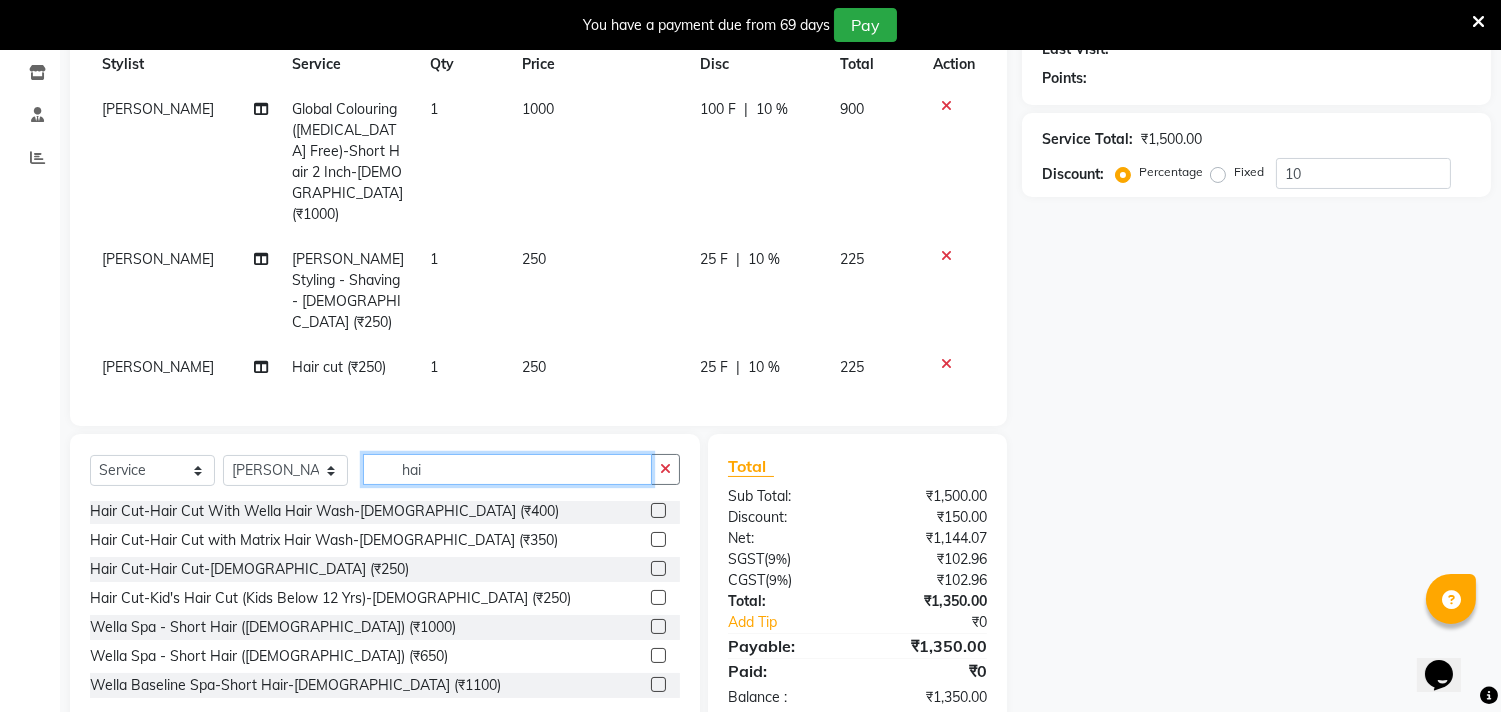 type on "hair" 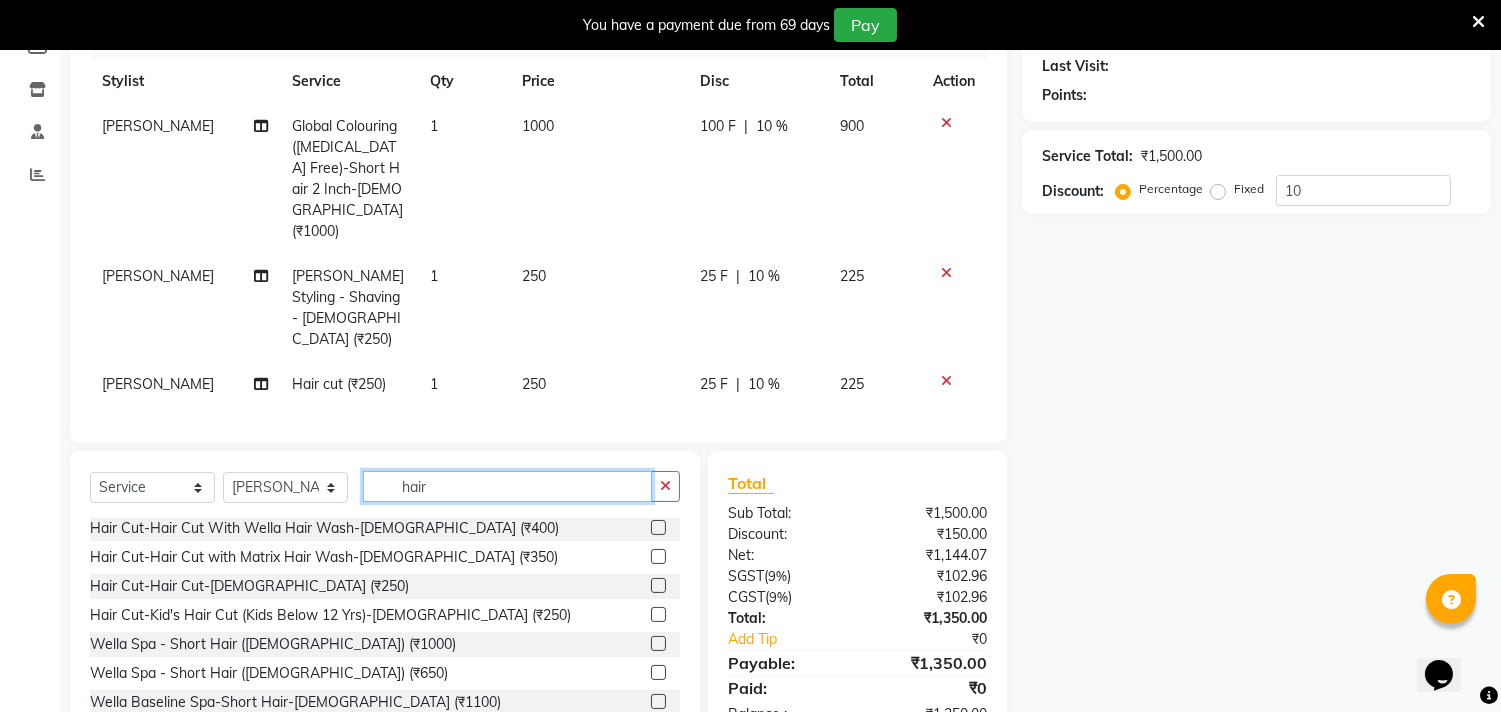 scroll, scrollTop: 0, scrollLeft: 0, axis: both 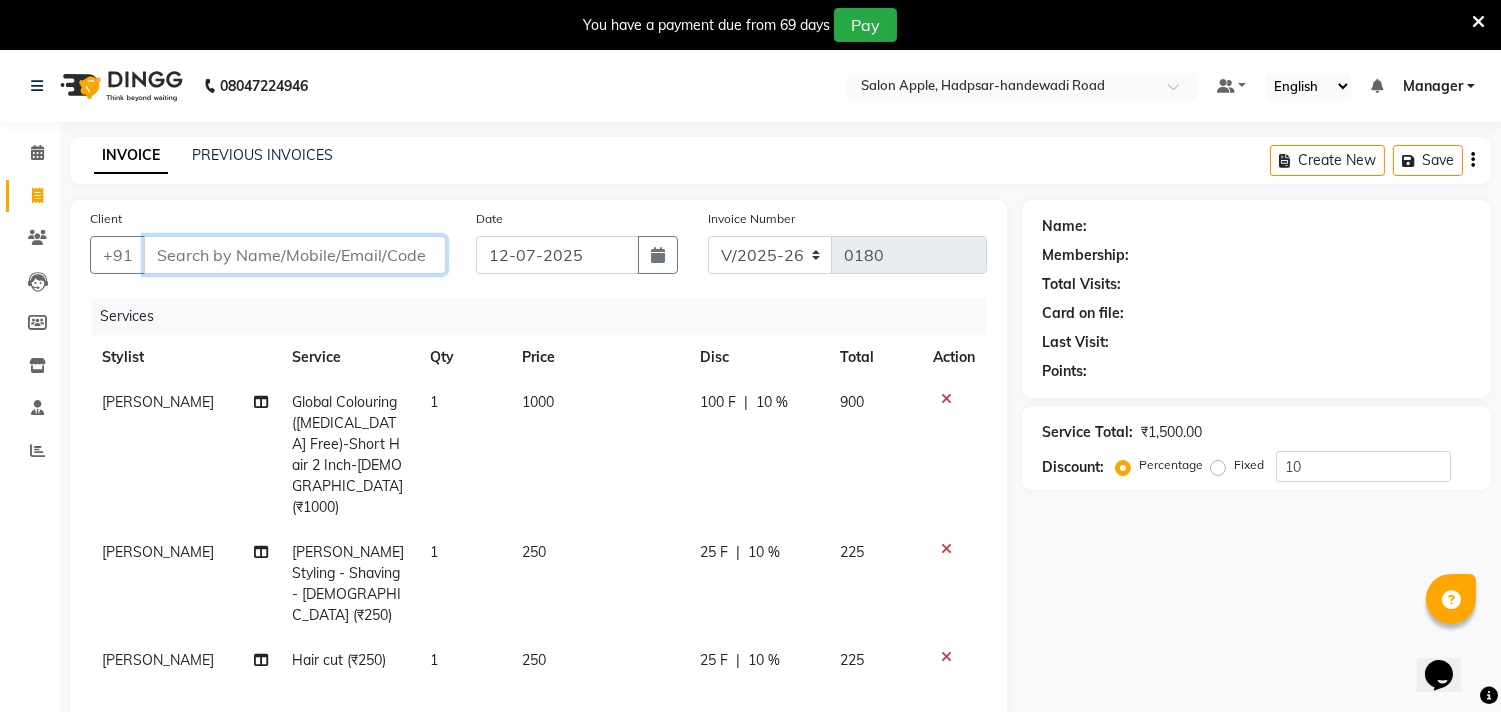 click on "Client" at bounding box center [295, 255] 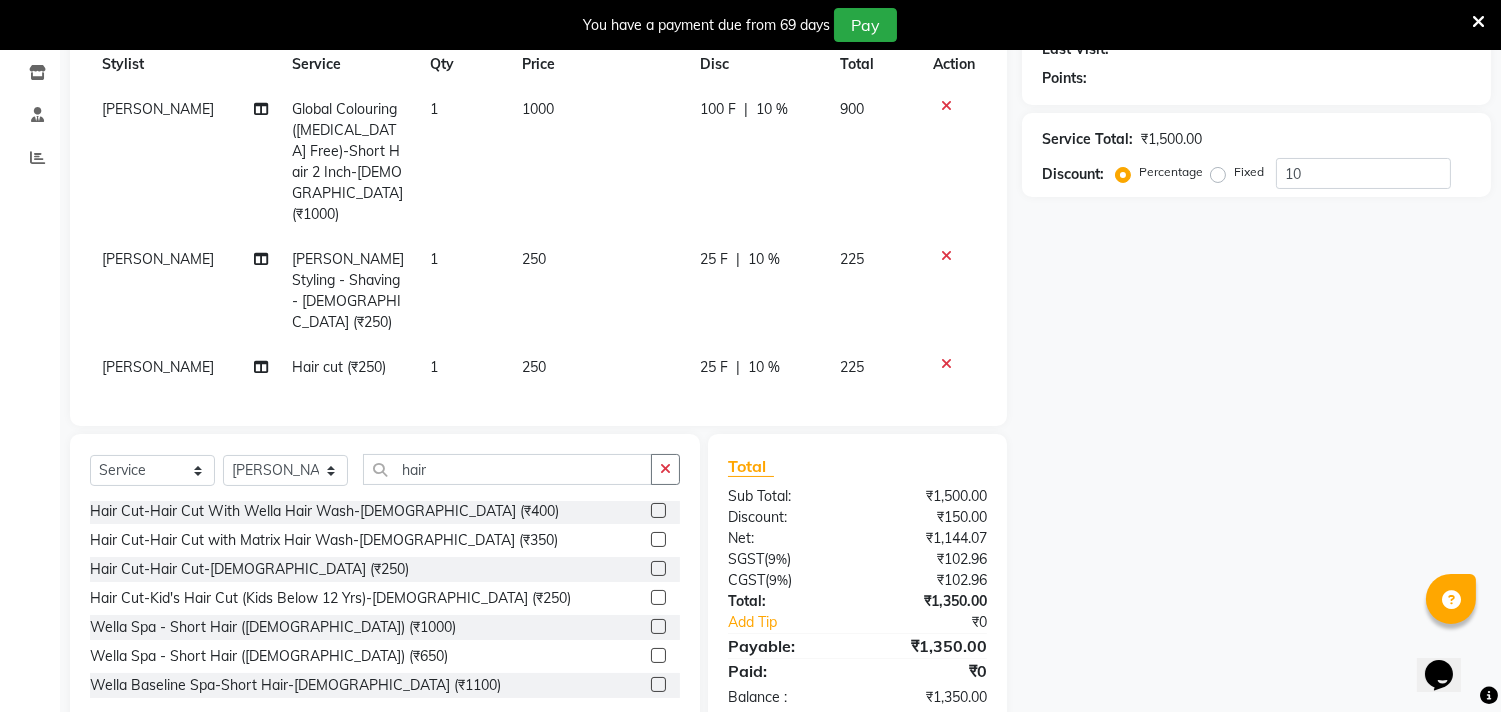scroll, scrollTop: 0, scrollLeft: 0, axis: both 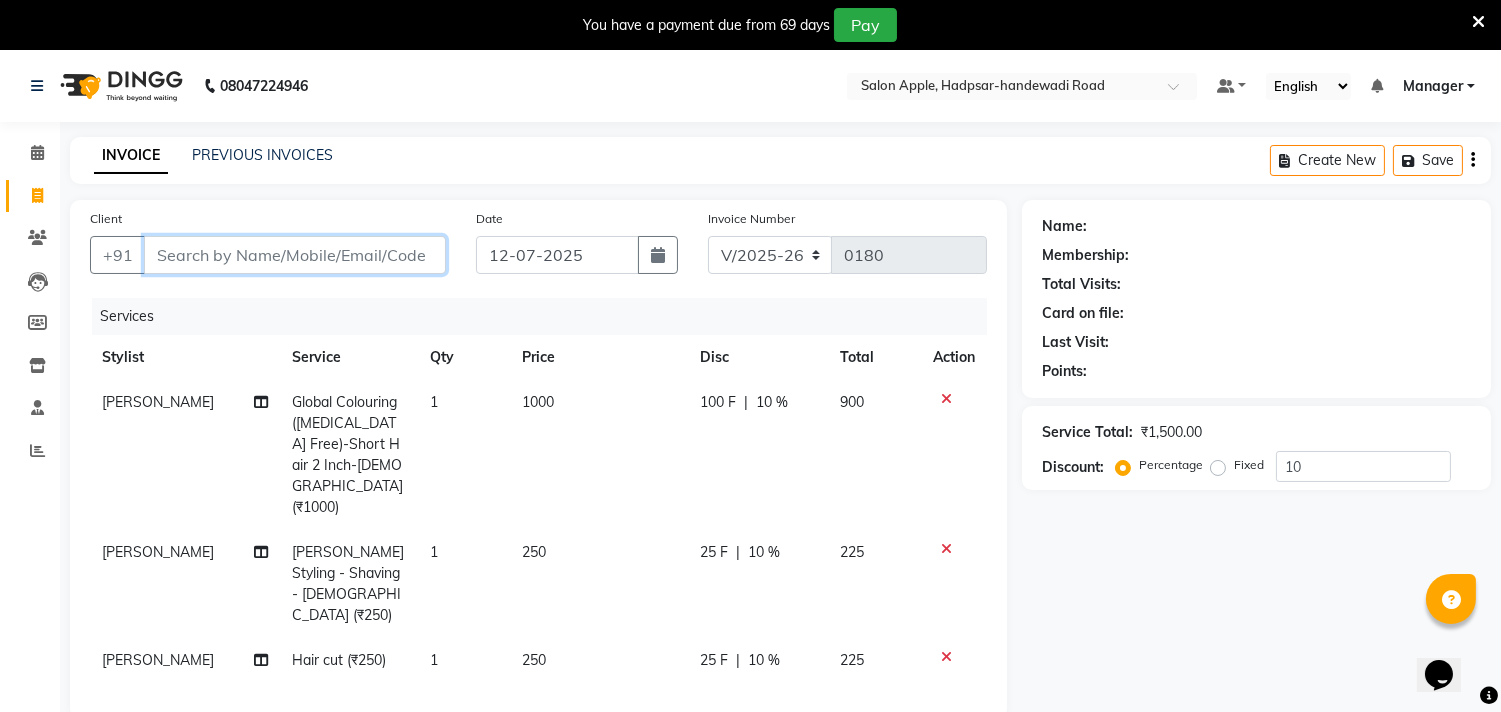 click on "Client" at bounding box center [295, 255] 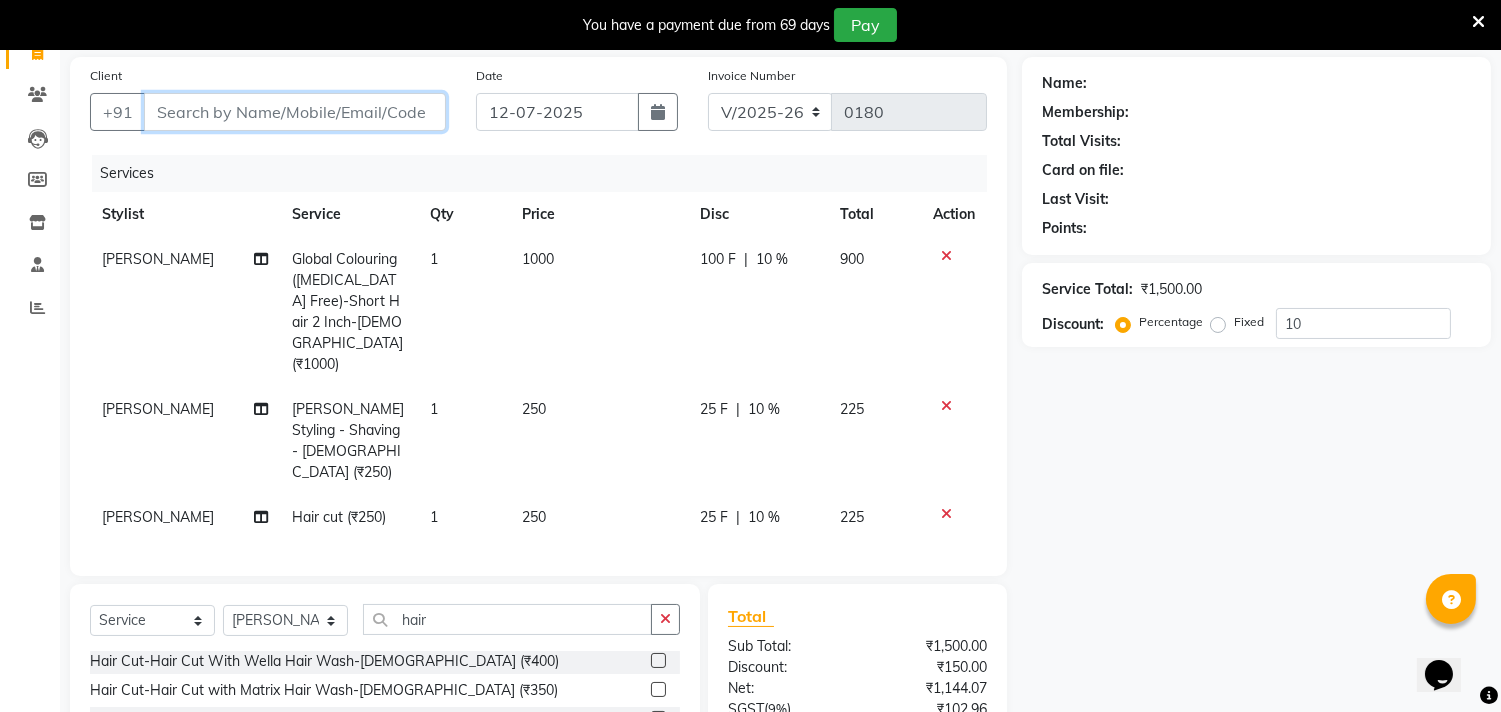 scroll, scrollTop: 0, scrollLeft: 0, axis: both 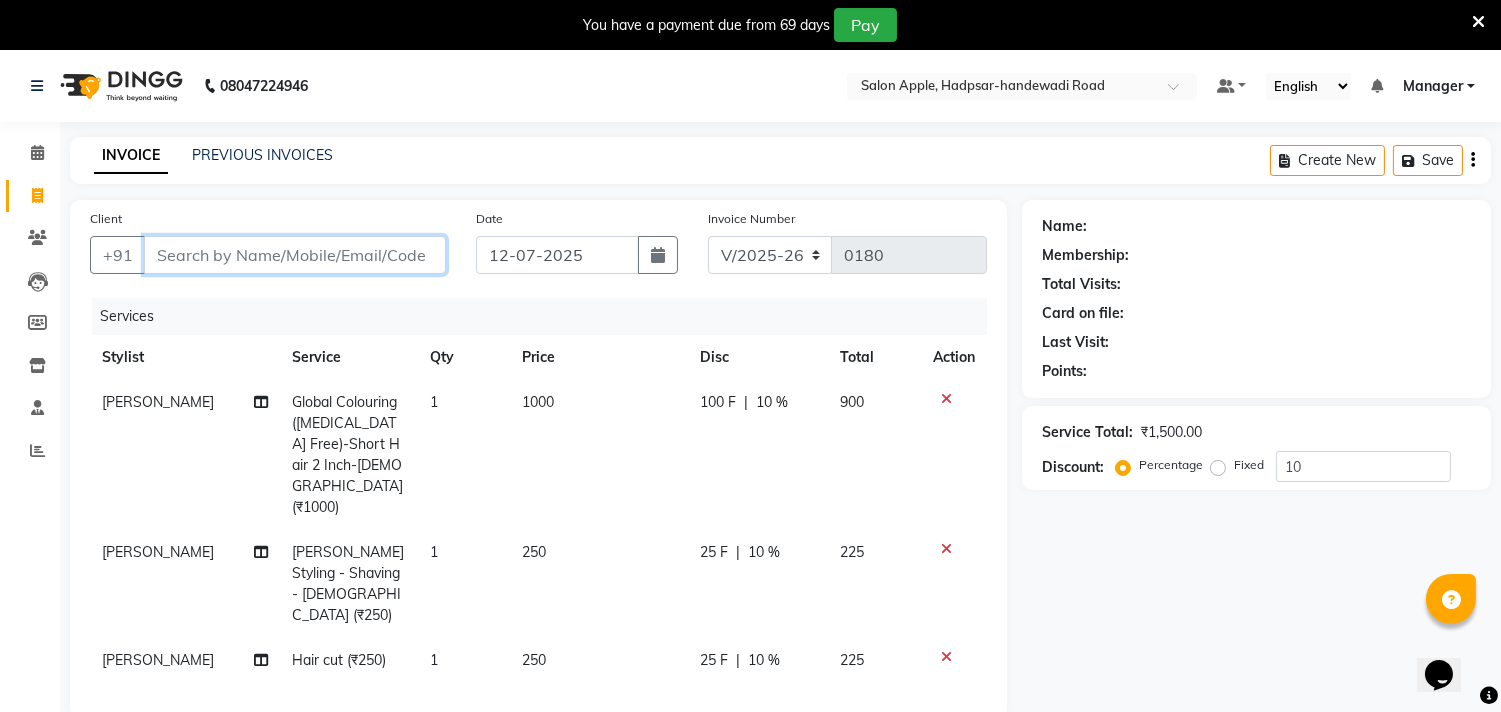 click on "Client" at bounding box center (295, 255) 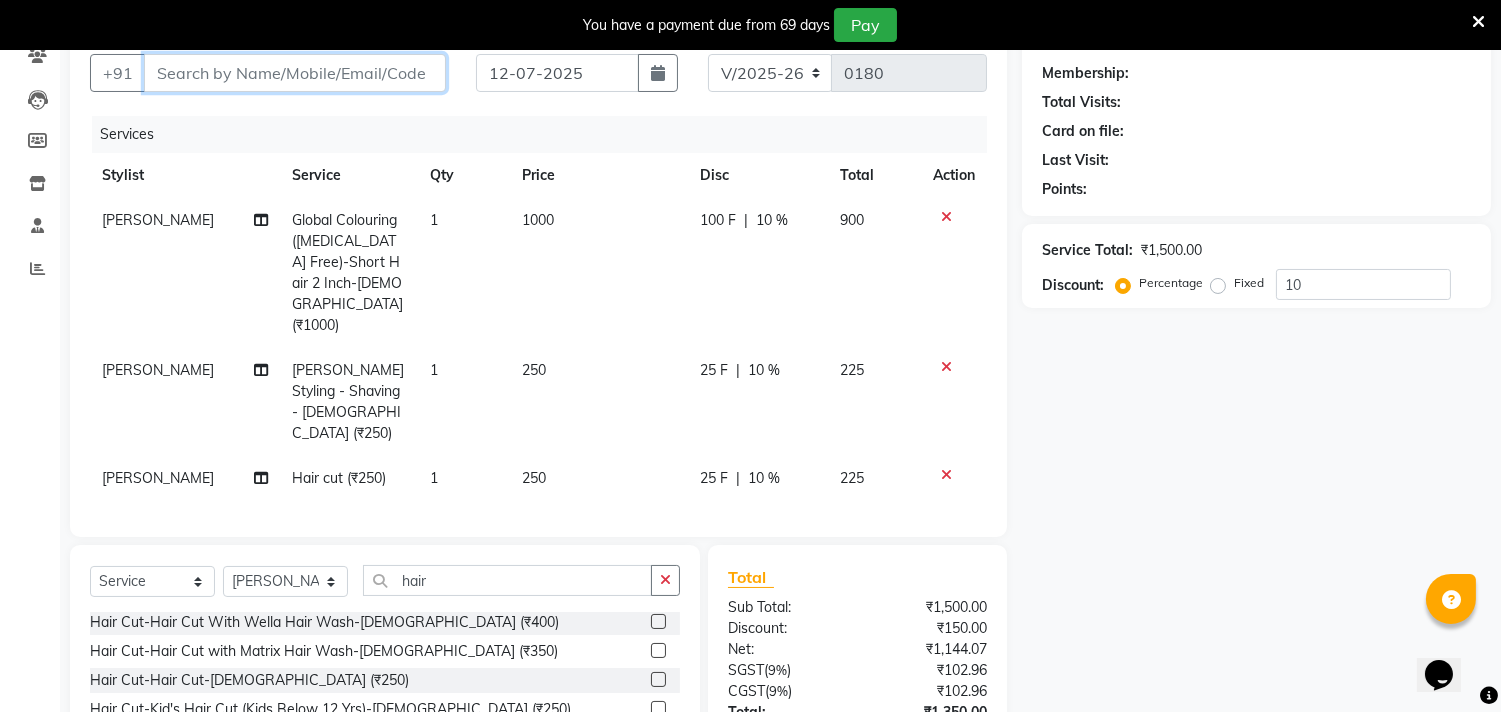 scroll, scrollTop: 293, scrollLeft: 0, axis: vertical 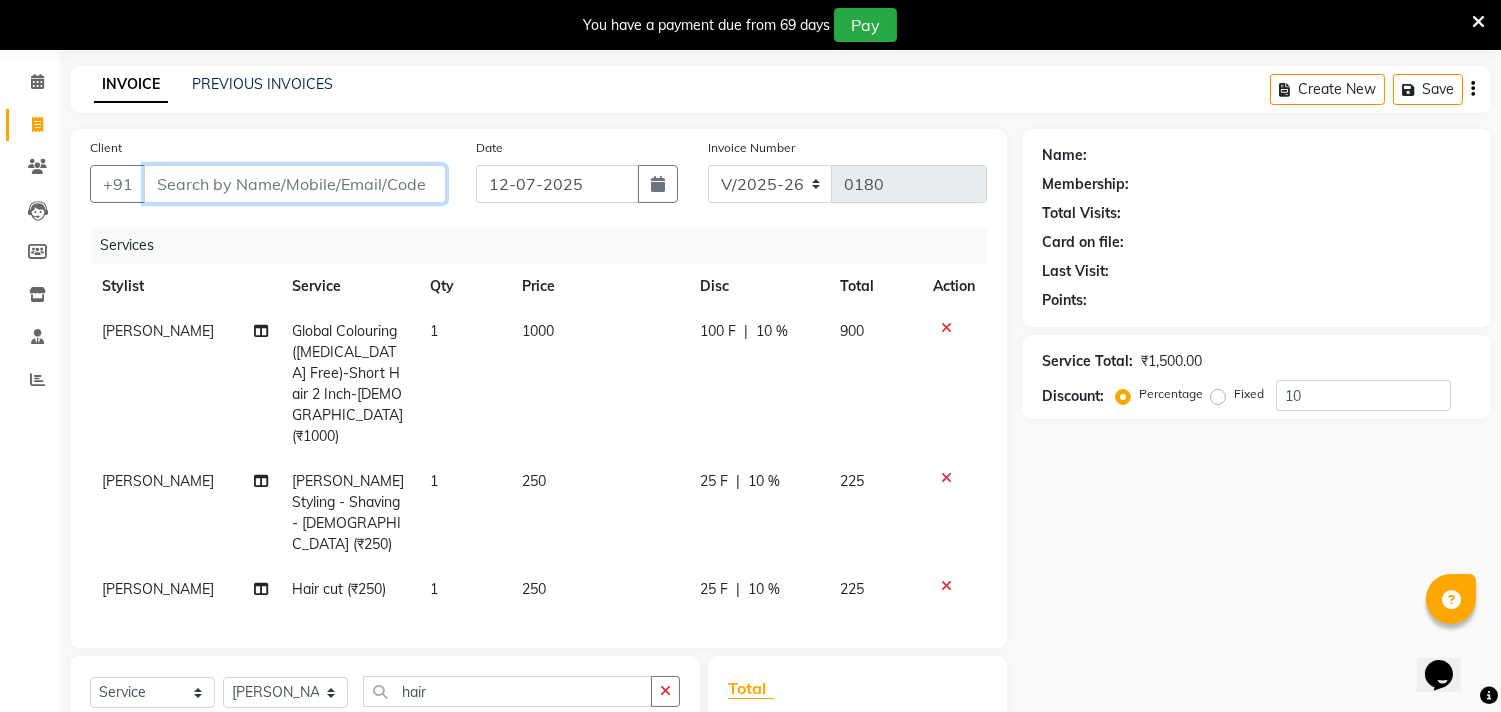 click on "Client" at bounding box center [295, 184] 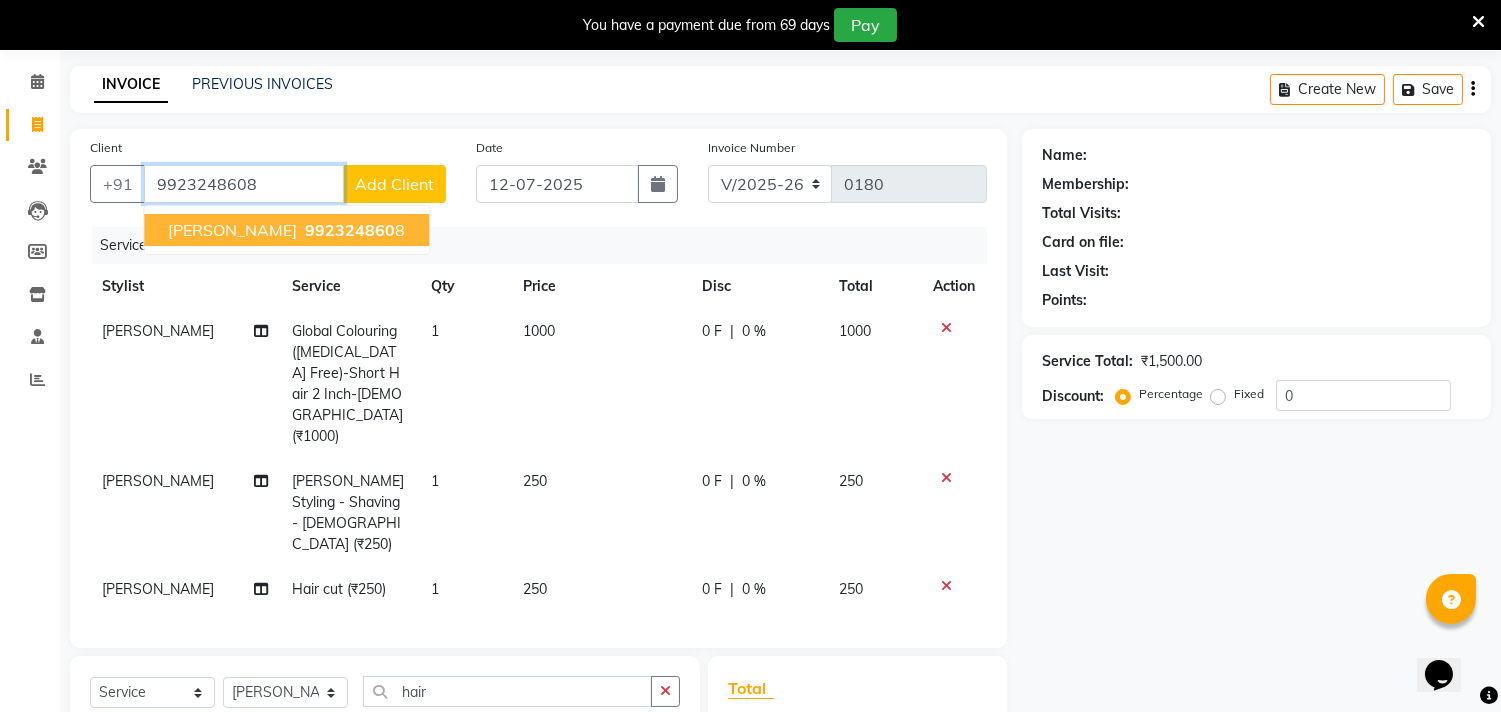 type on "9923248608" 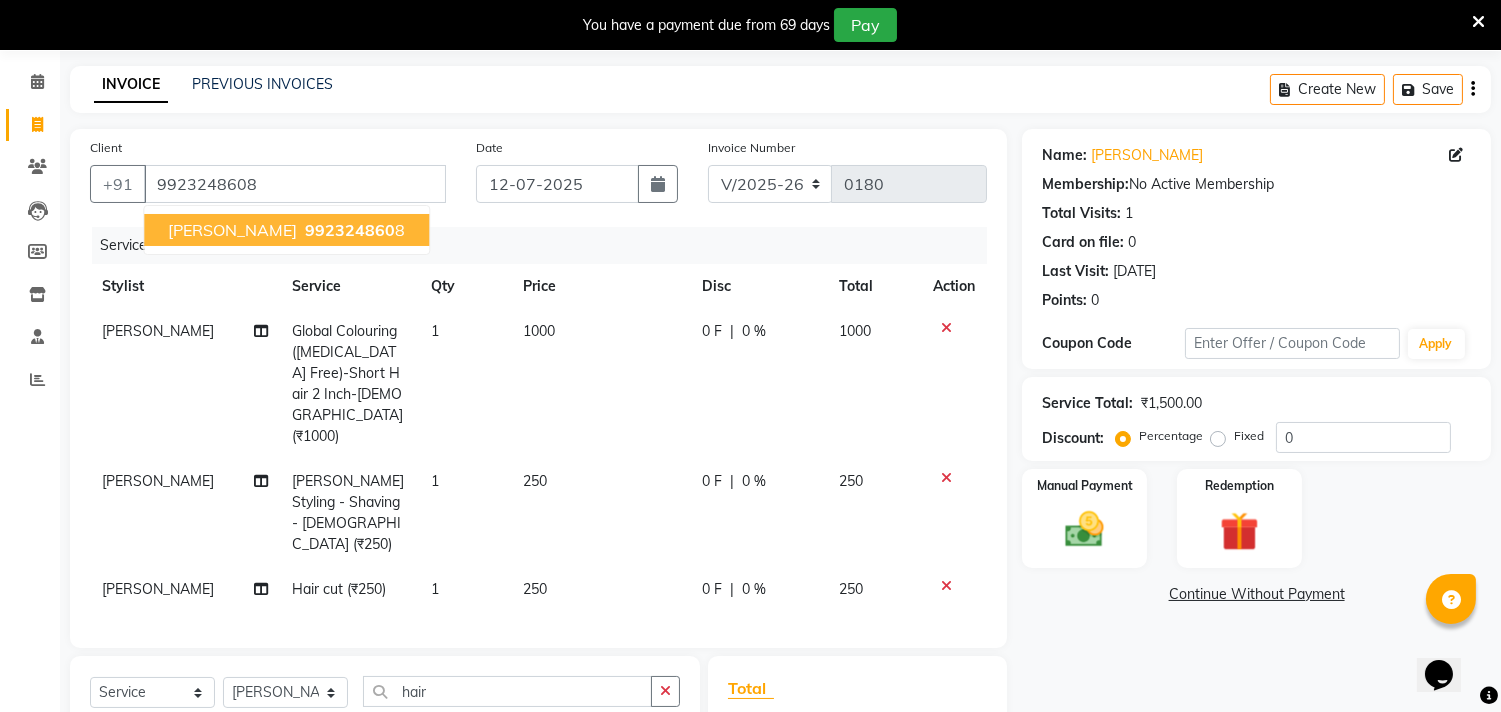 click on "992324860" at bounding box center [350, 230] 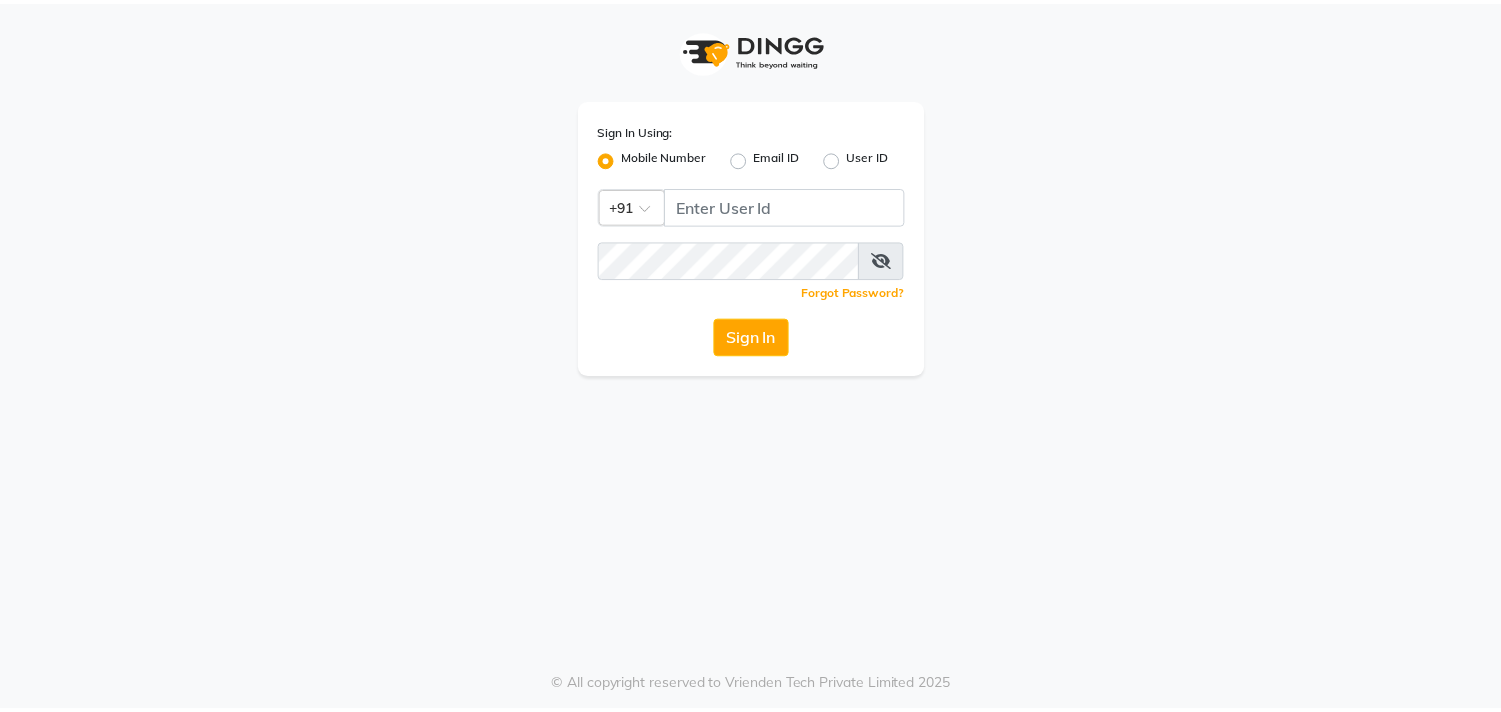 scroll, scrollTop: 0, scrollLeft: 0, axis: both 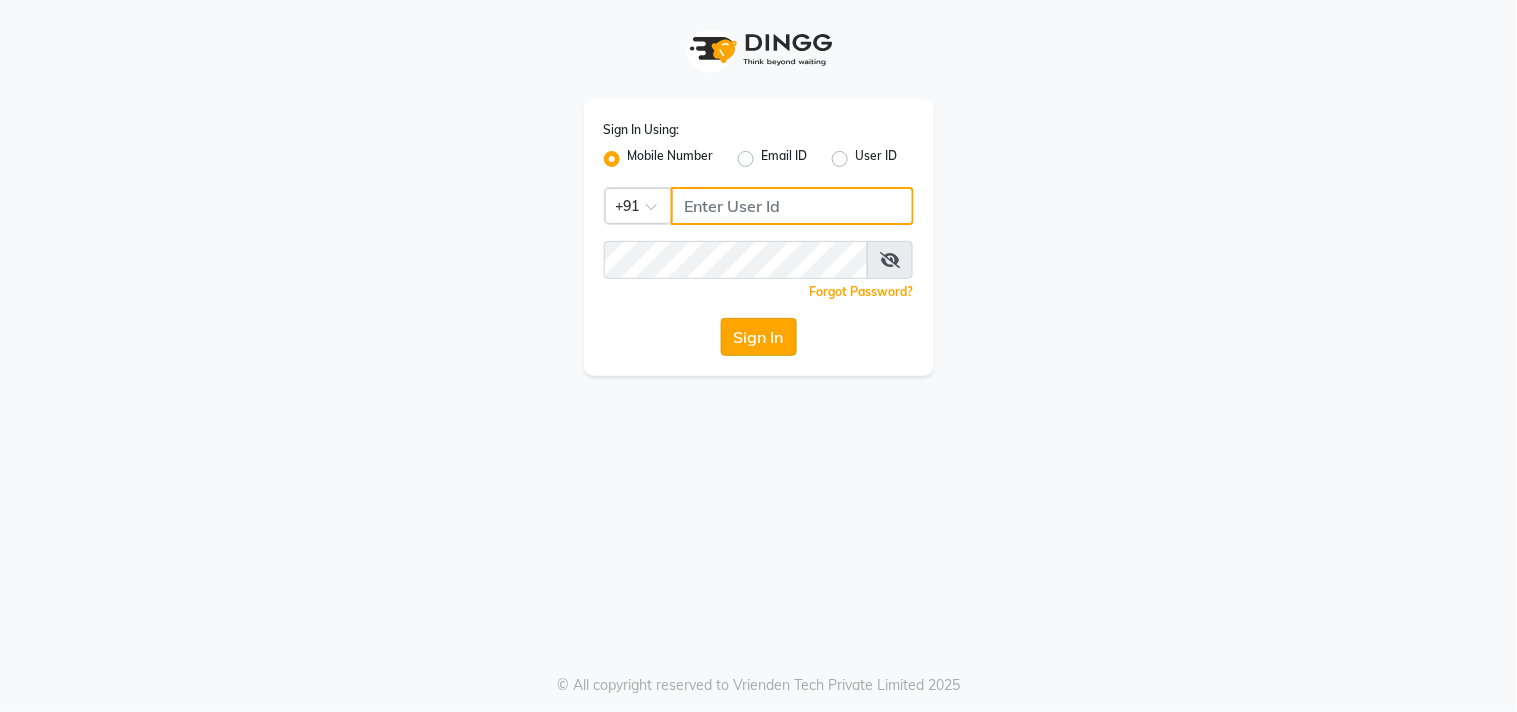 type on "9209992788" 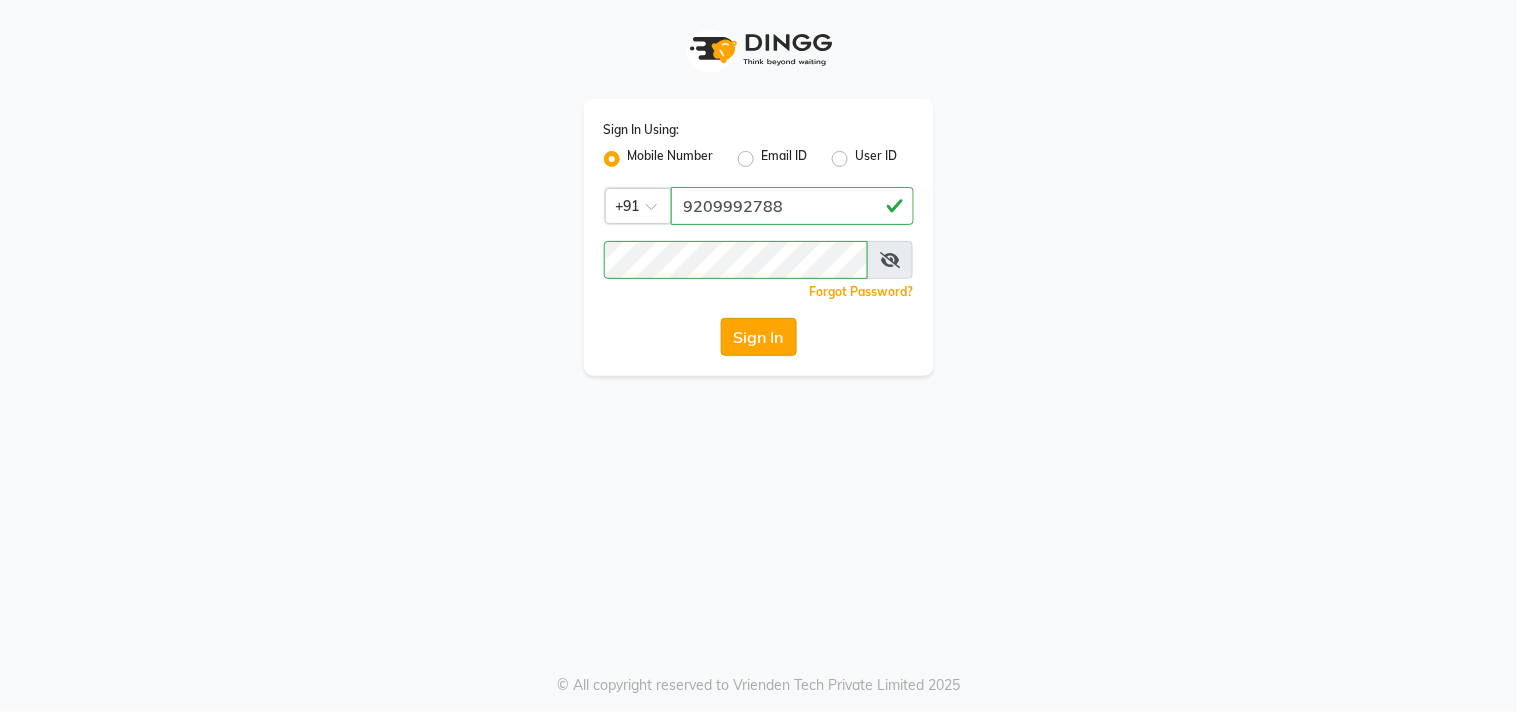 click on "Sign In" 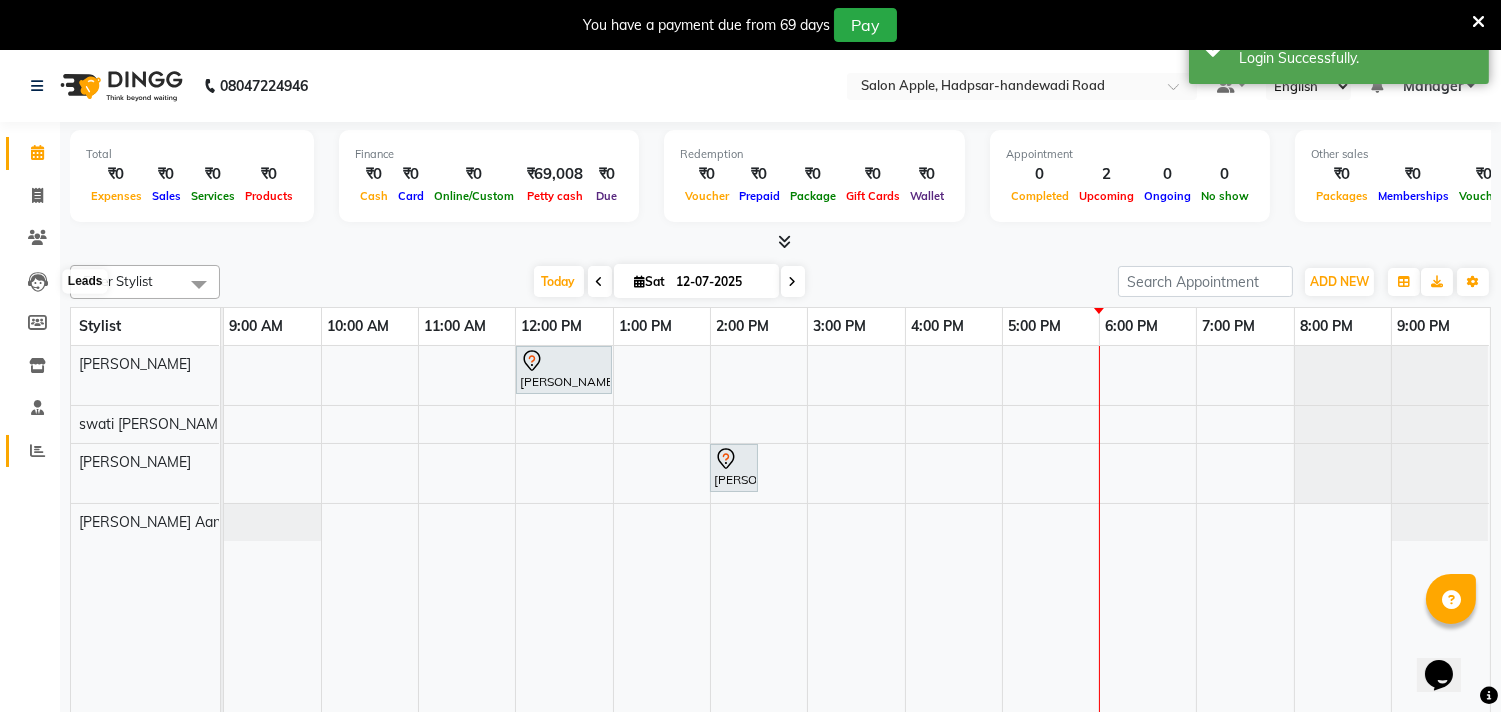 scroll, scrollTop: 0, scrollLeft: 0, axis: both 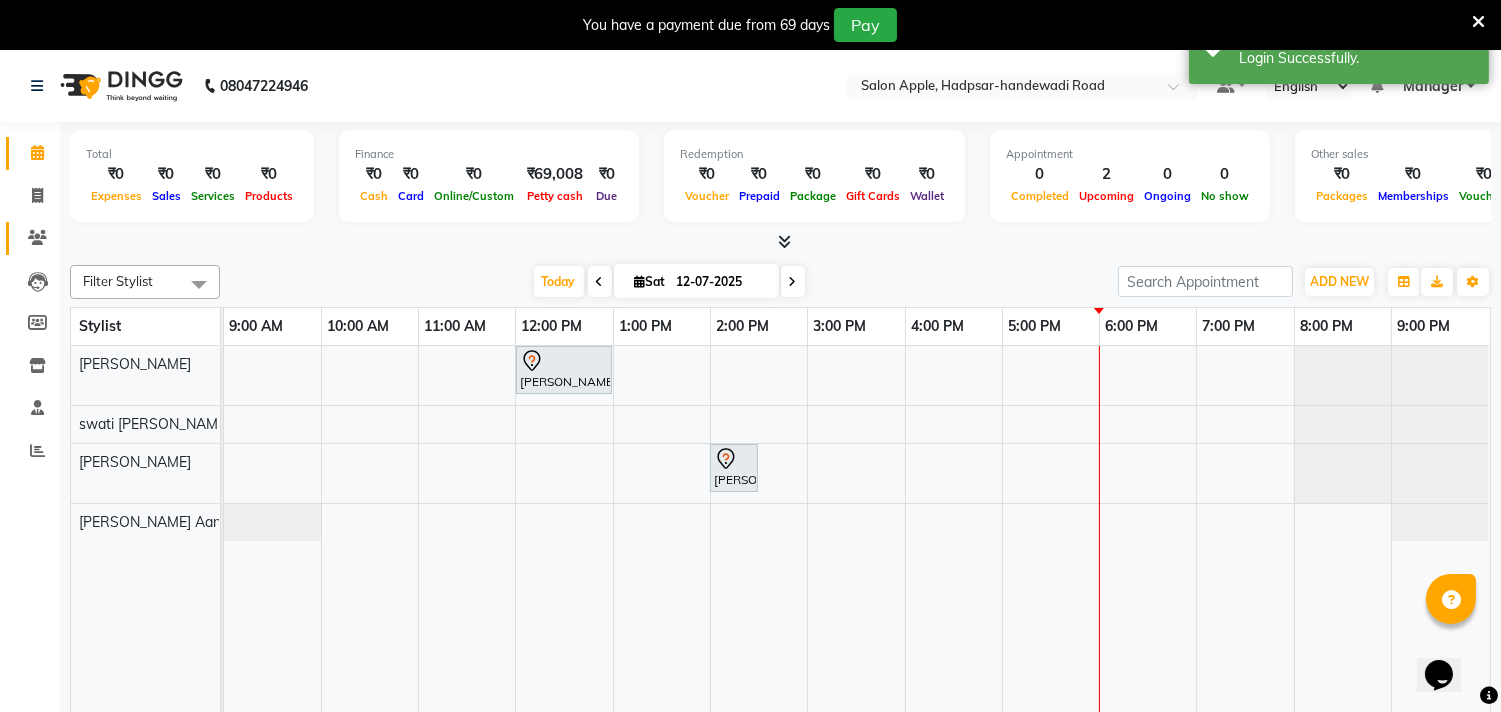 click on "Clients" 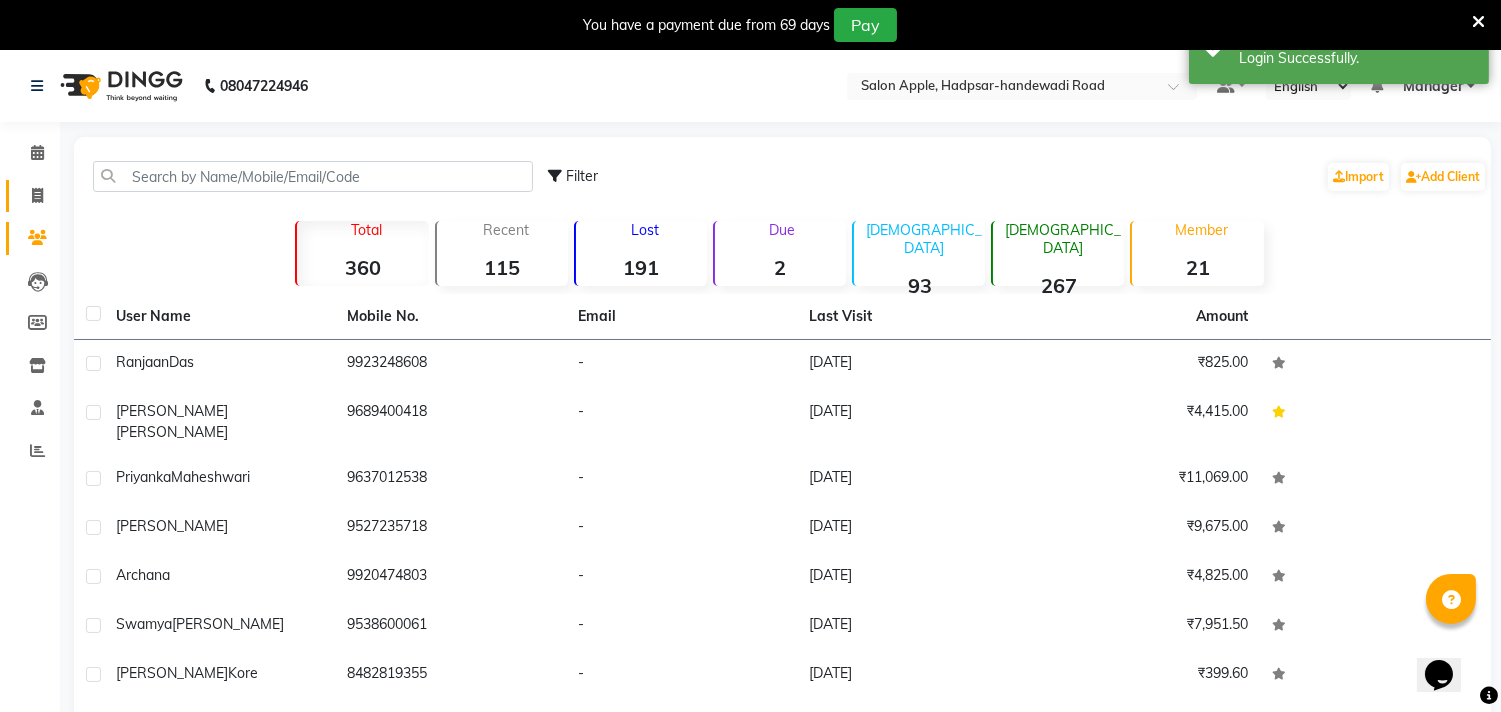 click on "Invoice" 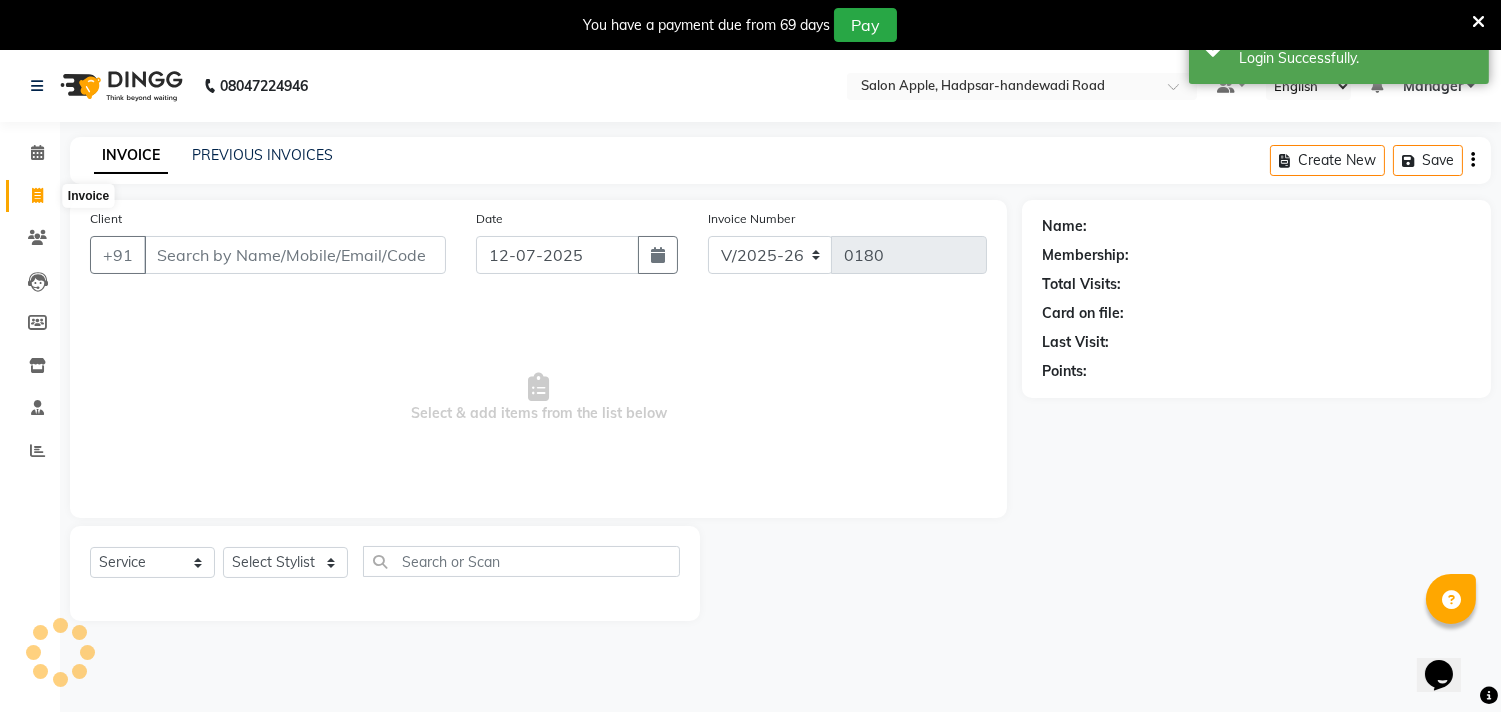 scroll, scrollTop: 50, scrollLeft: 0, axis: vertical 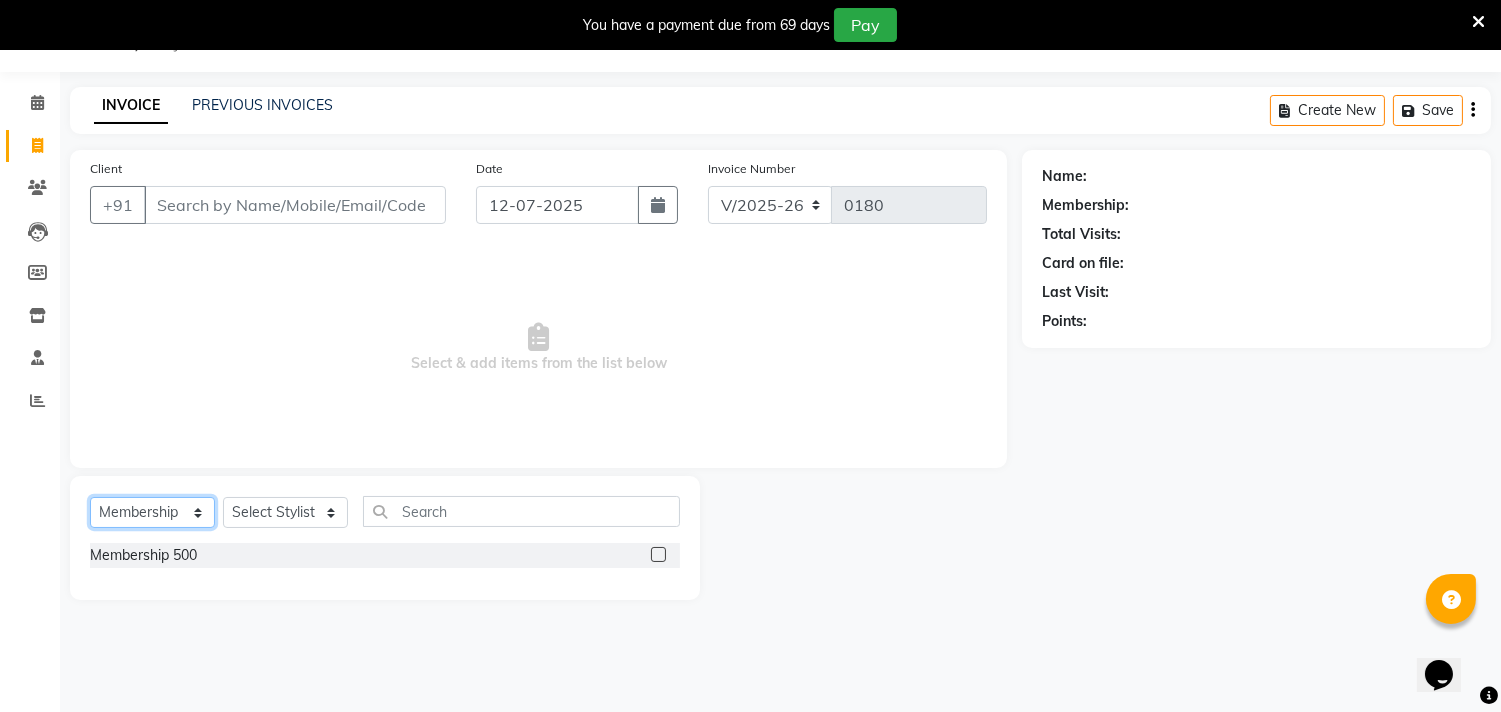 click on "Select  Service  Product  Membership  Package Voucher Prepaid Gift Card" 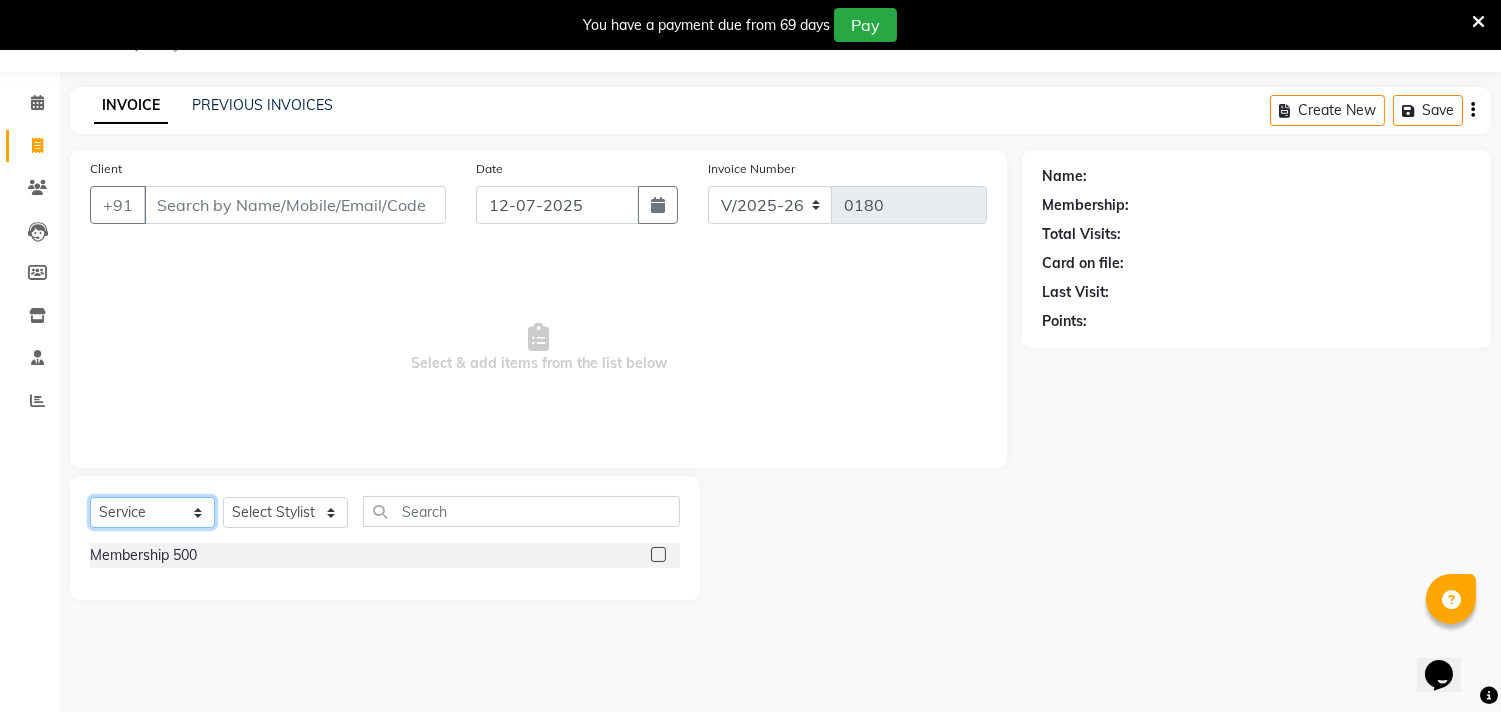 click on "Select  Service  Product  Membership  Package Voucher Prepaid Gift Card" 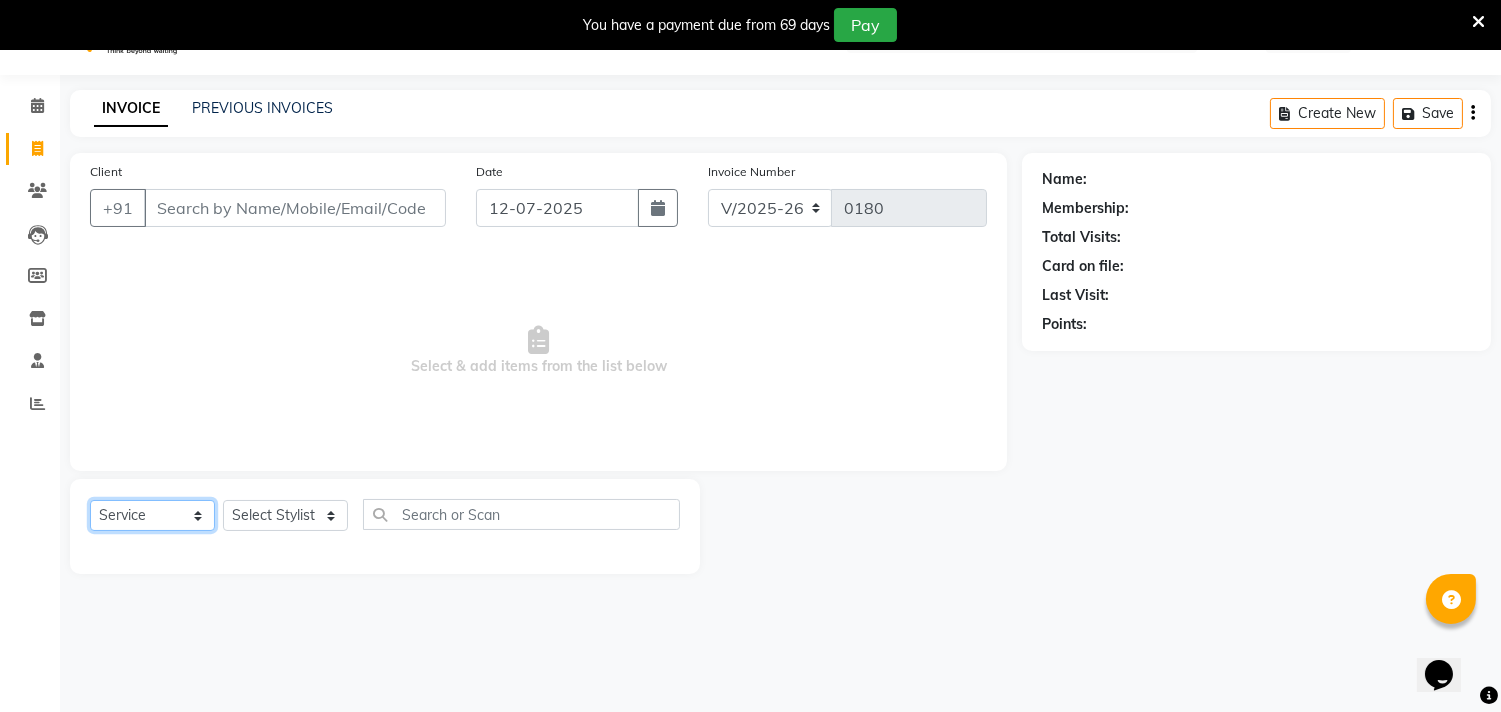 scroll, scrollTop: 50, scrollLeft: 0, axis: vertical 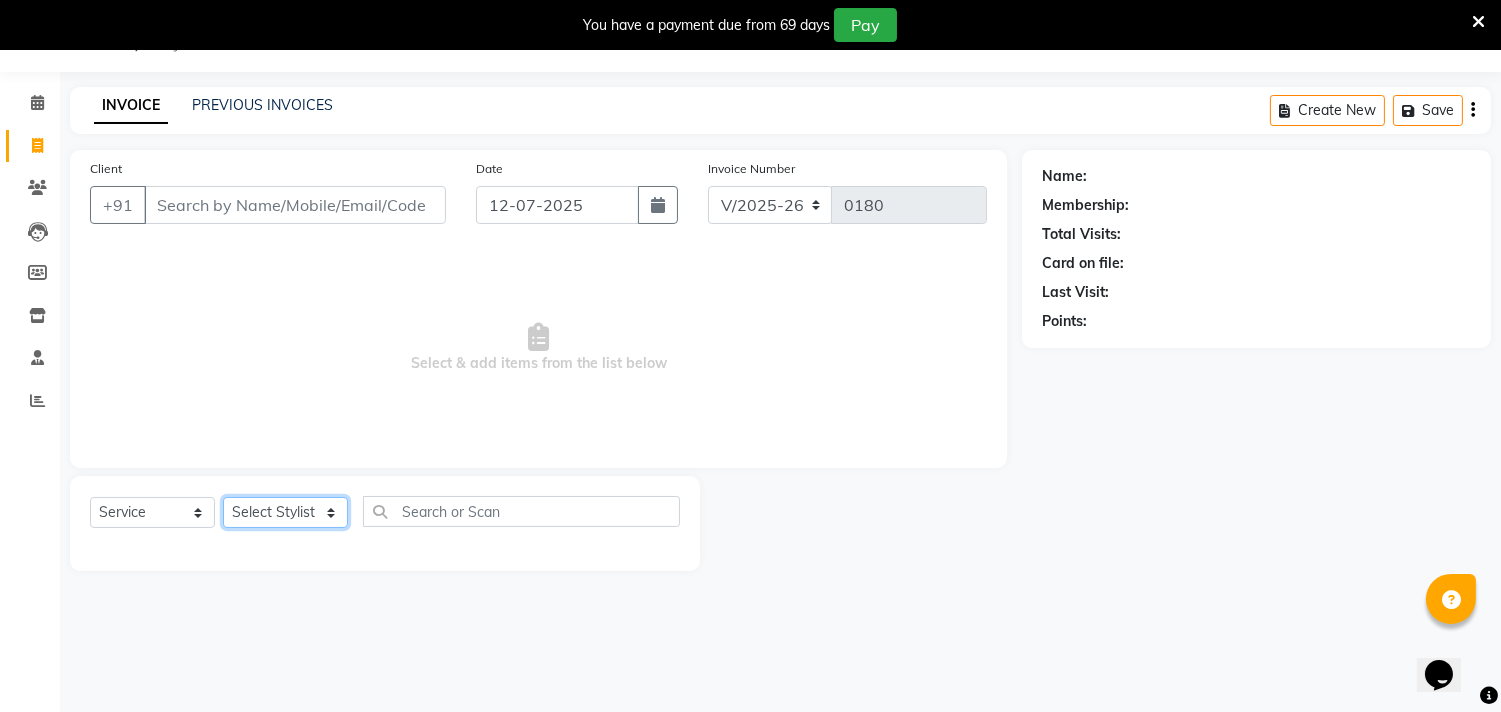 click on "Select Stylist [PERSON_NAME] Manager radha [PERSON_NAME]  [PERSON_NAME] swati [PERSON_NAME] [PERSON_NAME] Aangule" 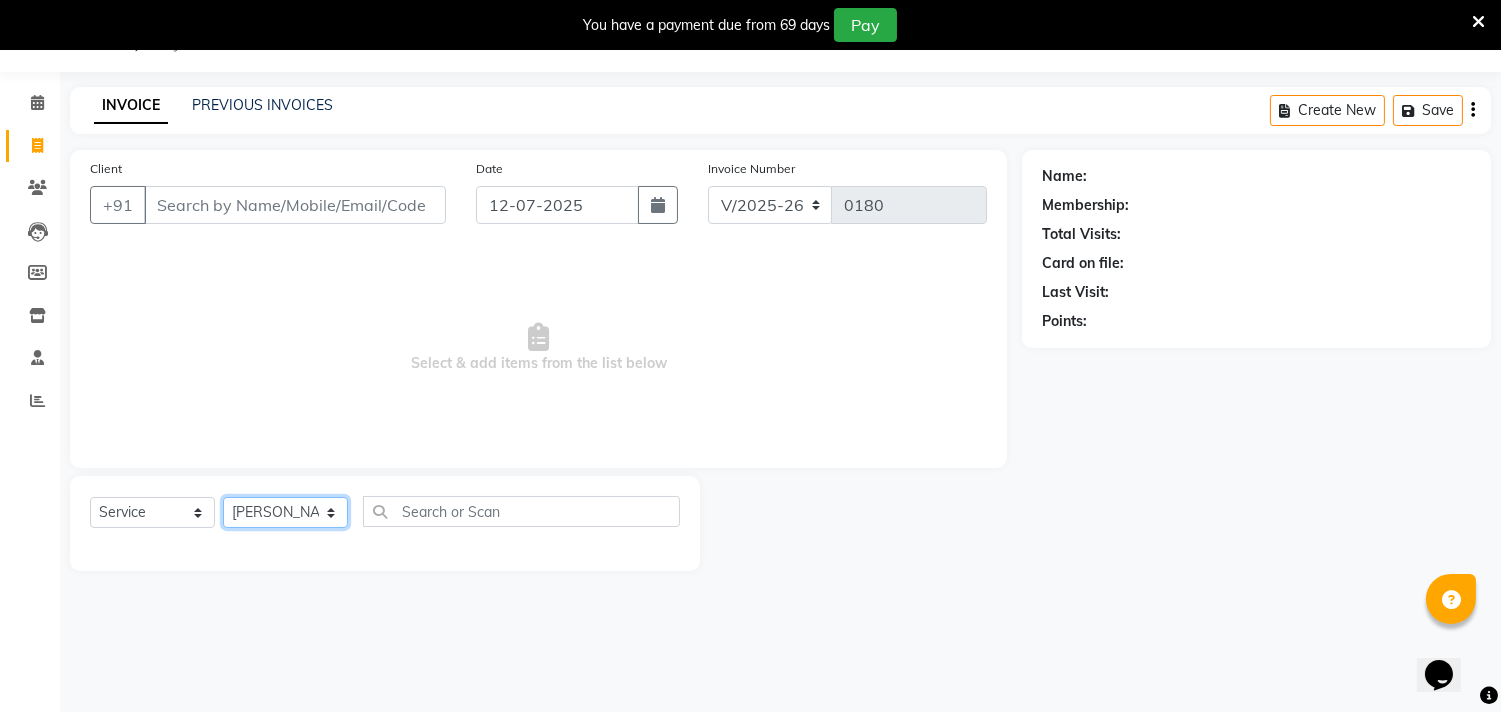 click on "Select Stylist [PERSON_NAME] Manager radha [PERSON_NAME]  [PERSON_NAME] swati [PERSON_NAME] [PERSON_NAME] Aangule" 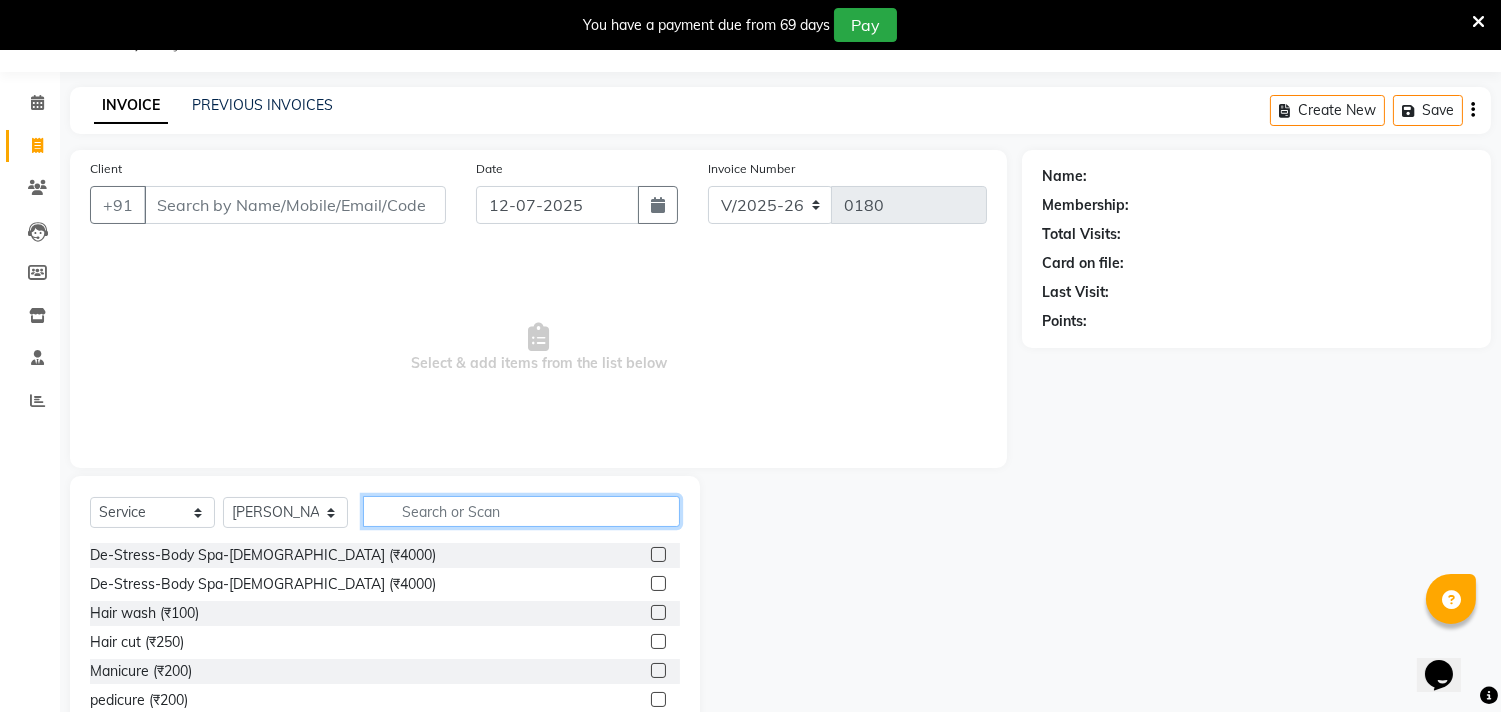 click 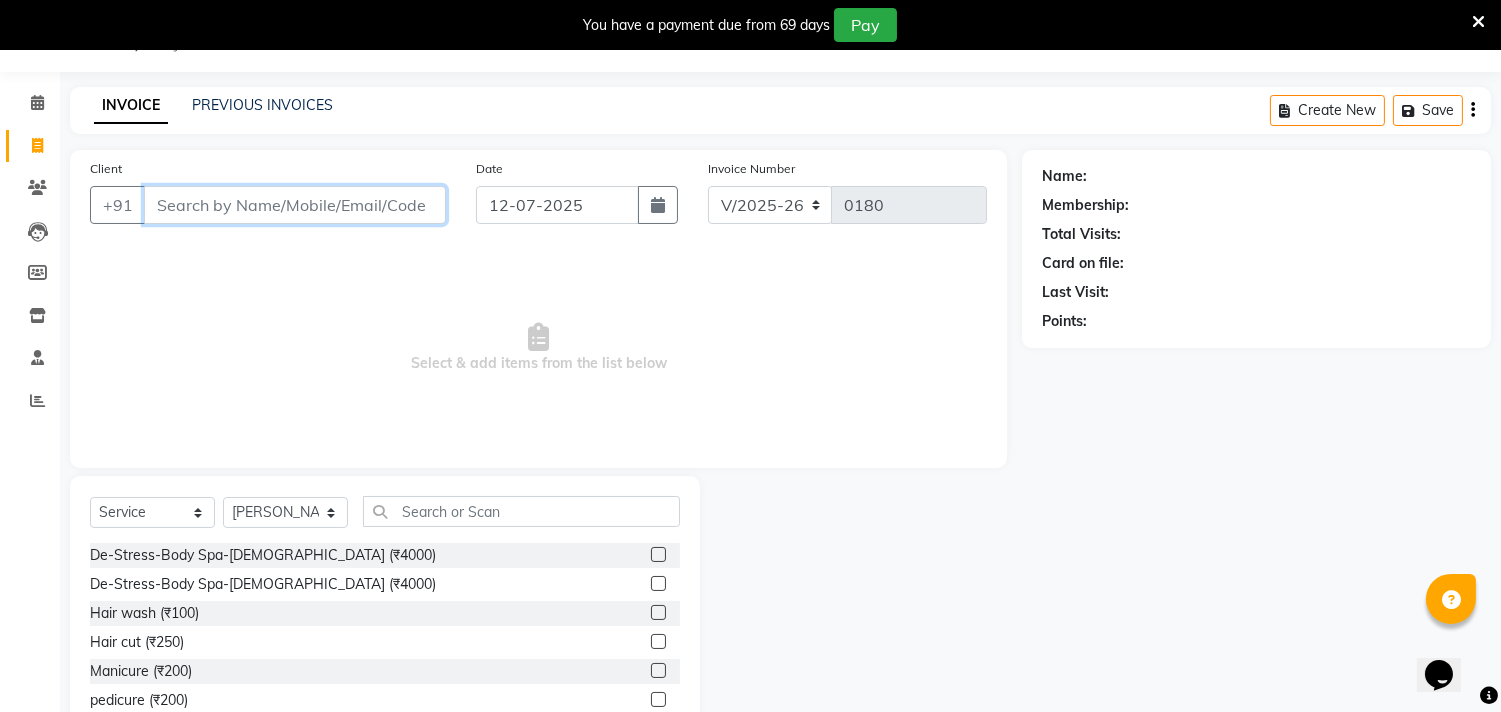 click on "Client" at bounding box center [295, 205] 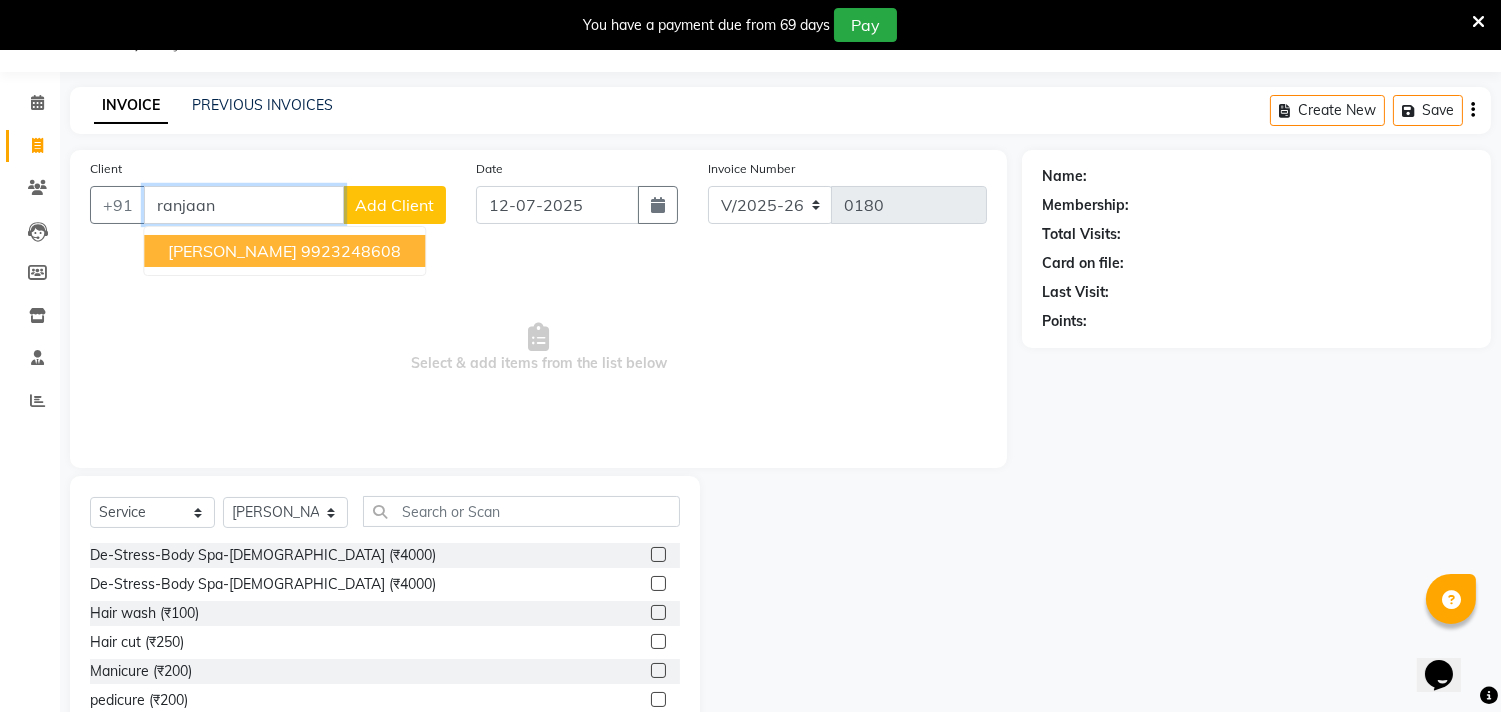 click on "[PERSON_NAME]" at bounding box center [232, 251] 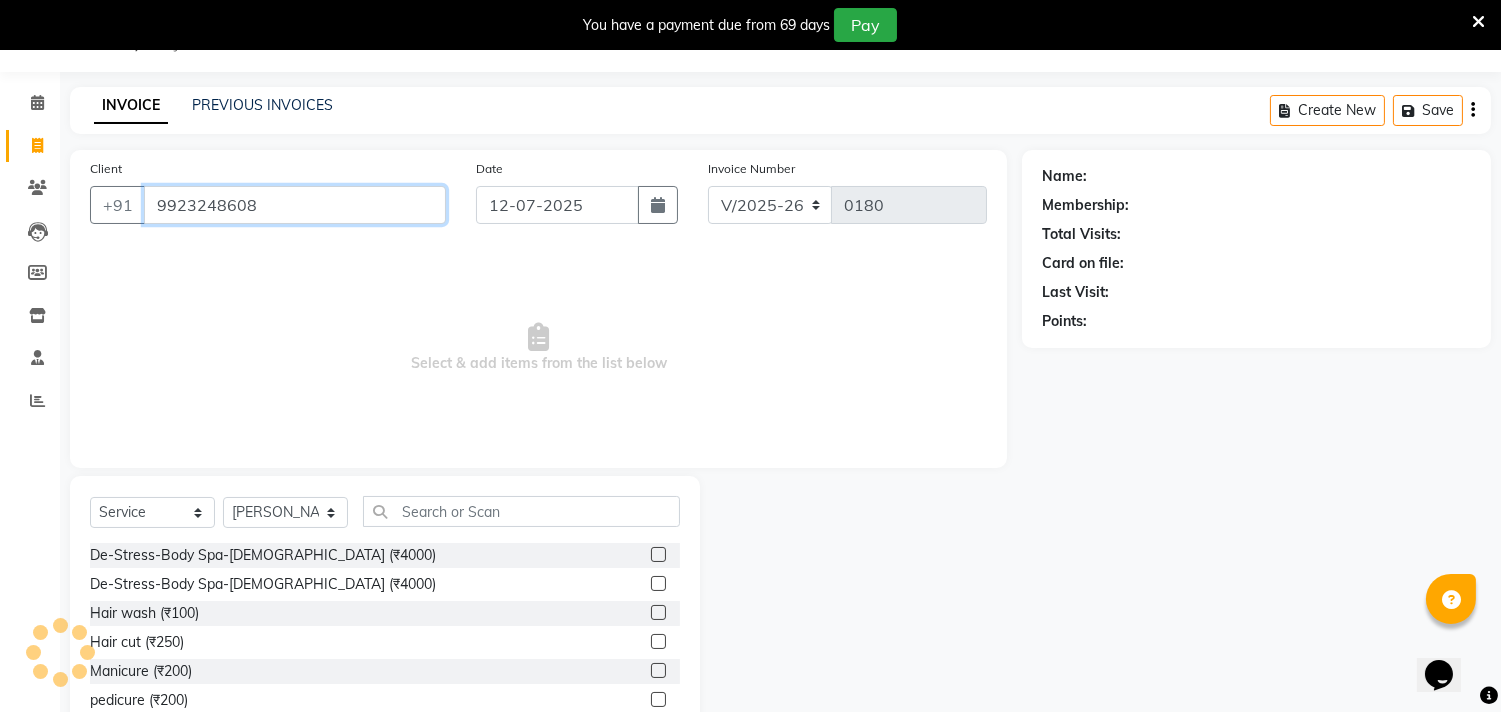 type on "9923248608" 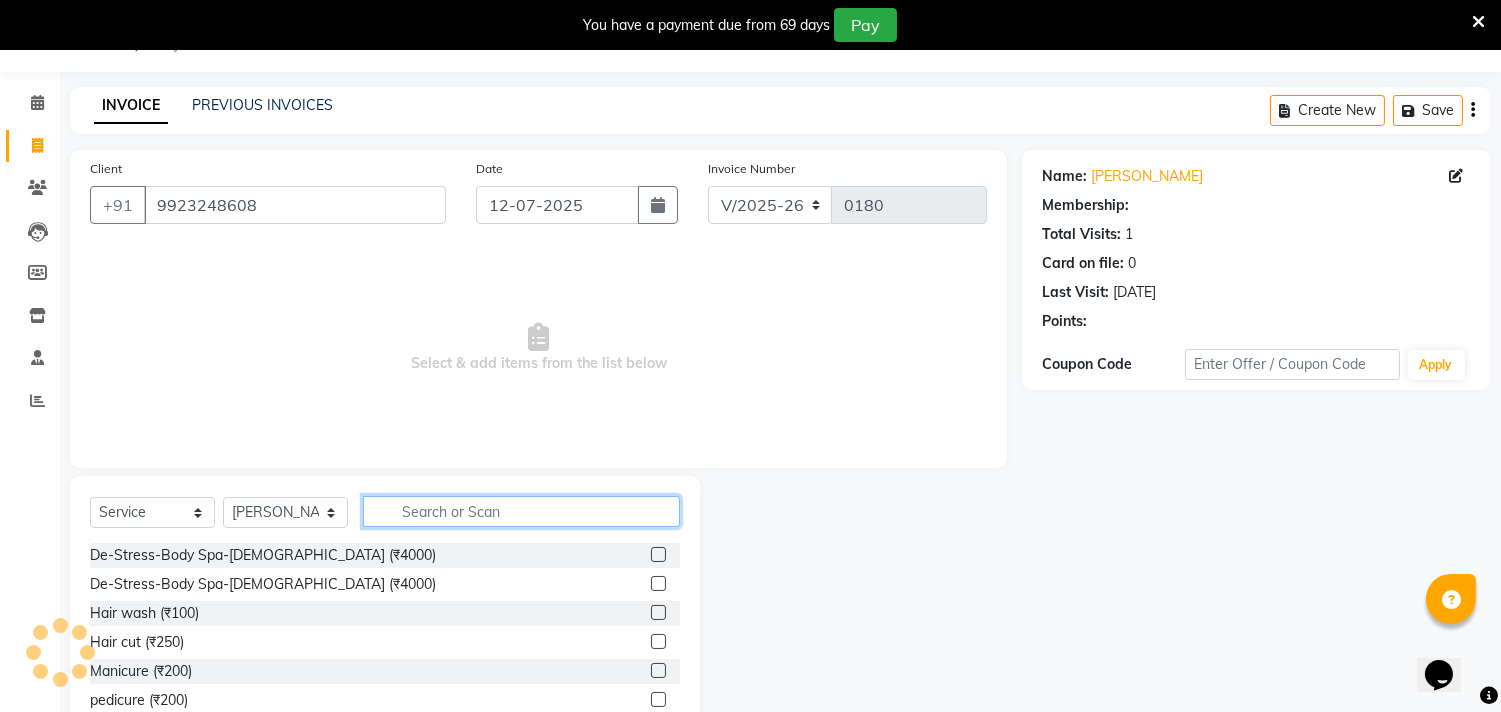 click 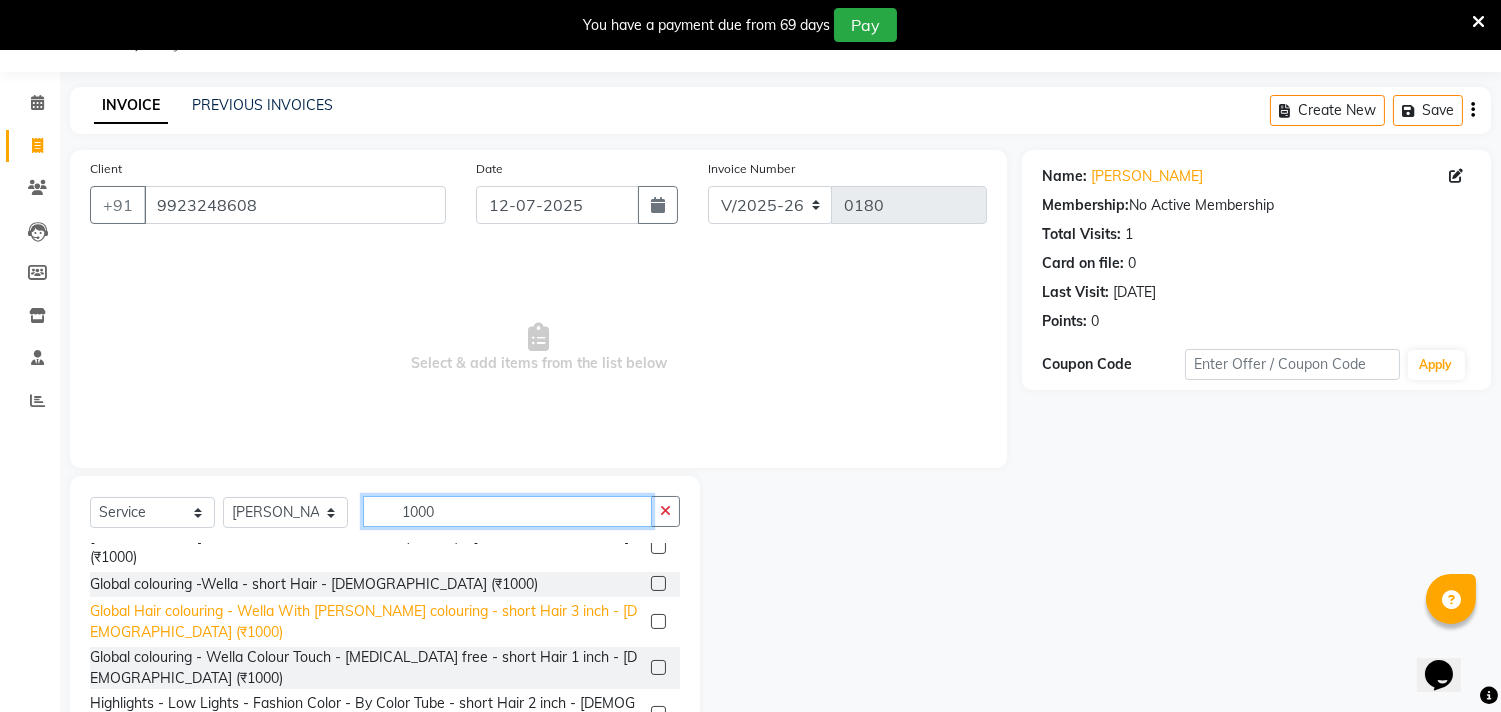 scroll, scrollTop: 555, scrollLeft: 0, axis: vertical 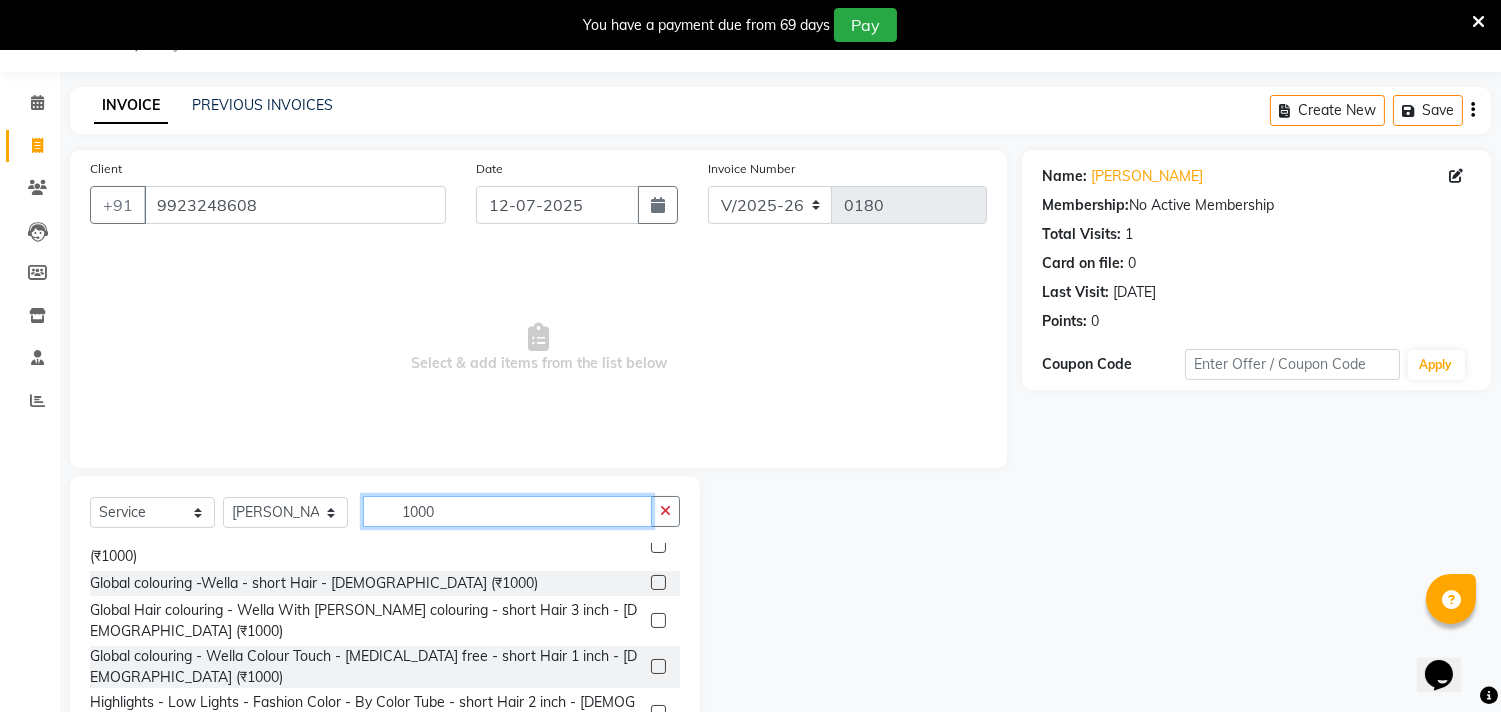 type on "1000" 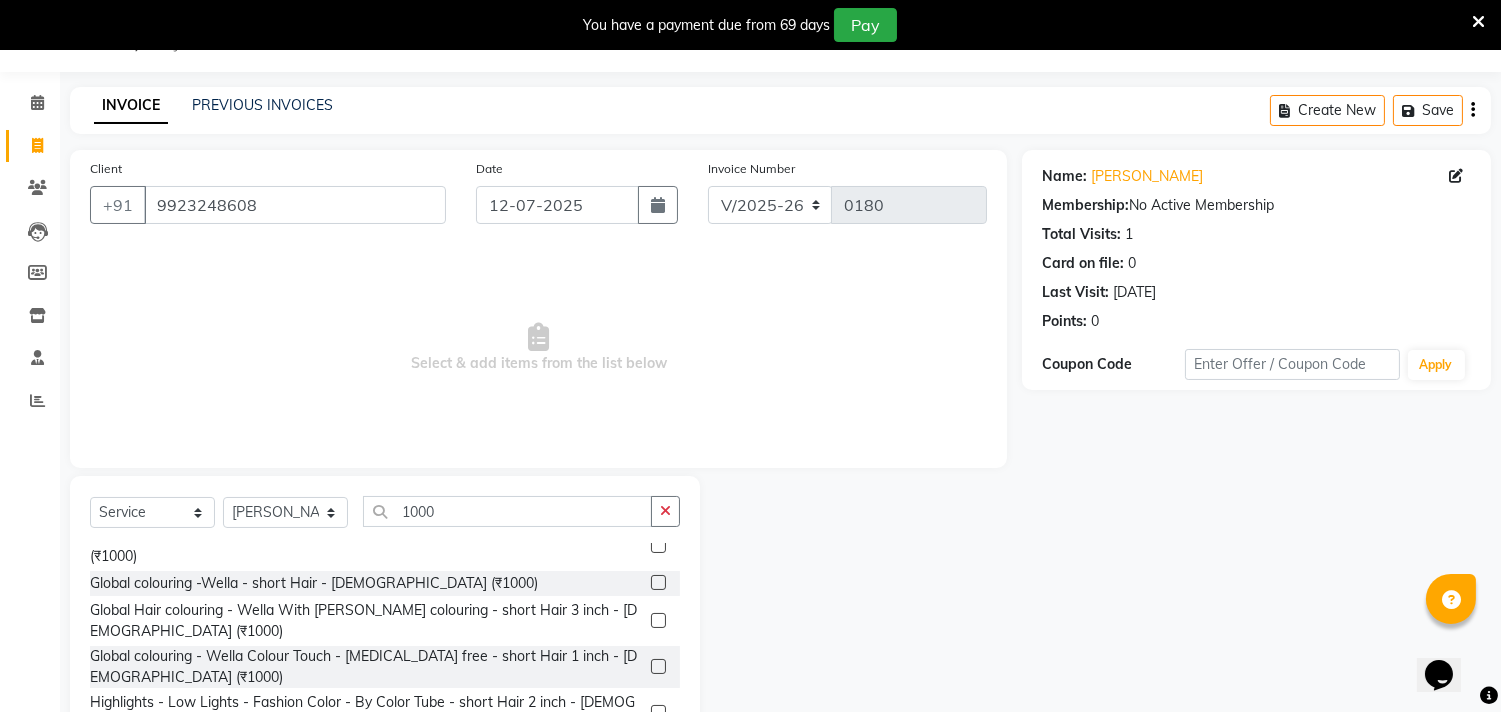 click 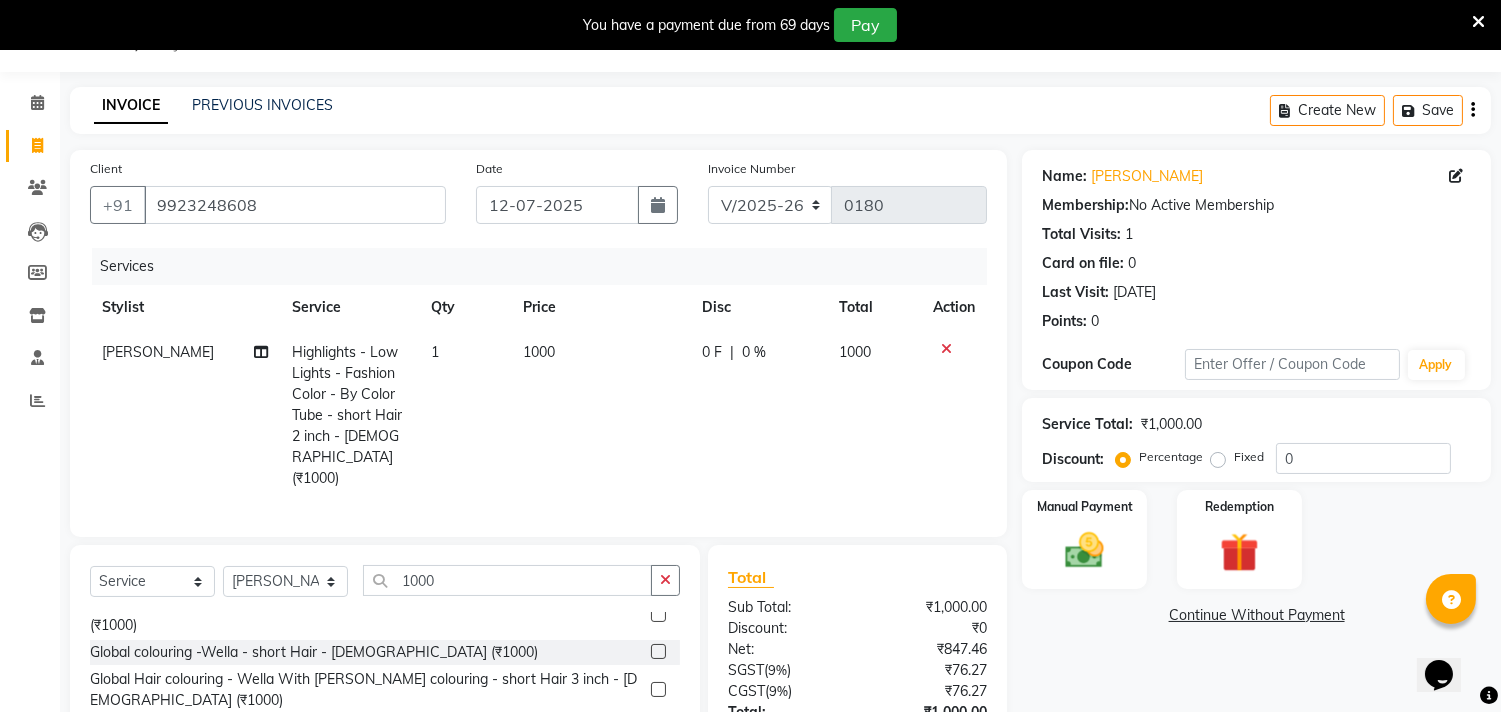 checkbox on "false" 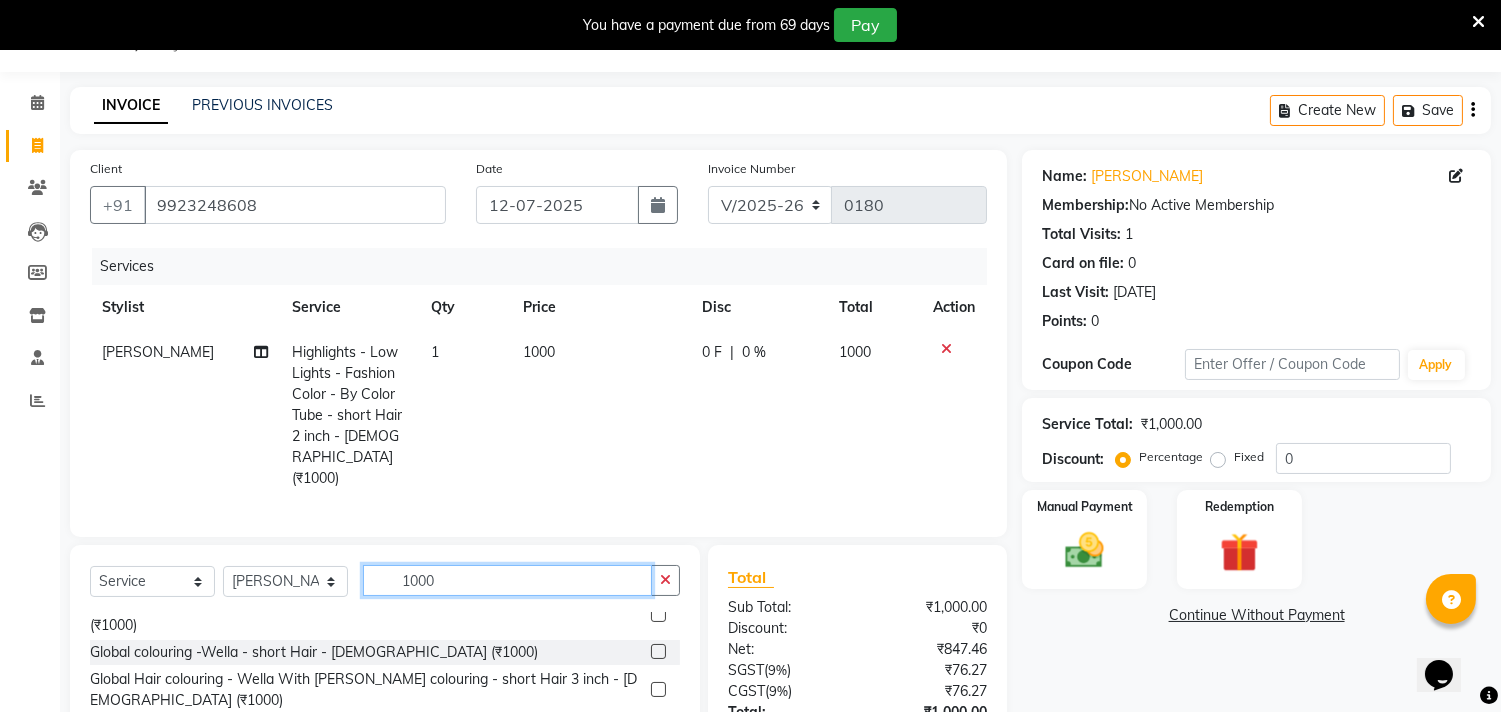 click on "1000" 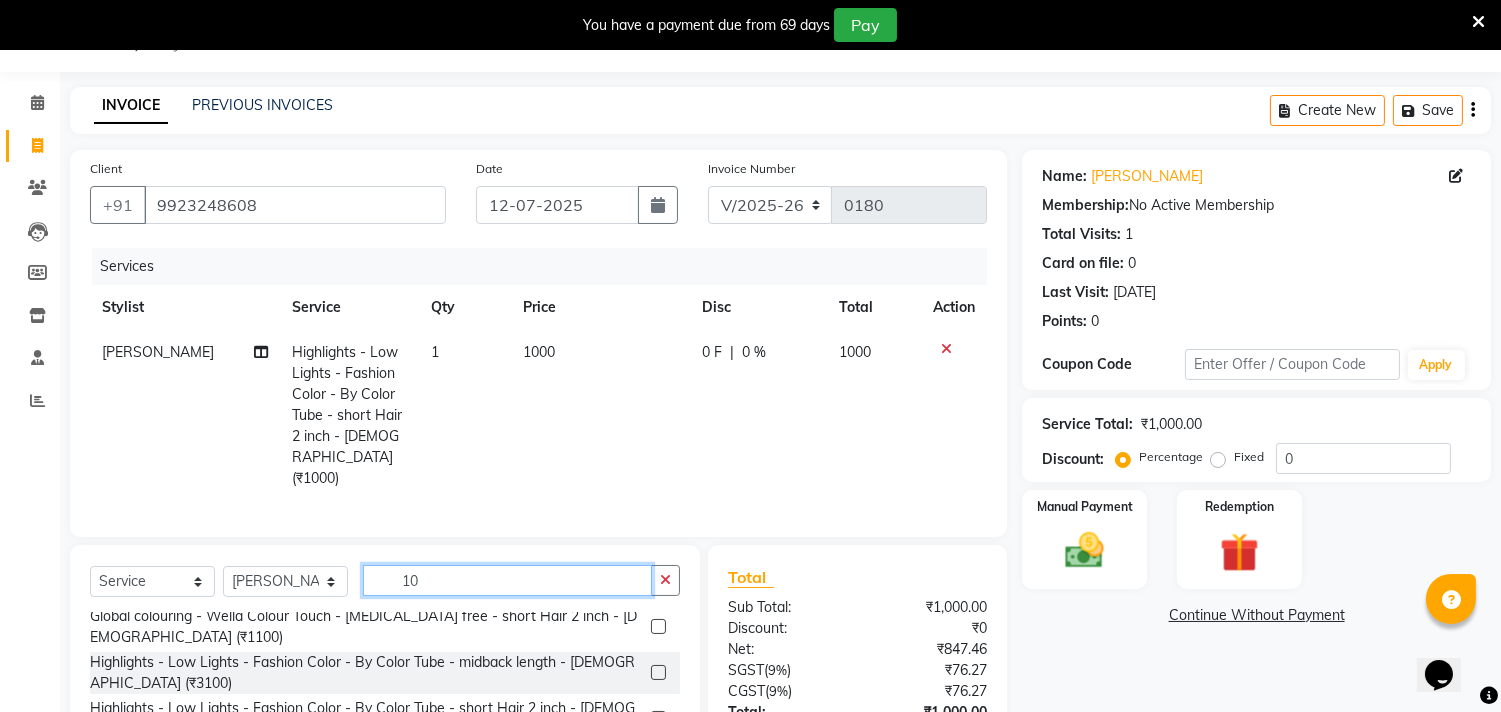 type on "1" 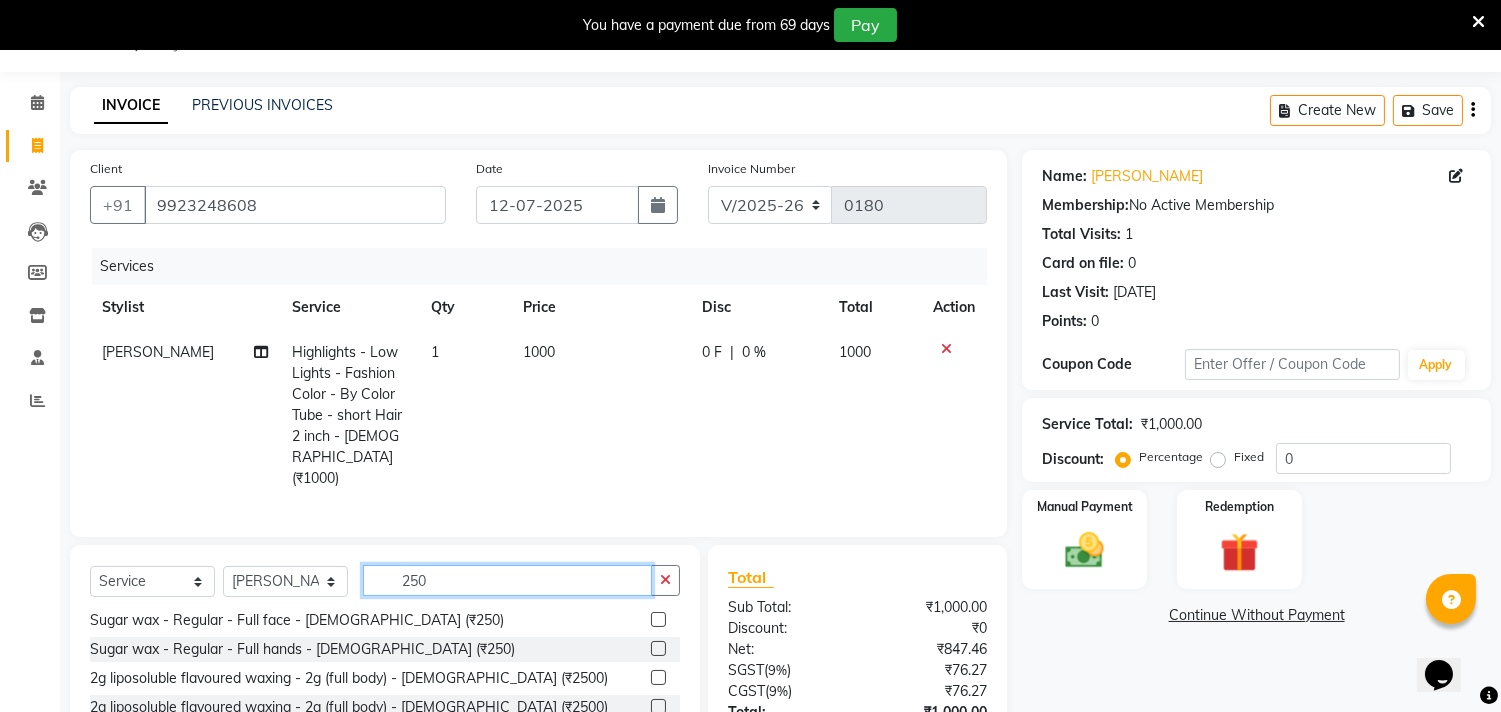 scroll, scrollTop: 398, scrollLeft: 0, axis: vertical 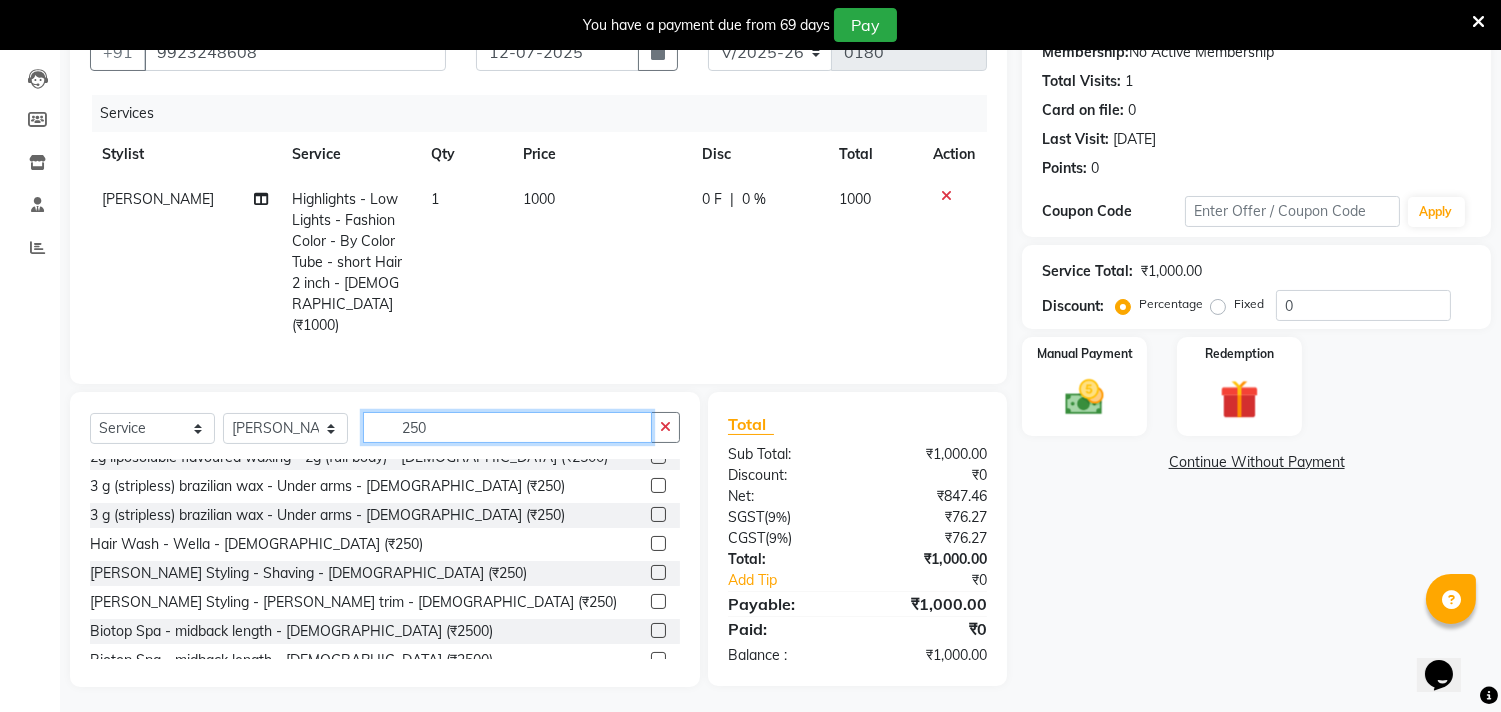 drag, startPoint x: 465, startPoint y: 406, endPoint x: 453, endPoint y: 448, distance: 43.68066 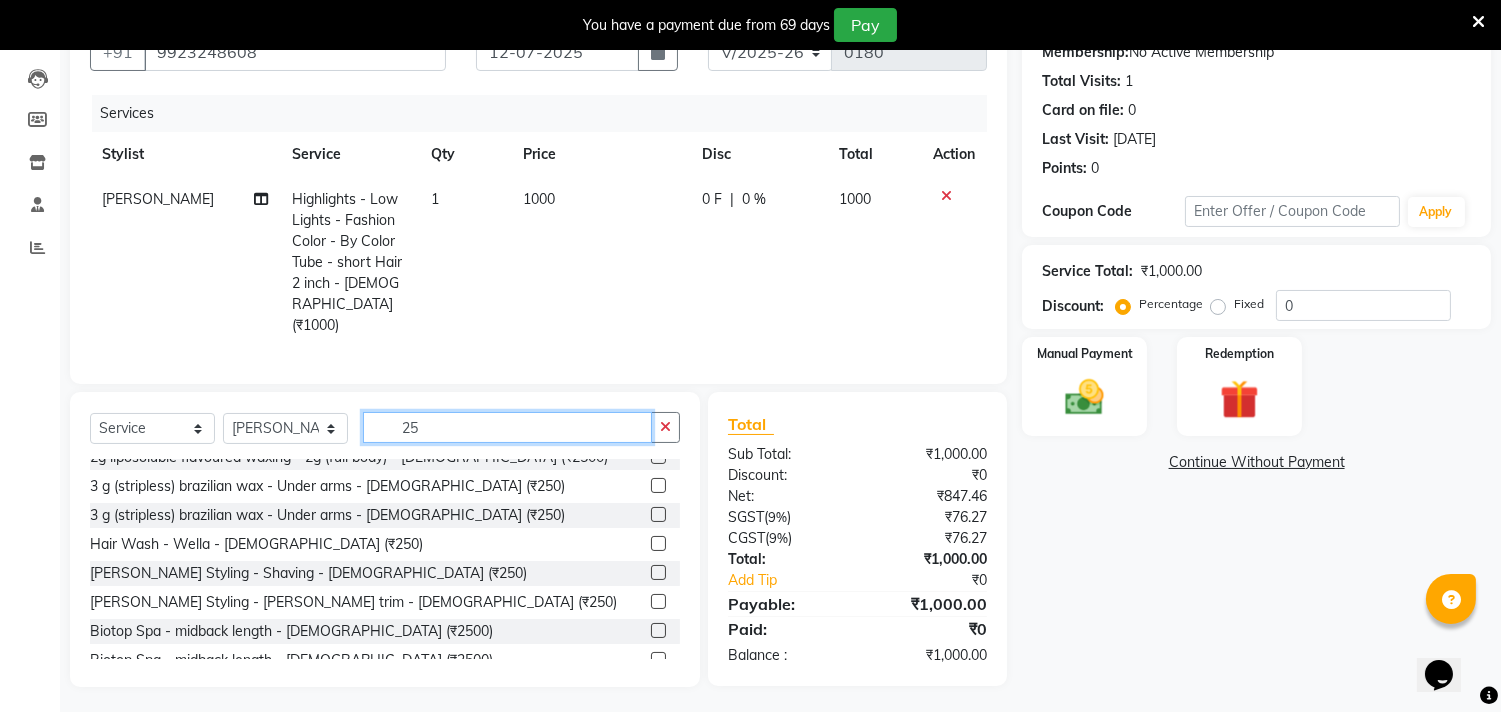 type on "2" 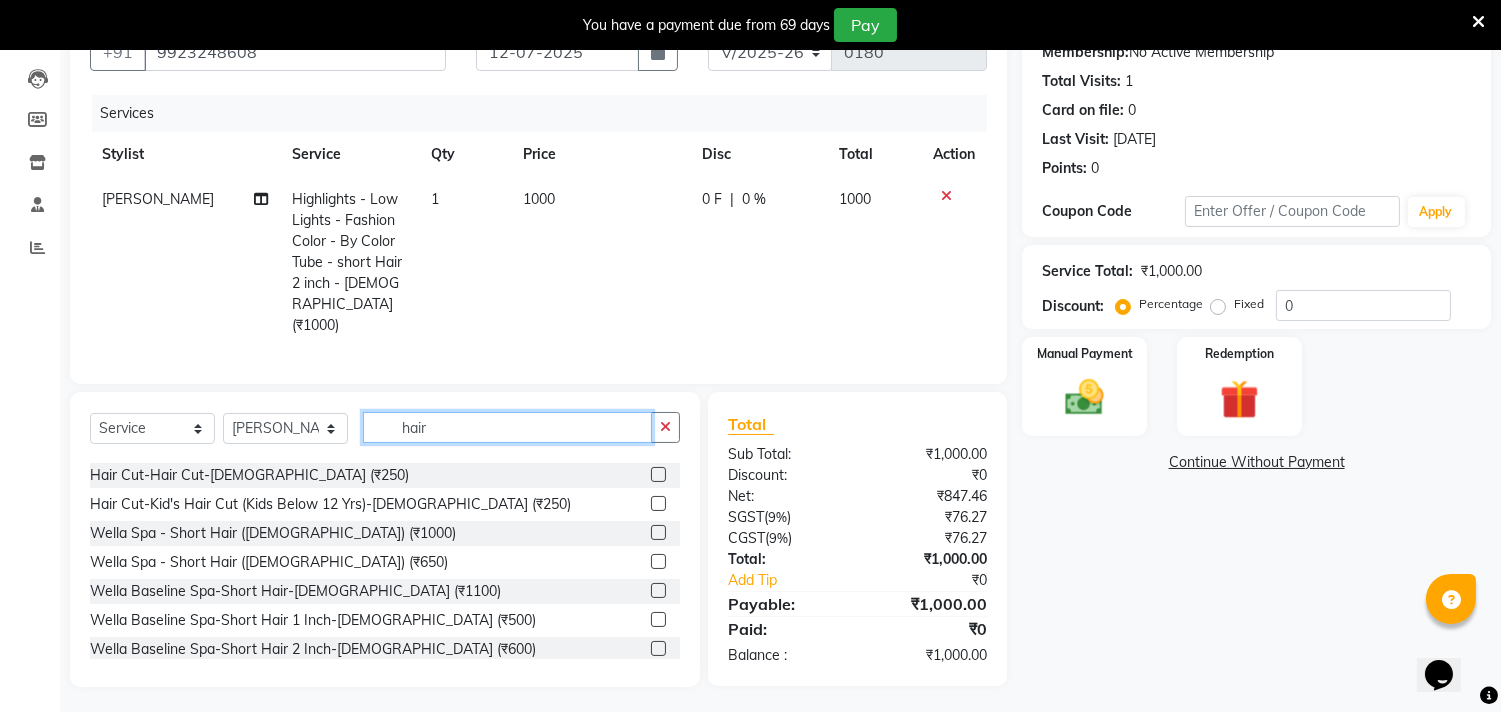 scroll, scrollTop: 285, scrollLeft: 0, axis: vertical 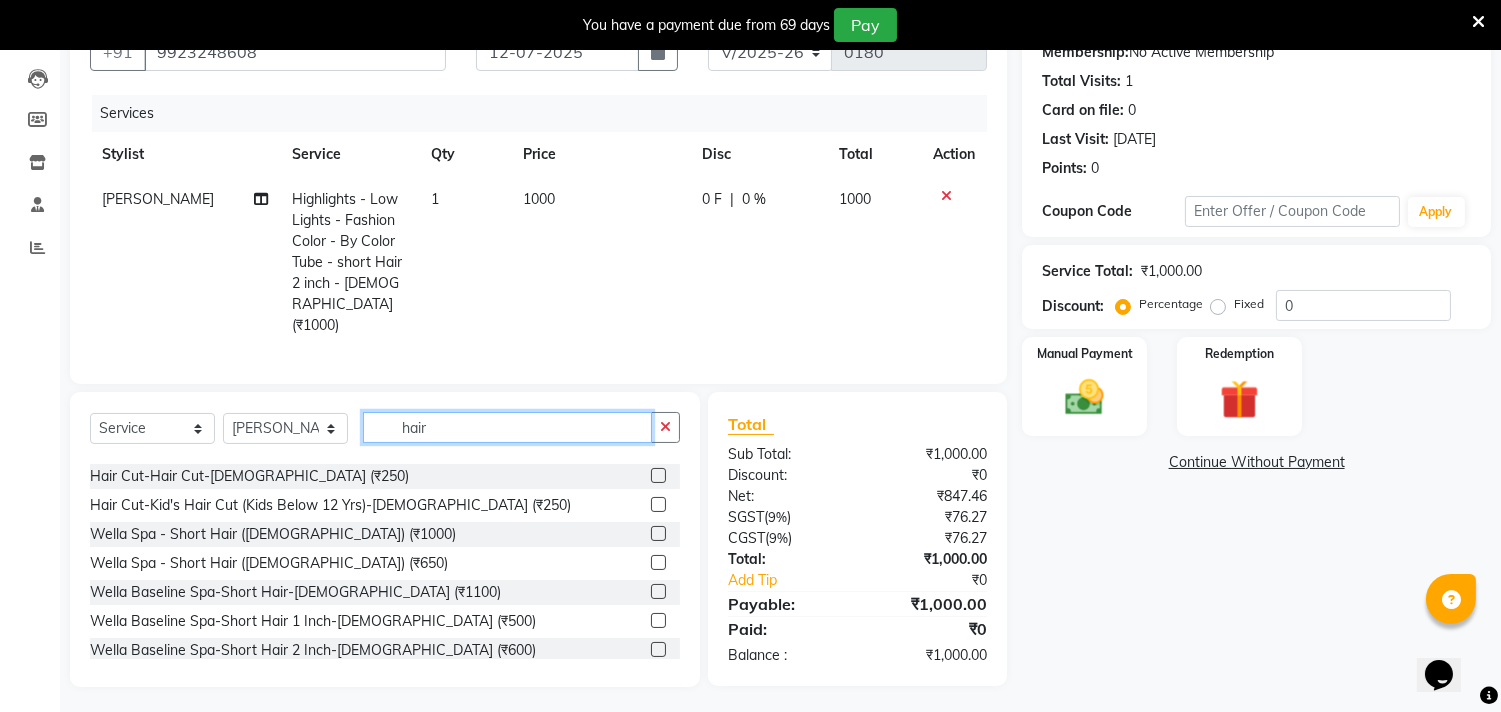 type on "hair" 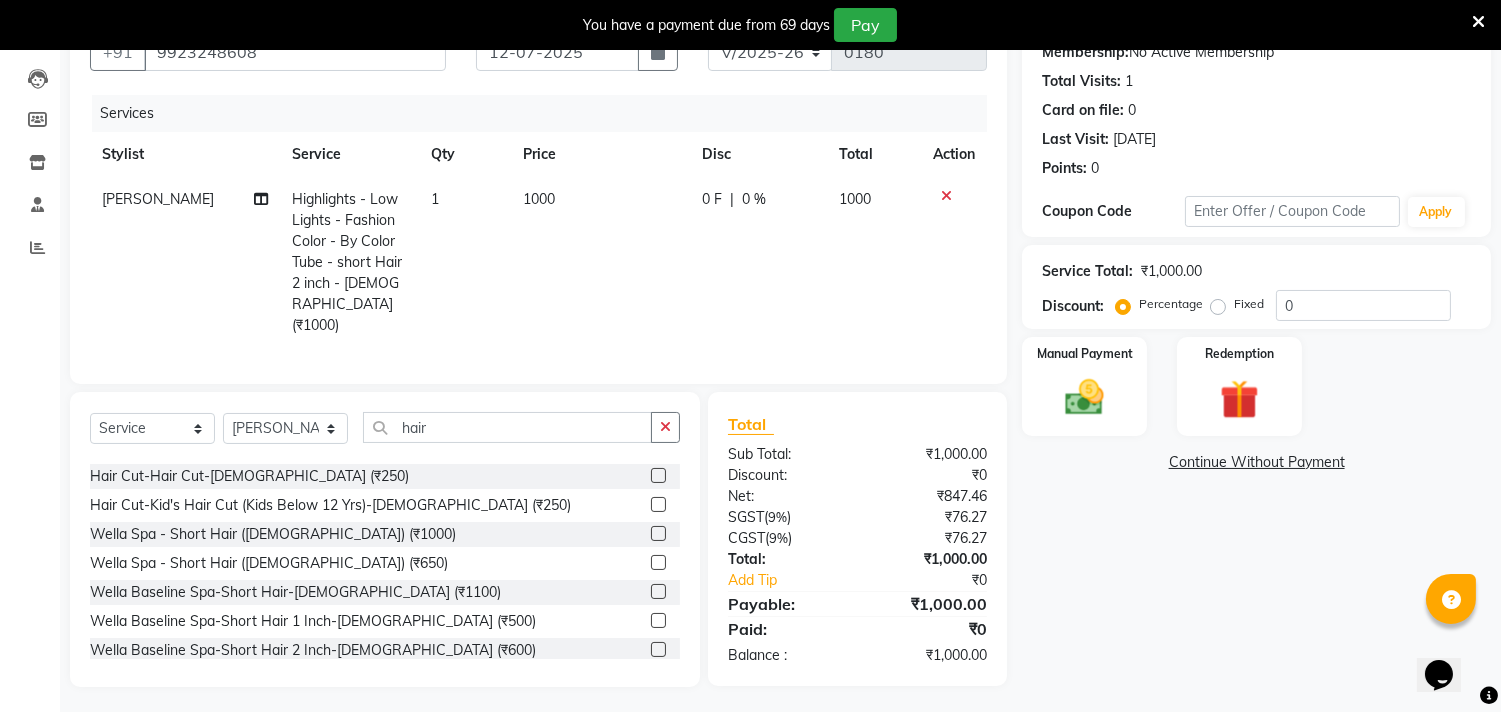 click 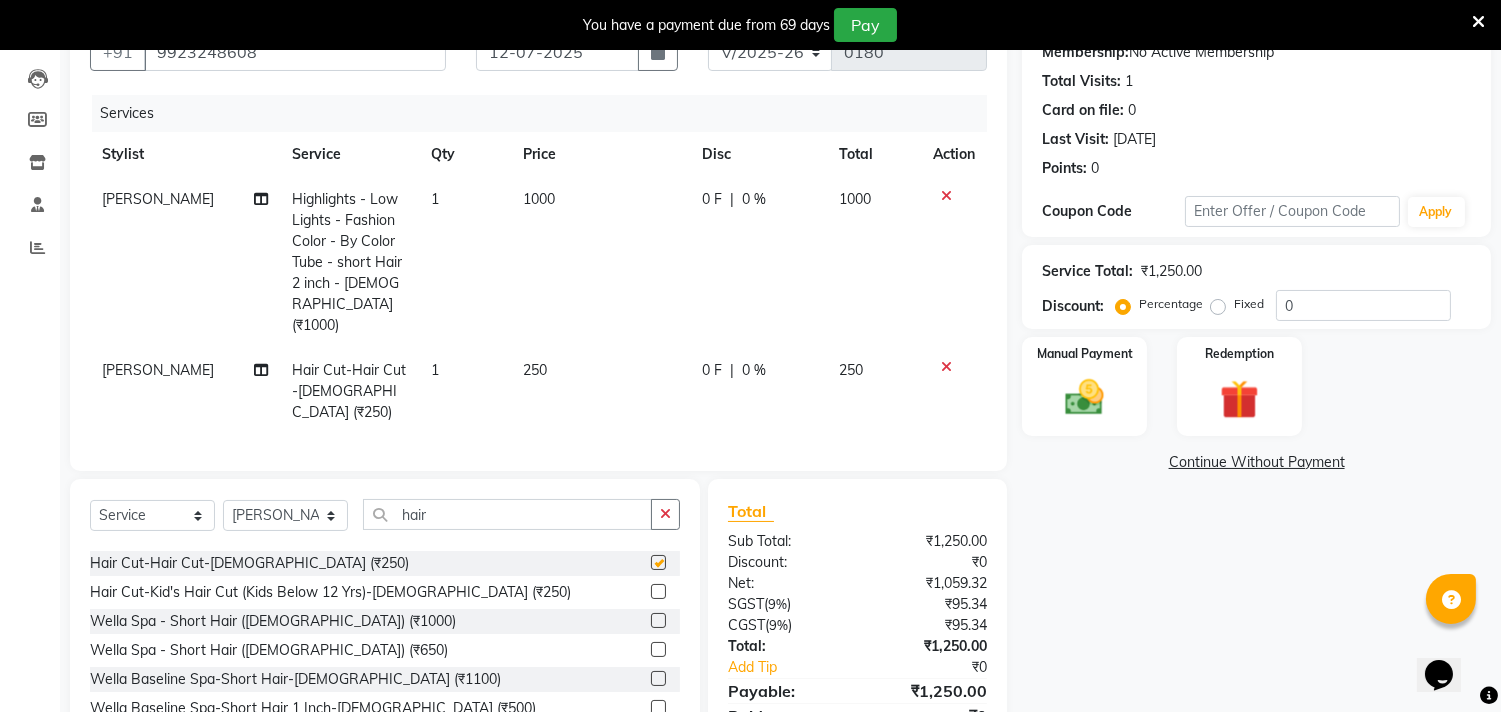 checkbox on "false" 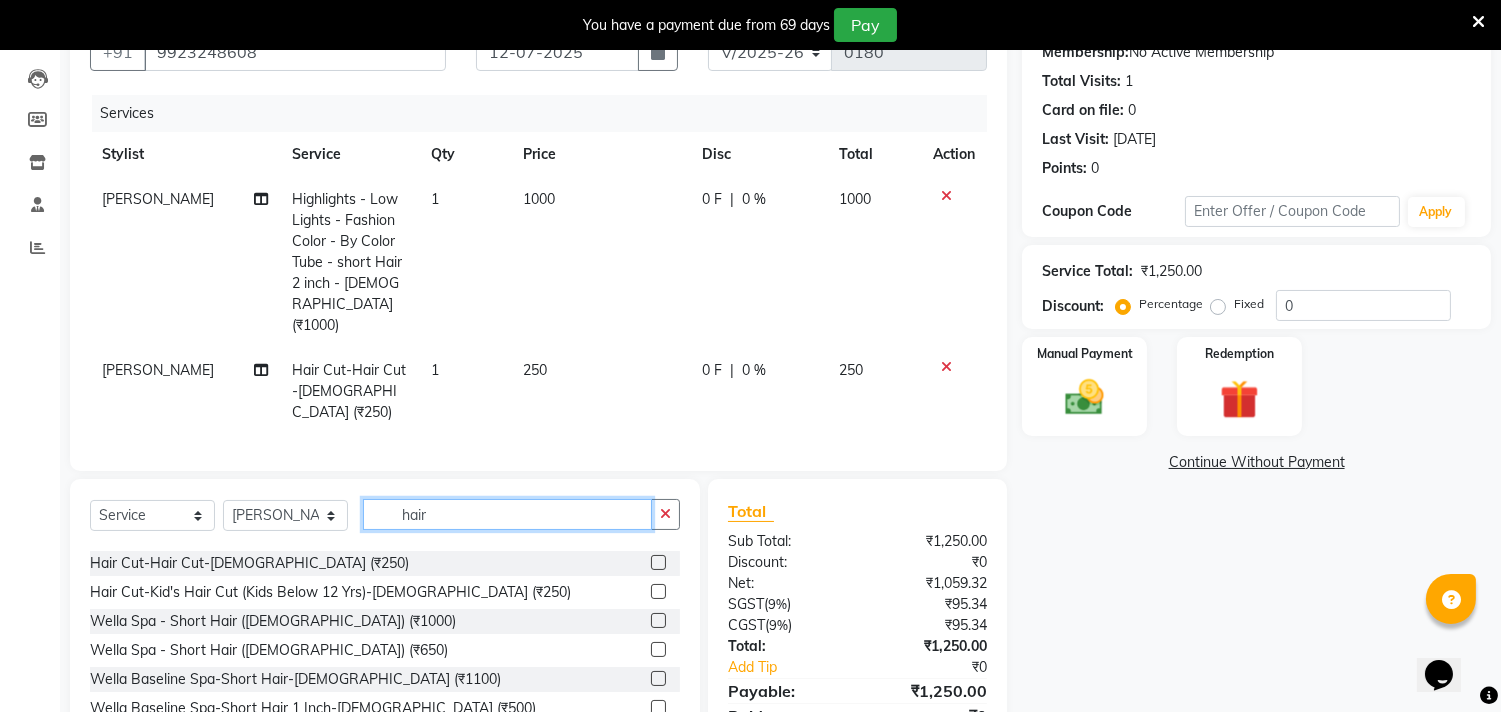 click on "hair" 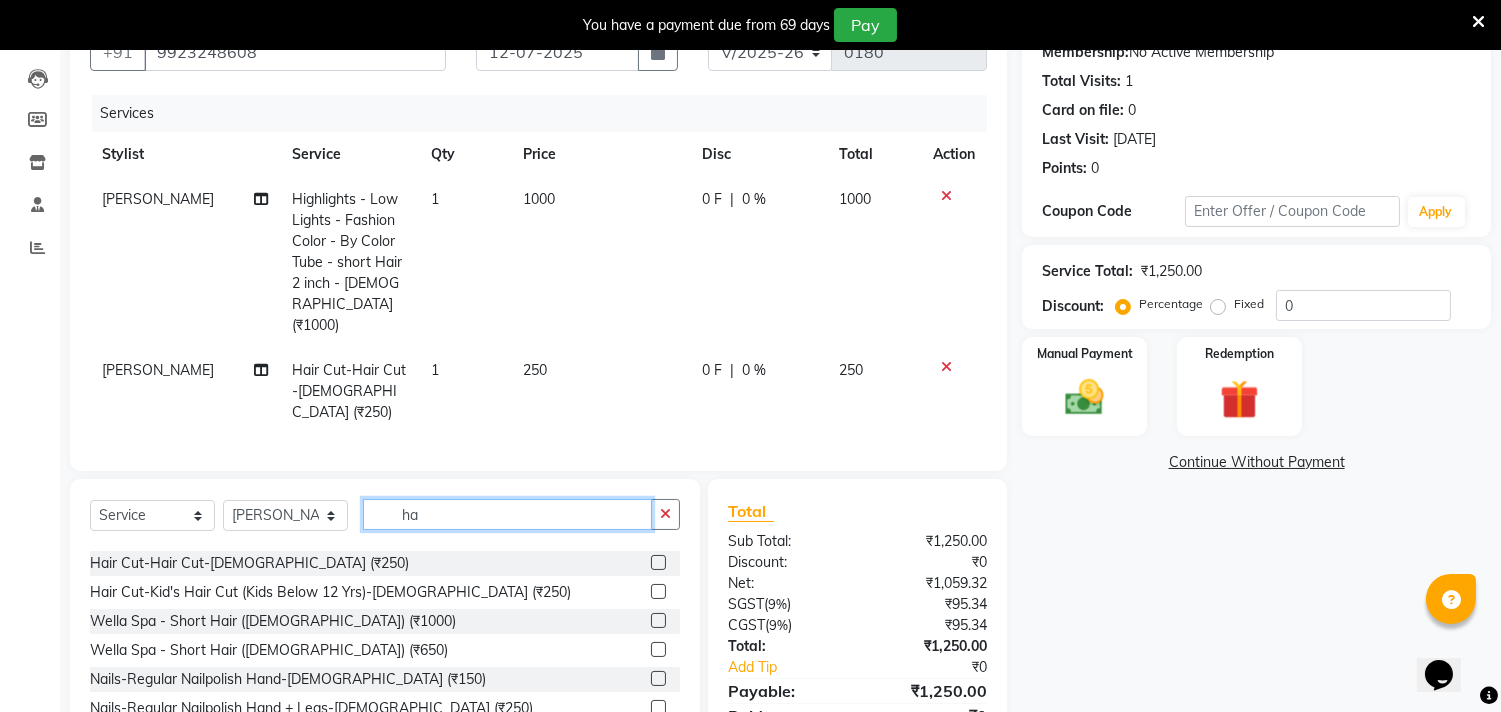 type on "h" 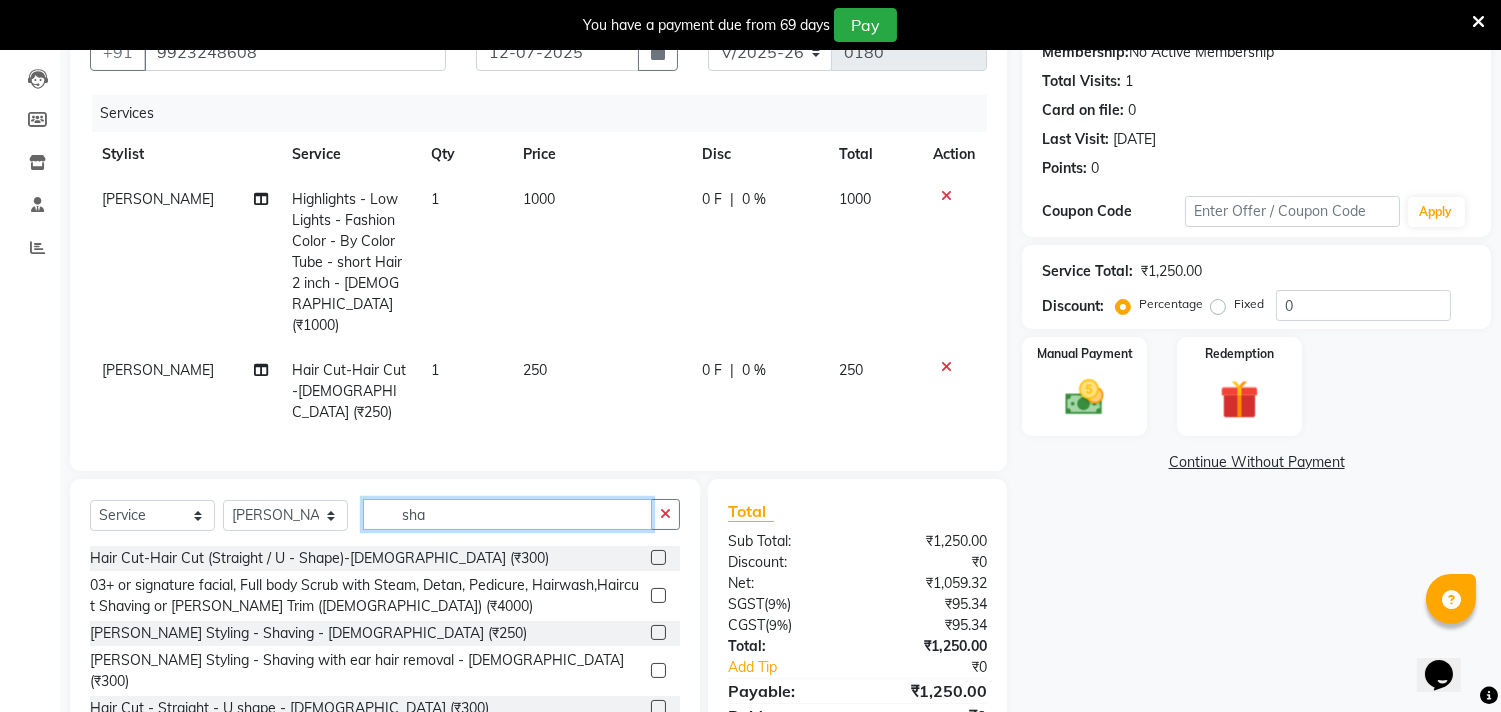 scroll, scrollTop: 0, scrollLeft: 0, axis: both 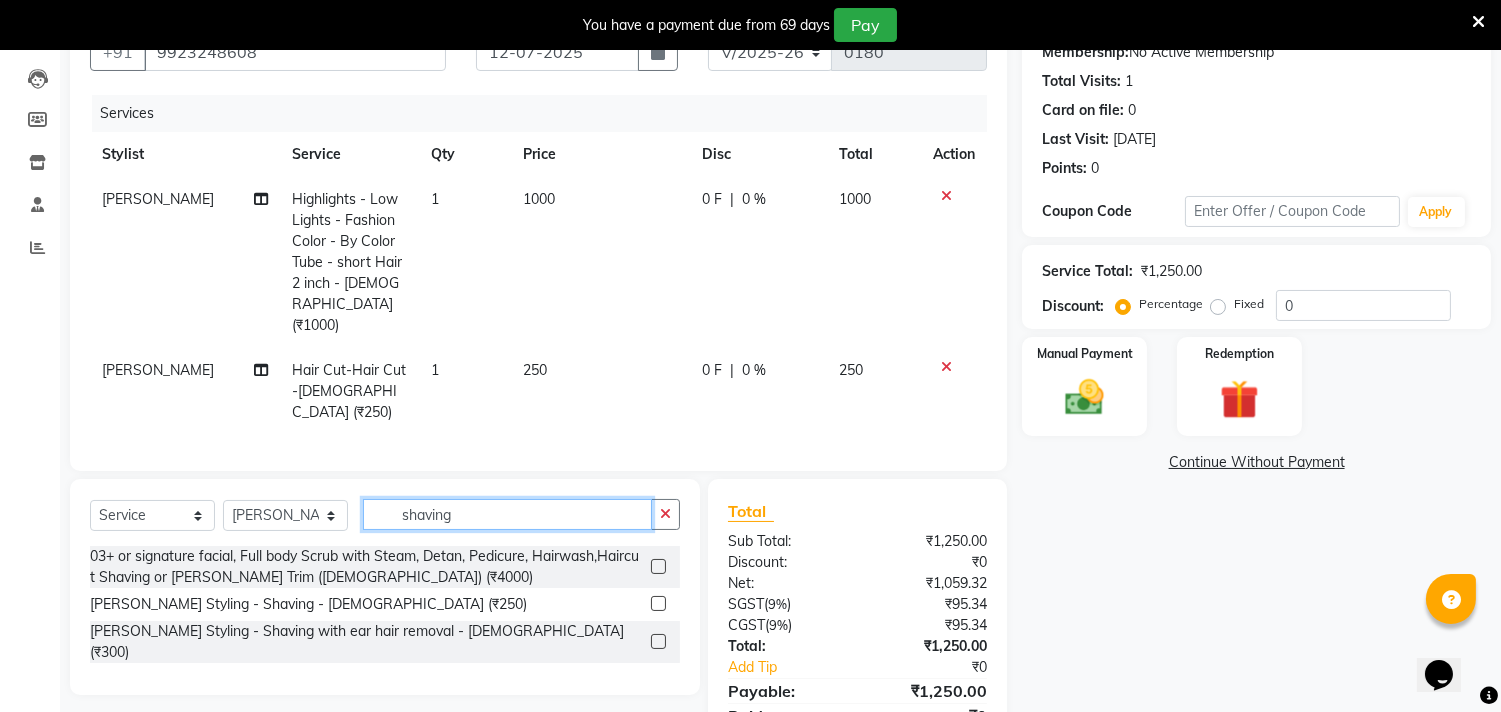 type on "shaving" 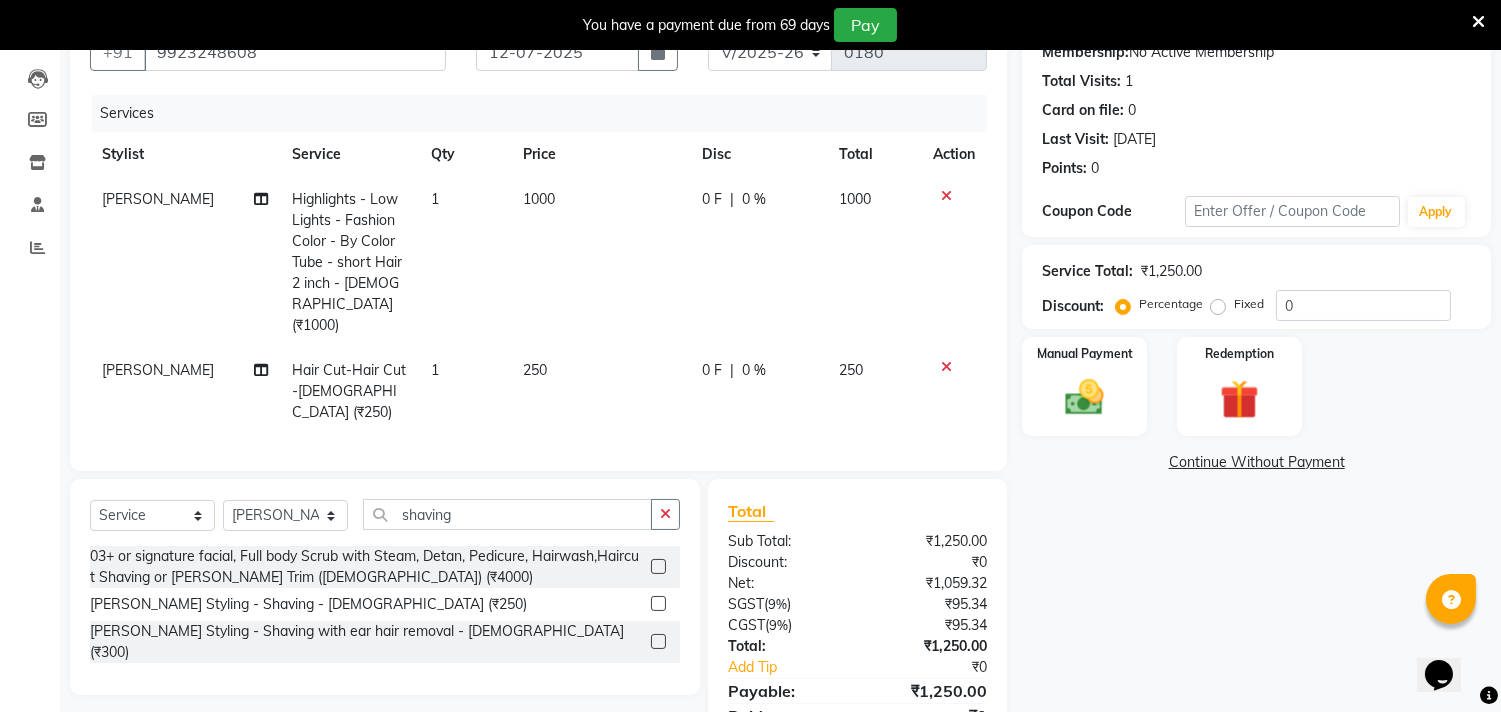 click 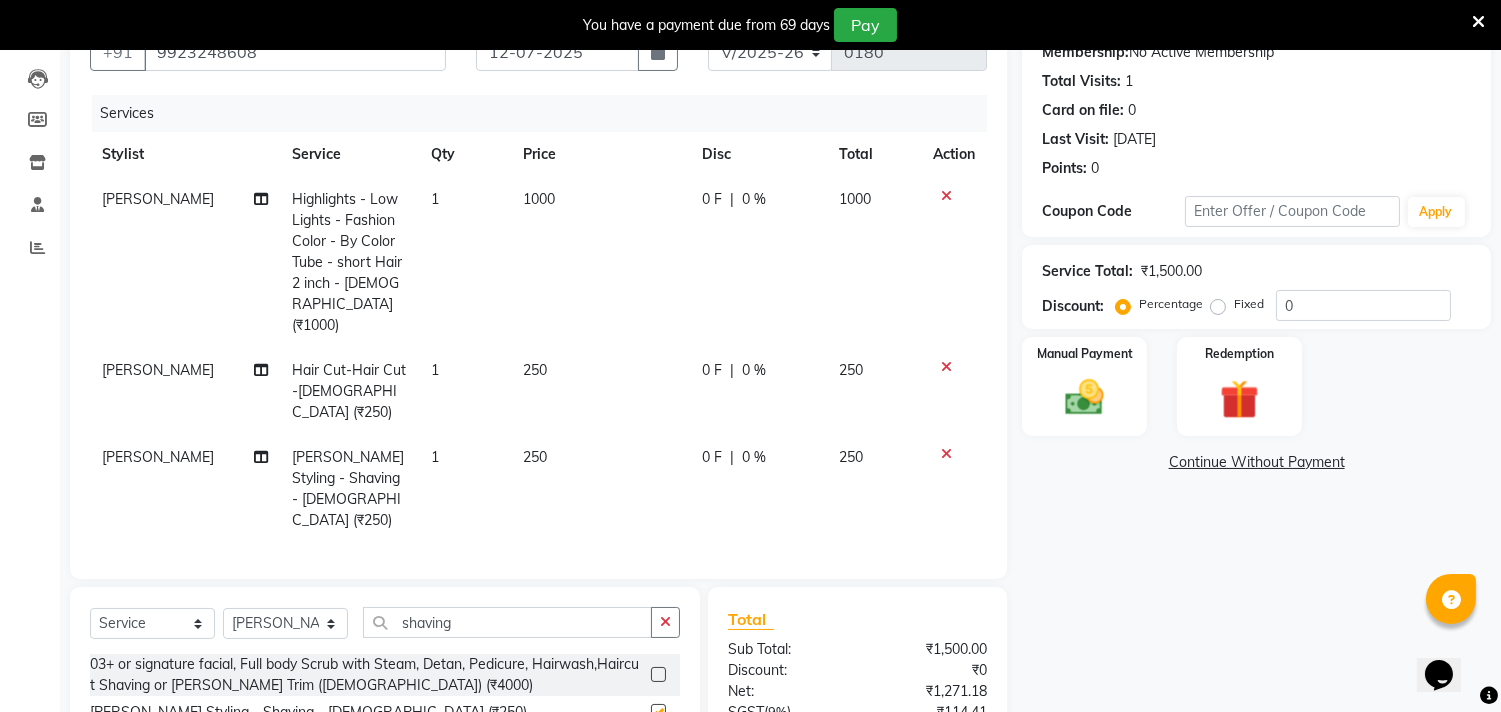 checkbox on "false" 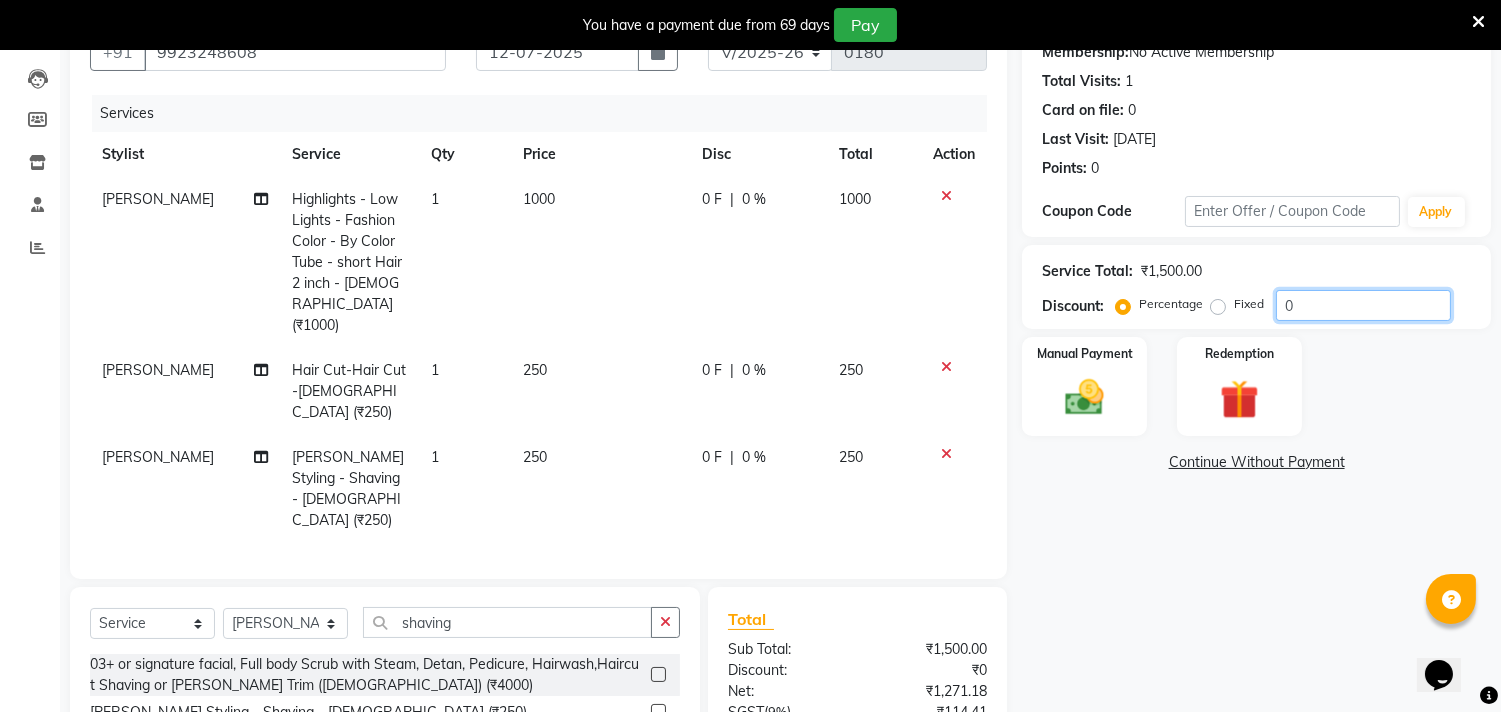 click on "0" 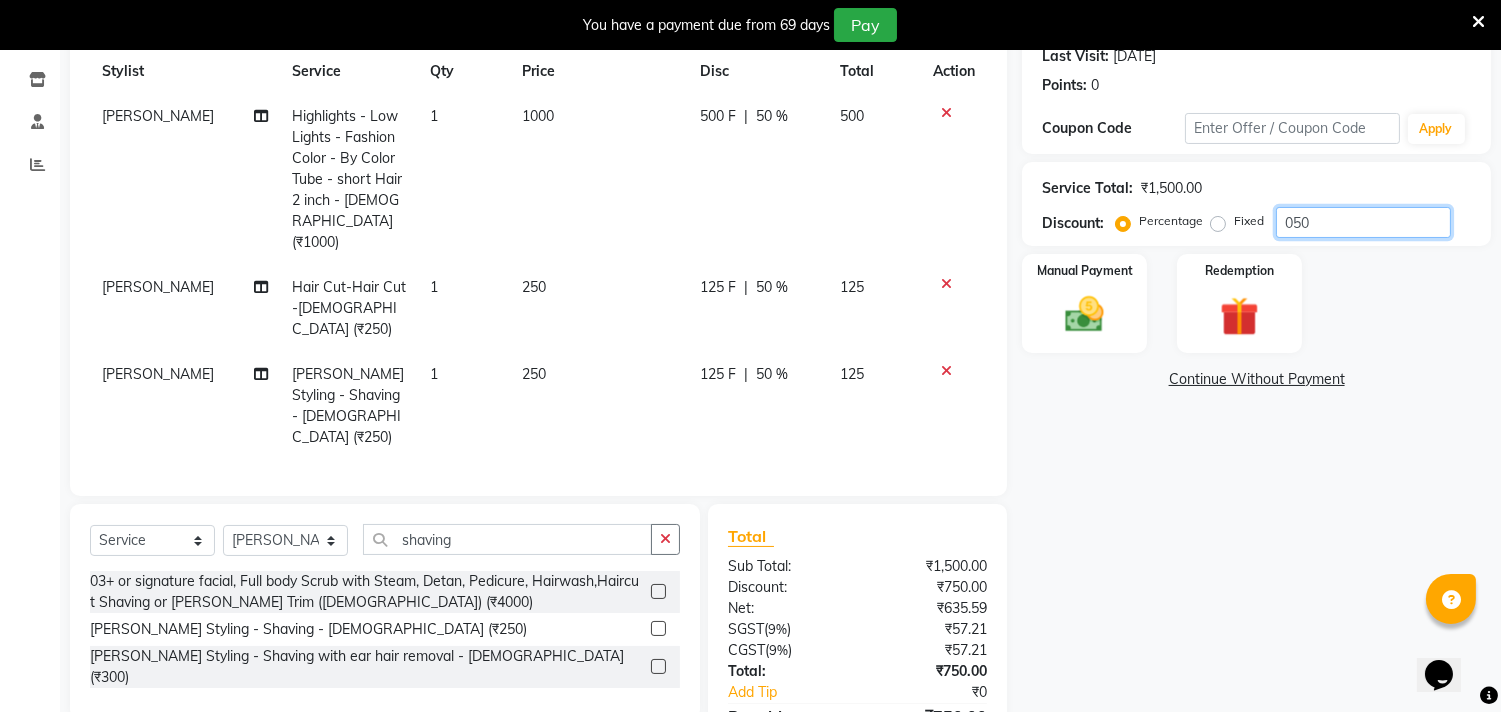 scroll, scrollTop: 355, scrollLeft: 0, axis: vertical 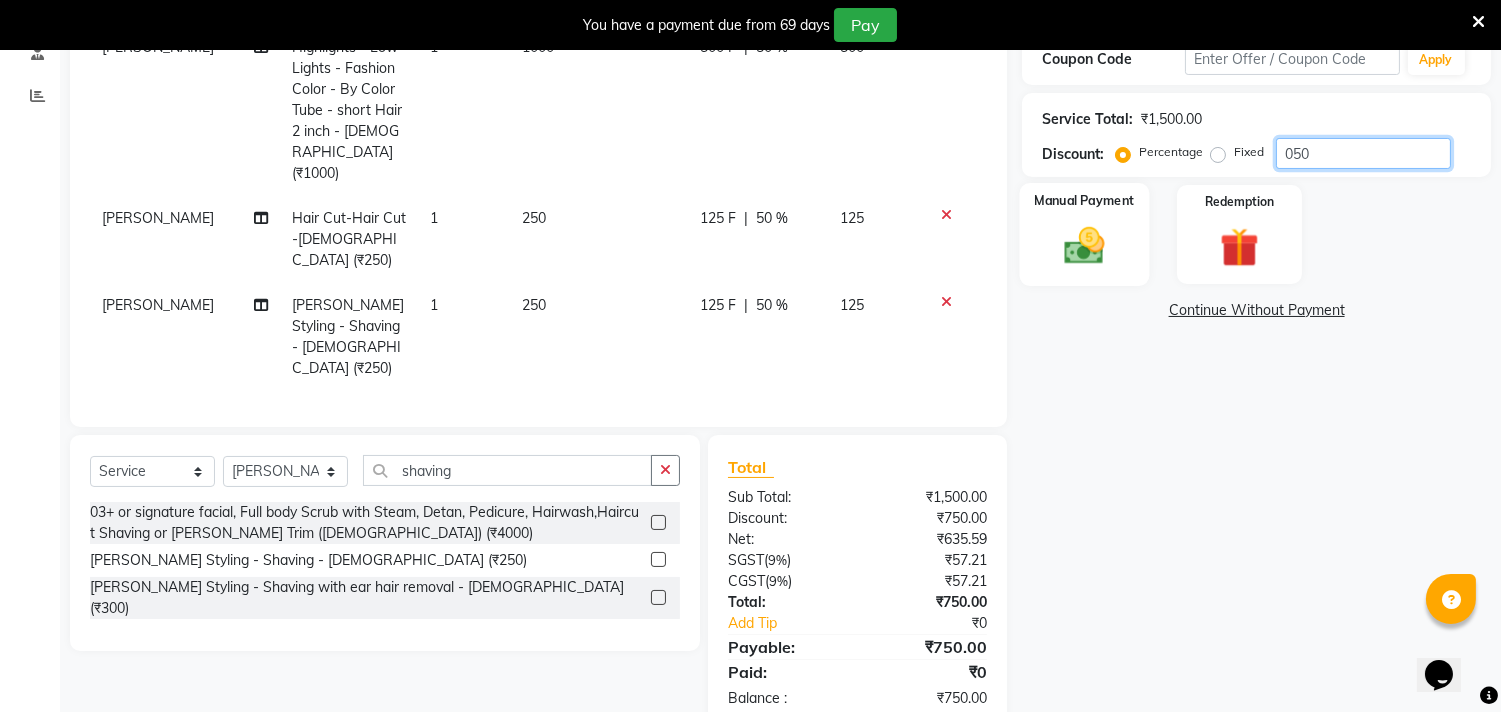 type on "050" 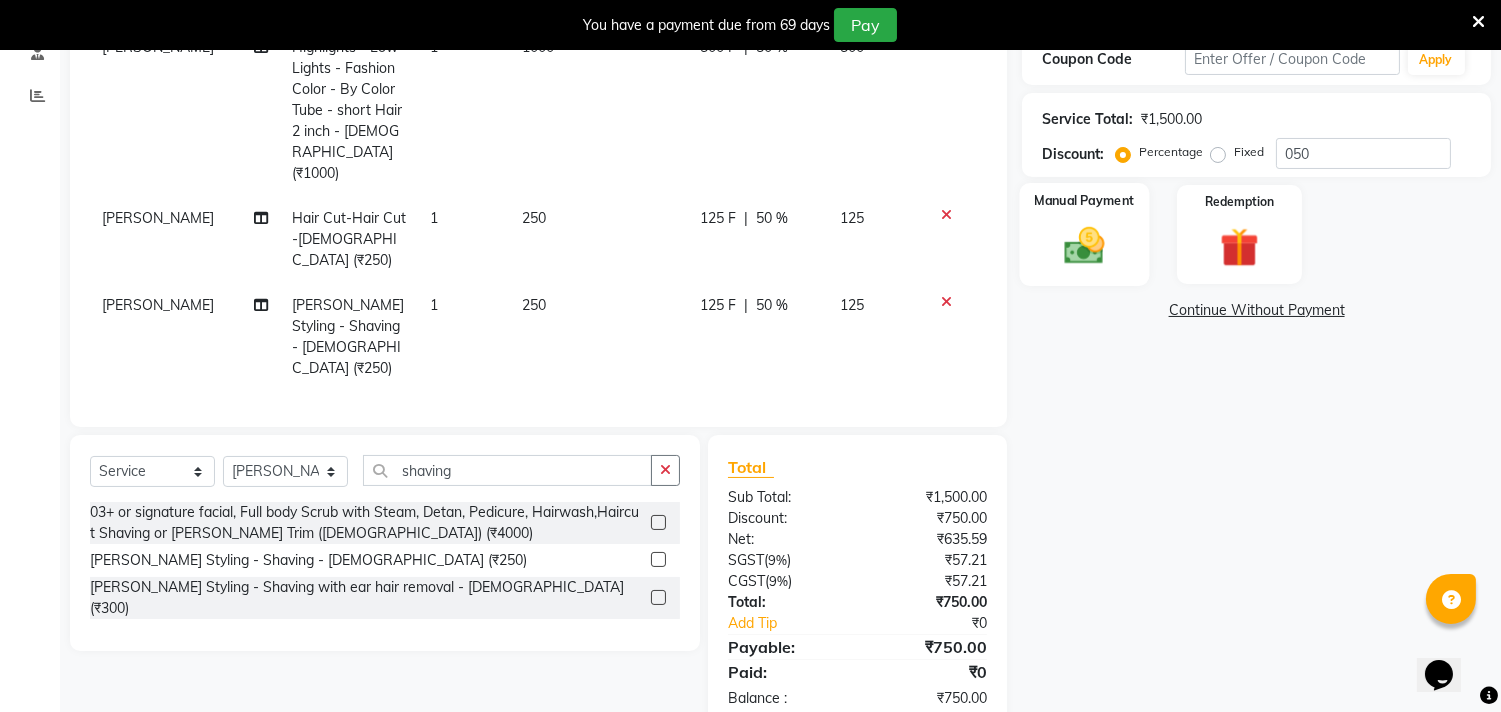 click 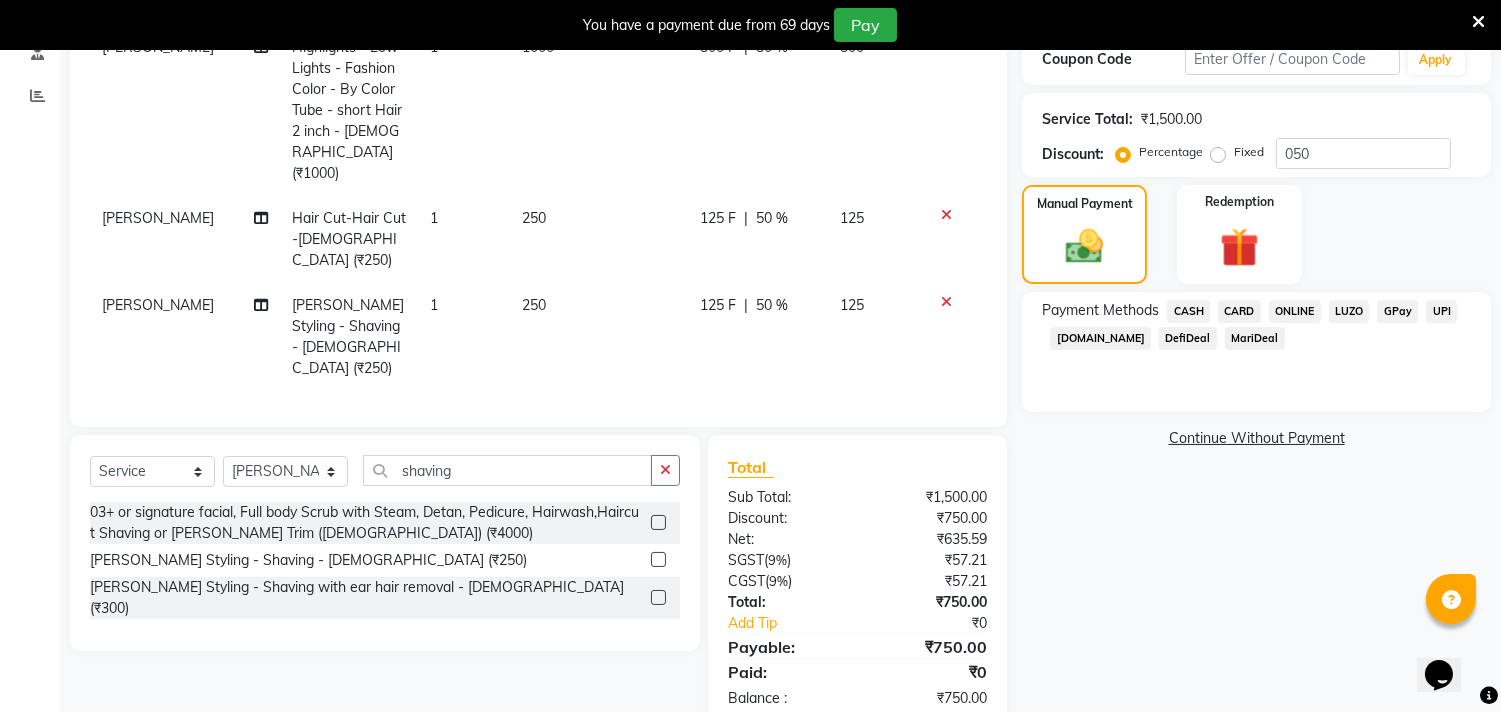 click on "ONLINE" 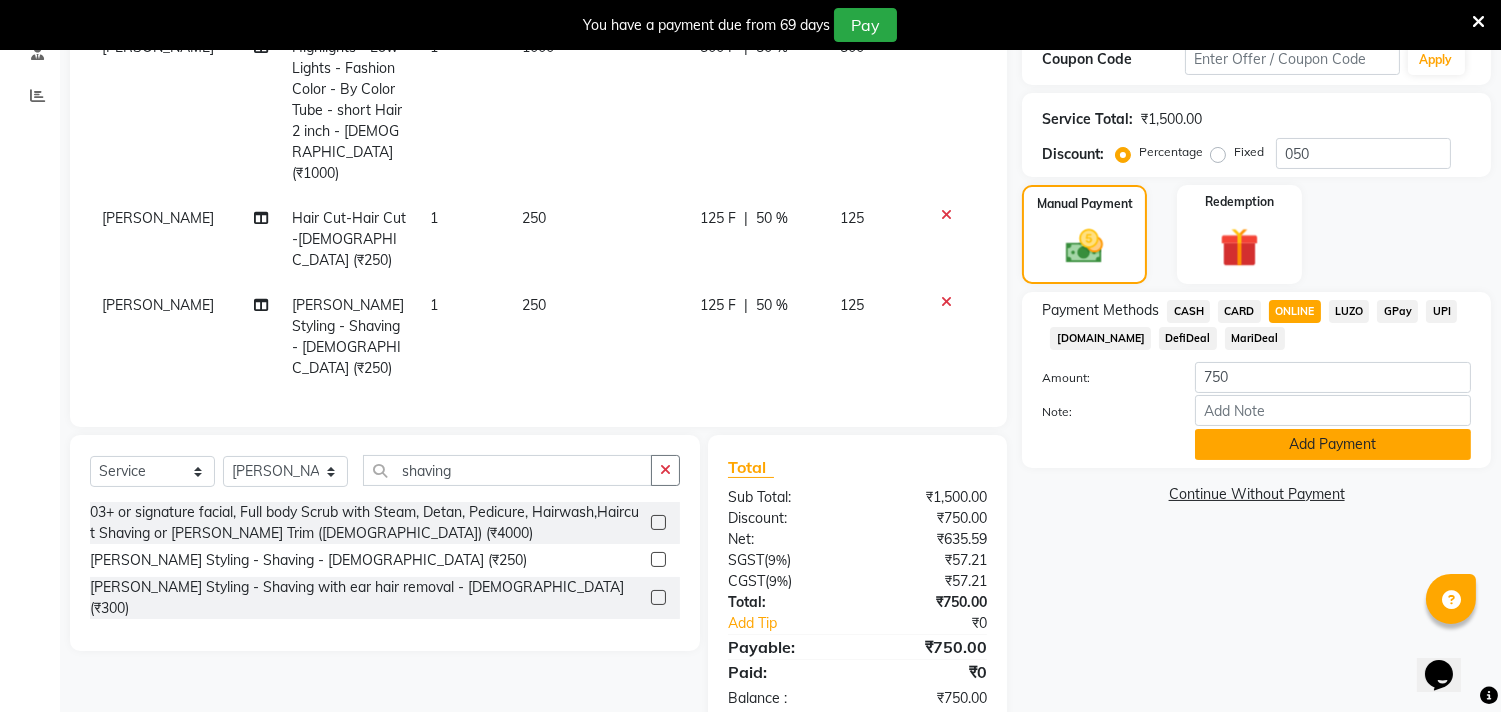 click on "Add Payment" 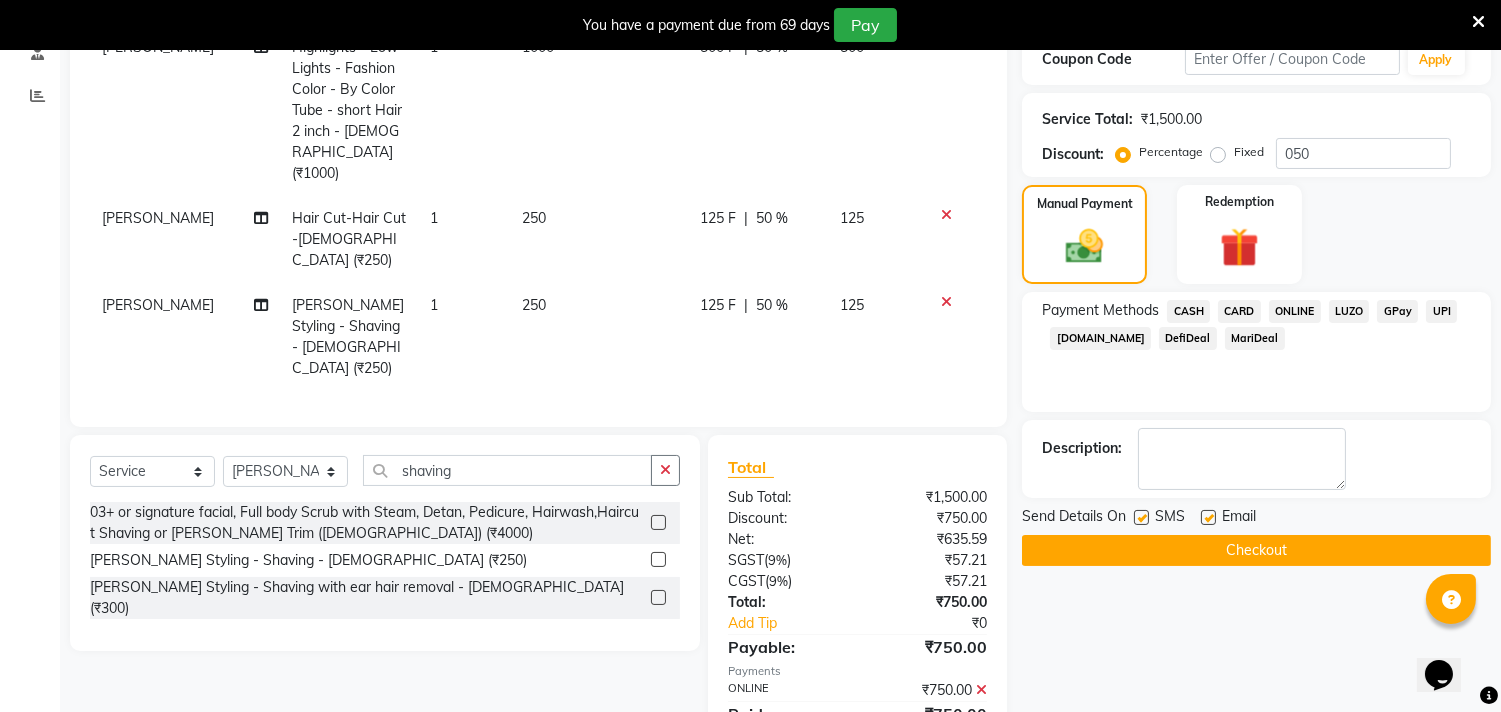 click on "Checkout" 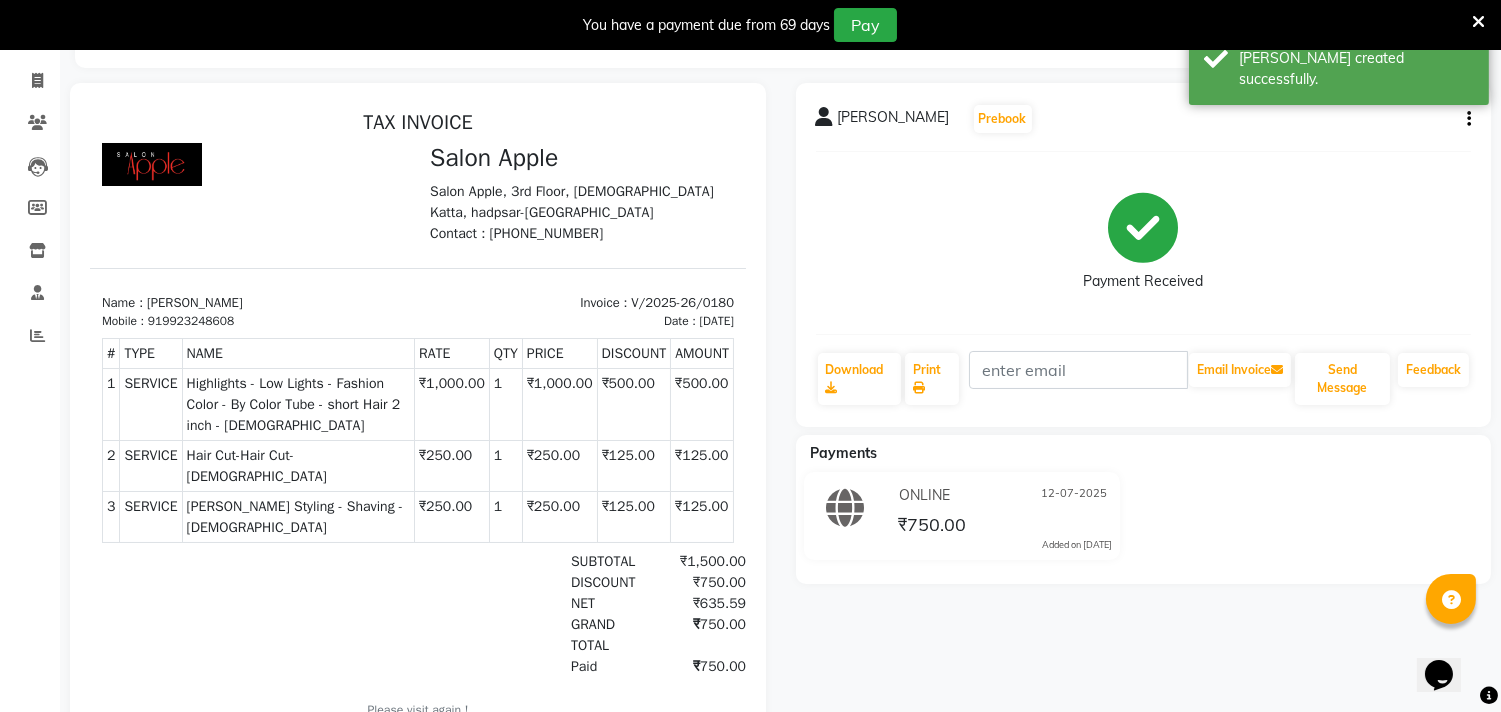 scroll, scrollTop: 0, scrollLeft: 0, axis: both 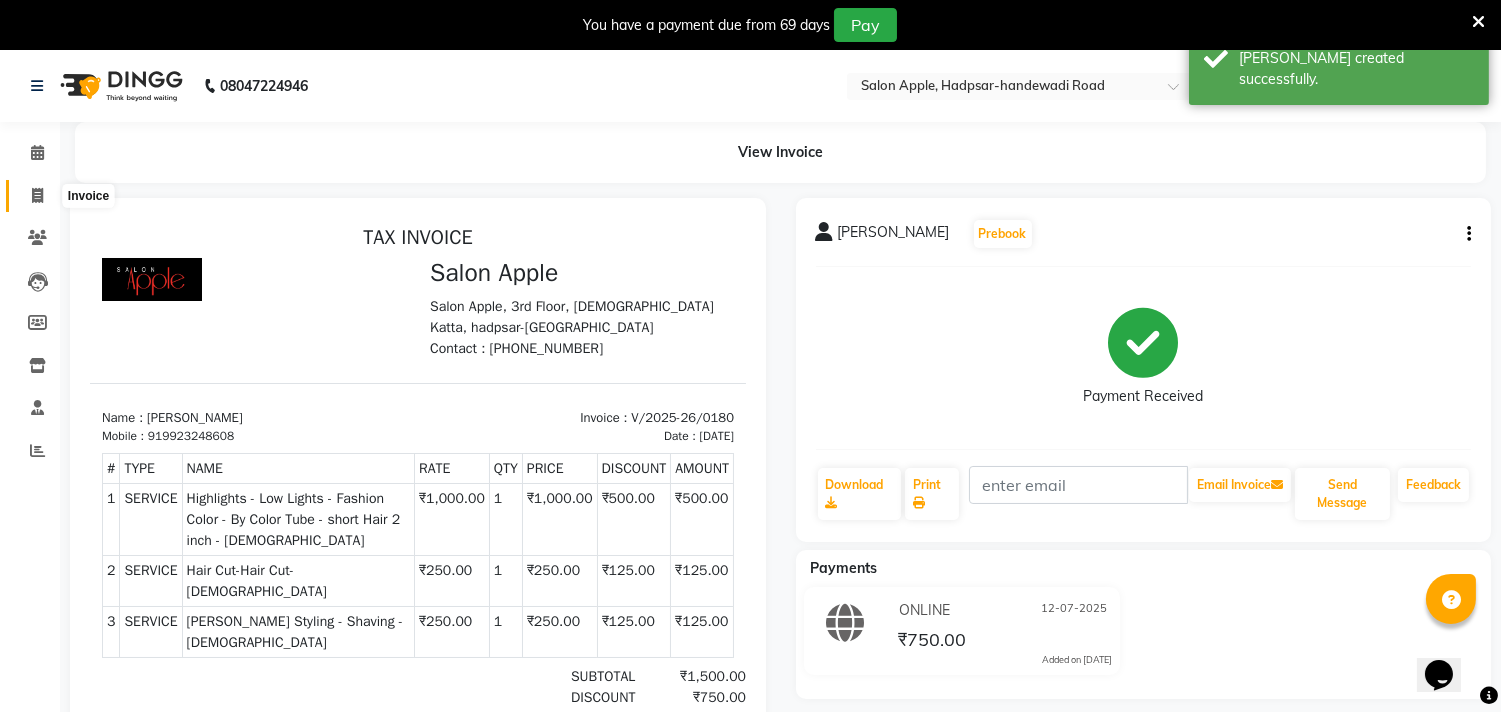 click 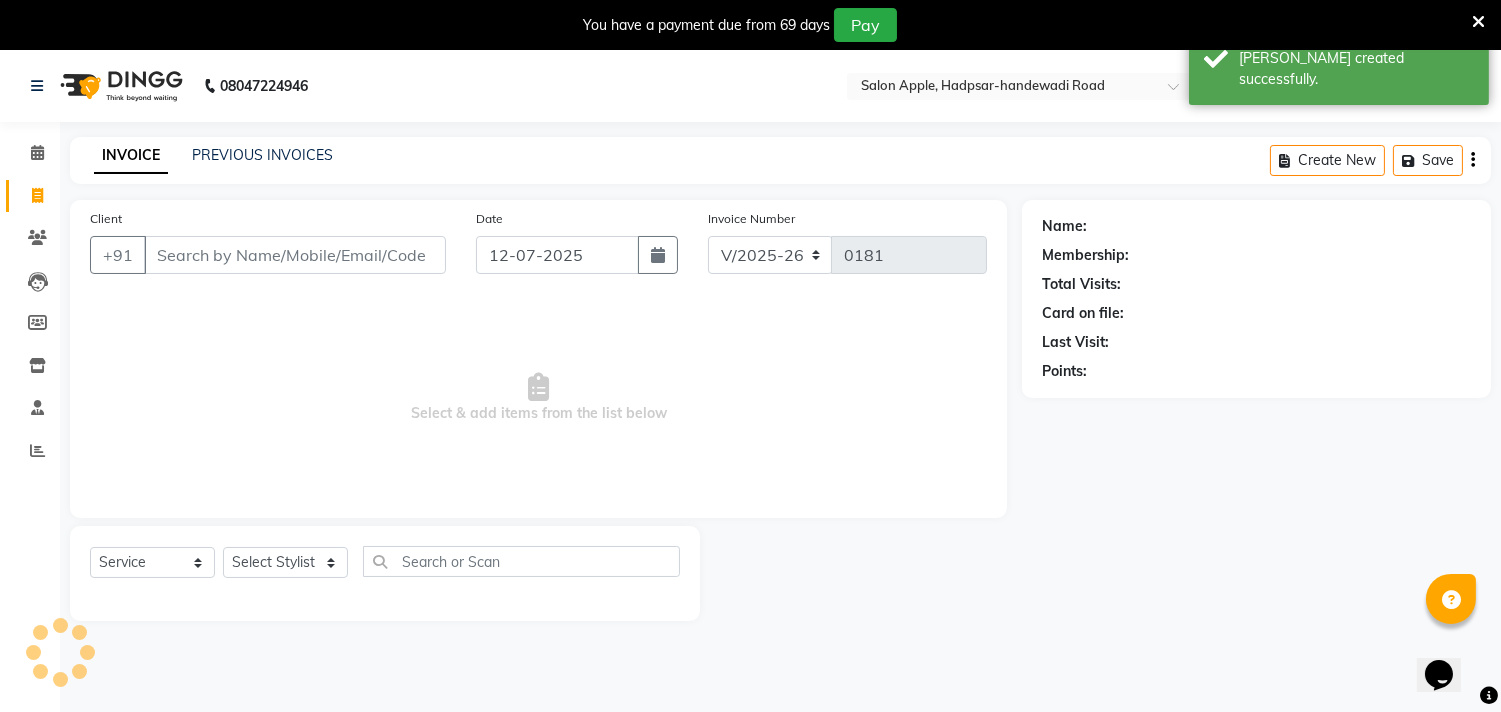 scroll, scrollTop: 50, scrollLeft: 0, axis: vertical 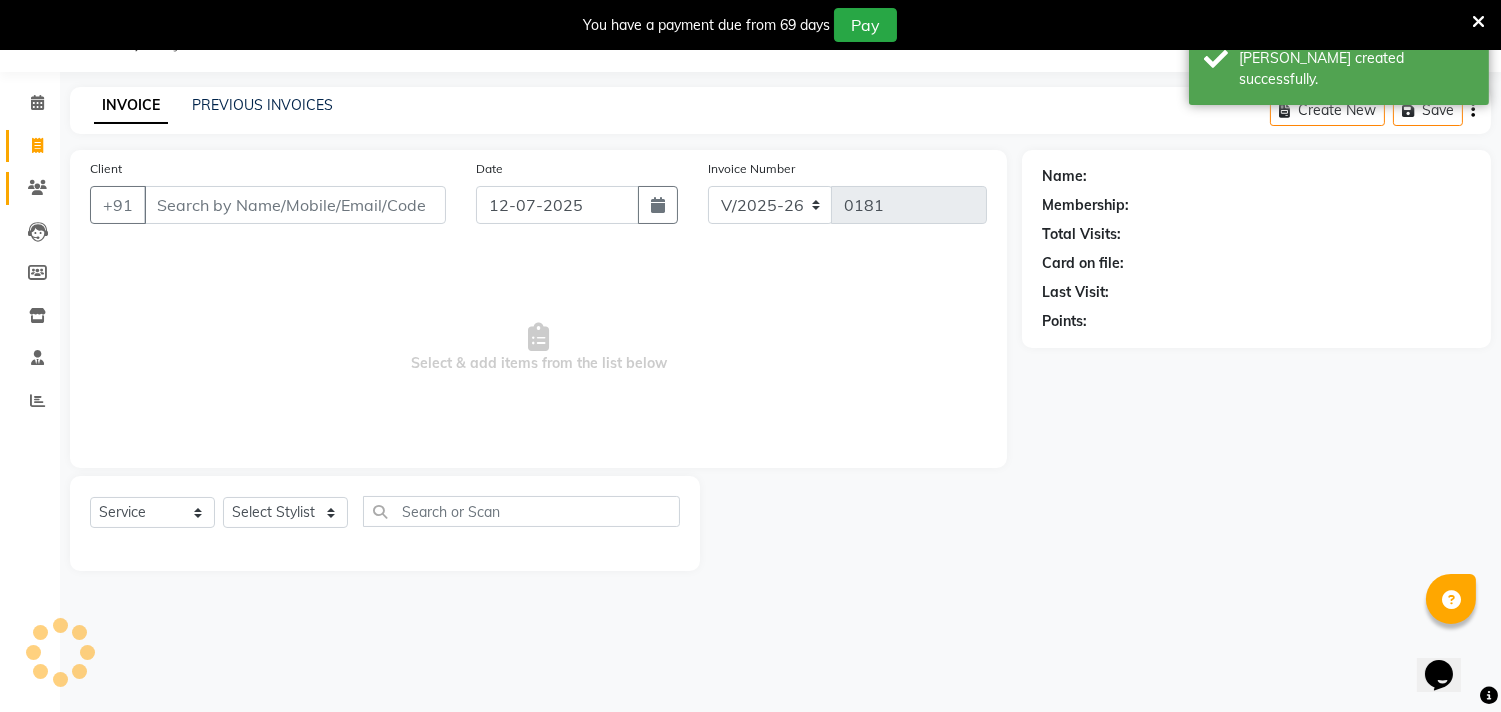 click on "Client +91 Date [DATE] Invoice Number V/2025 V/[PHONE_NUMBER]  Select & add items from the list below  Select  Service  Product  Membership  Package Voucher Prepaid Gift Card  Select Stylist" 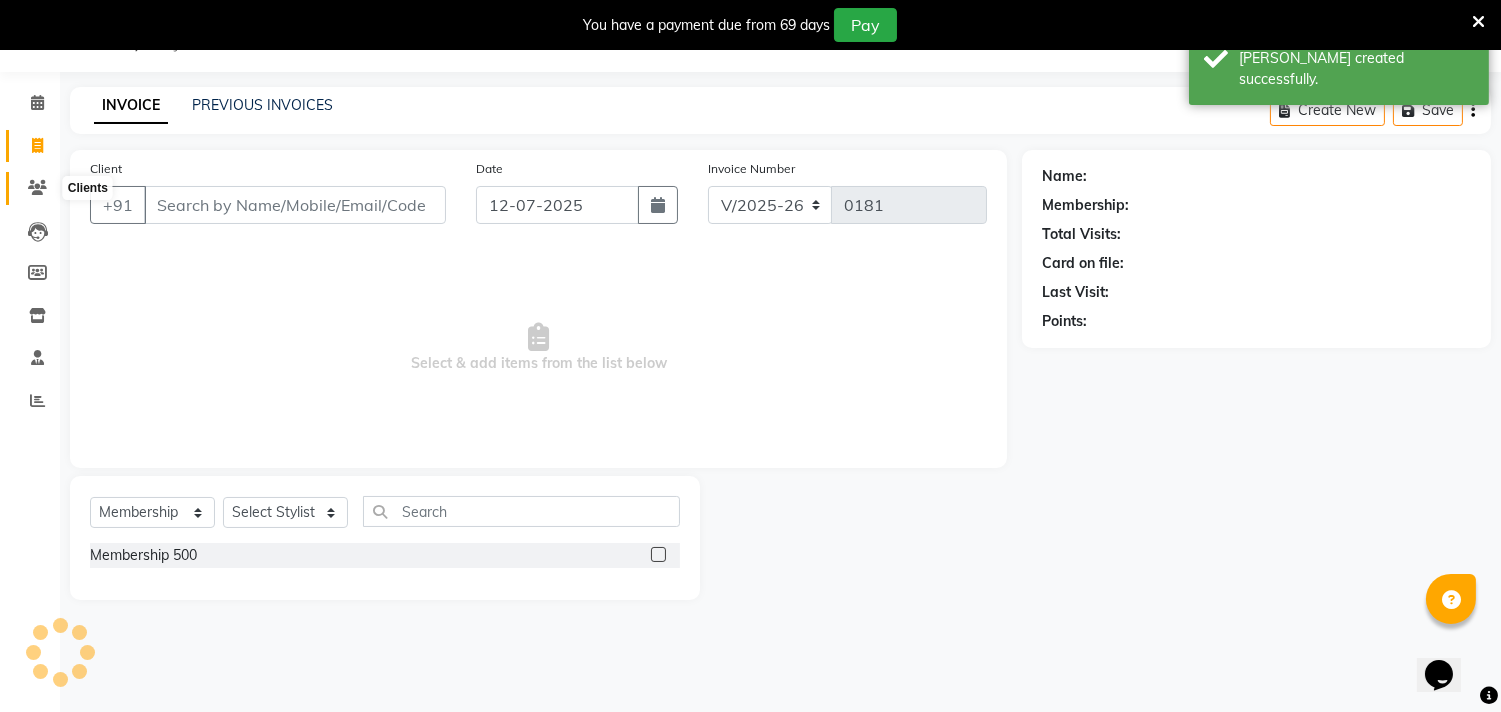click 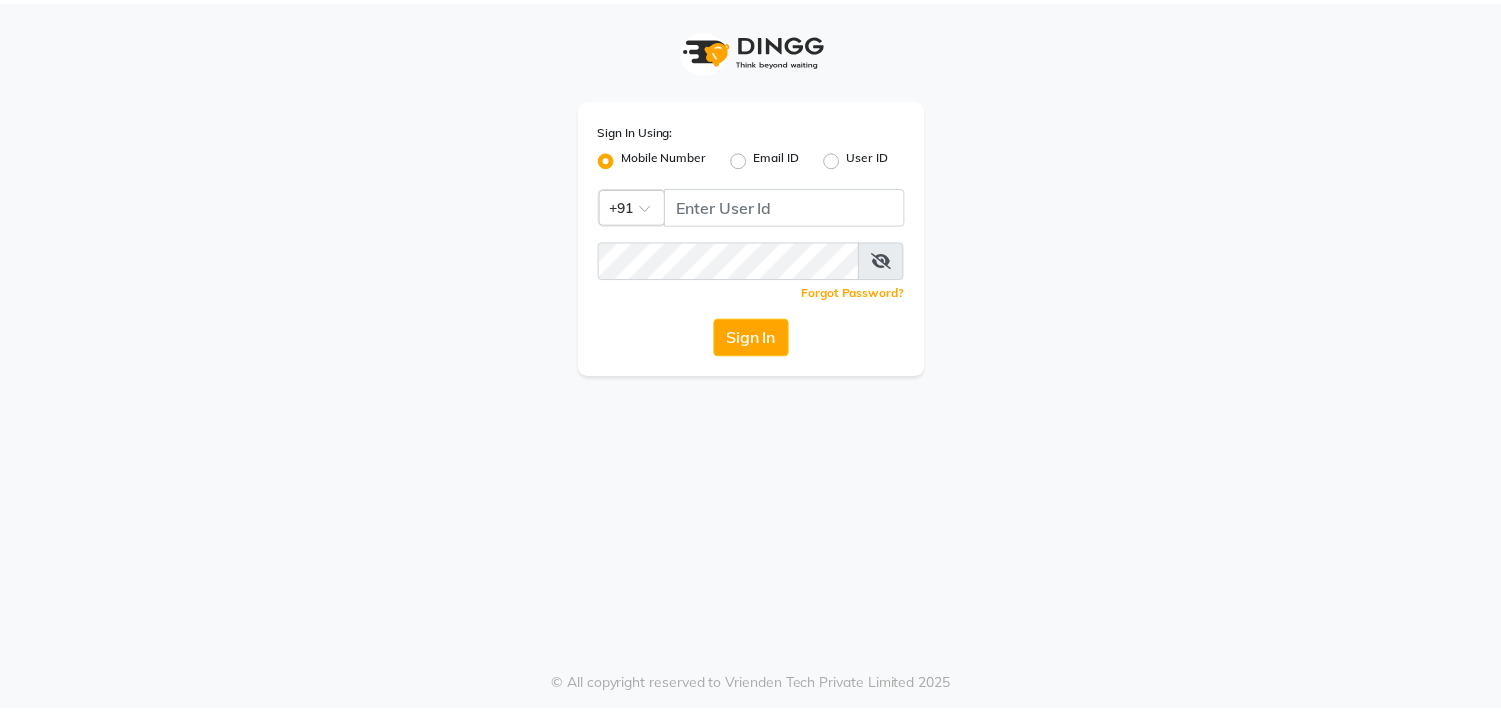 scroll, scrollTop: 0, scrollLeft: 0, axis: both 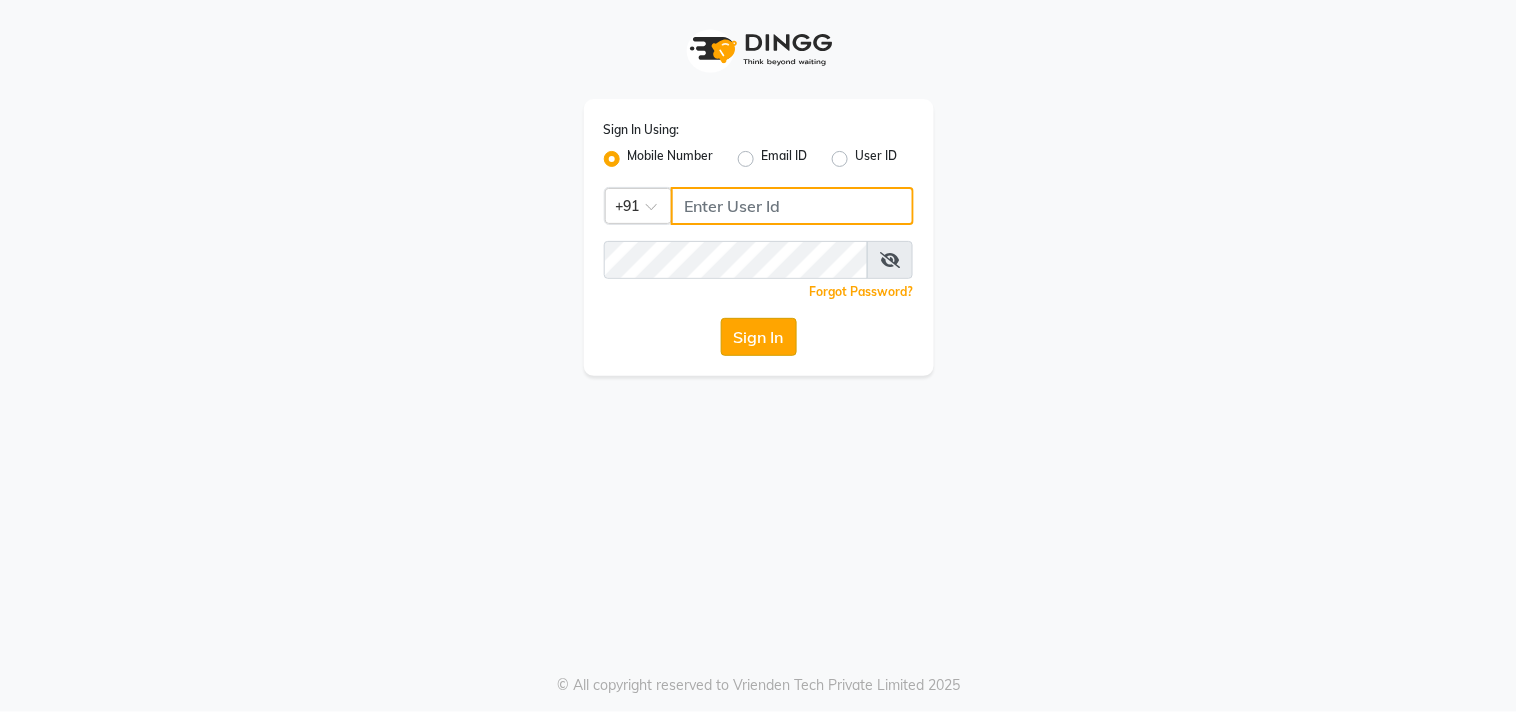type on "9209992788" 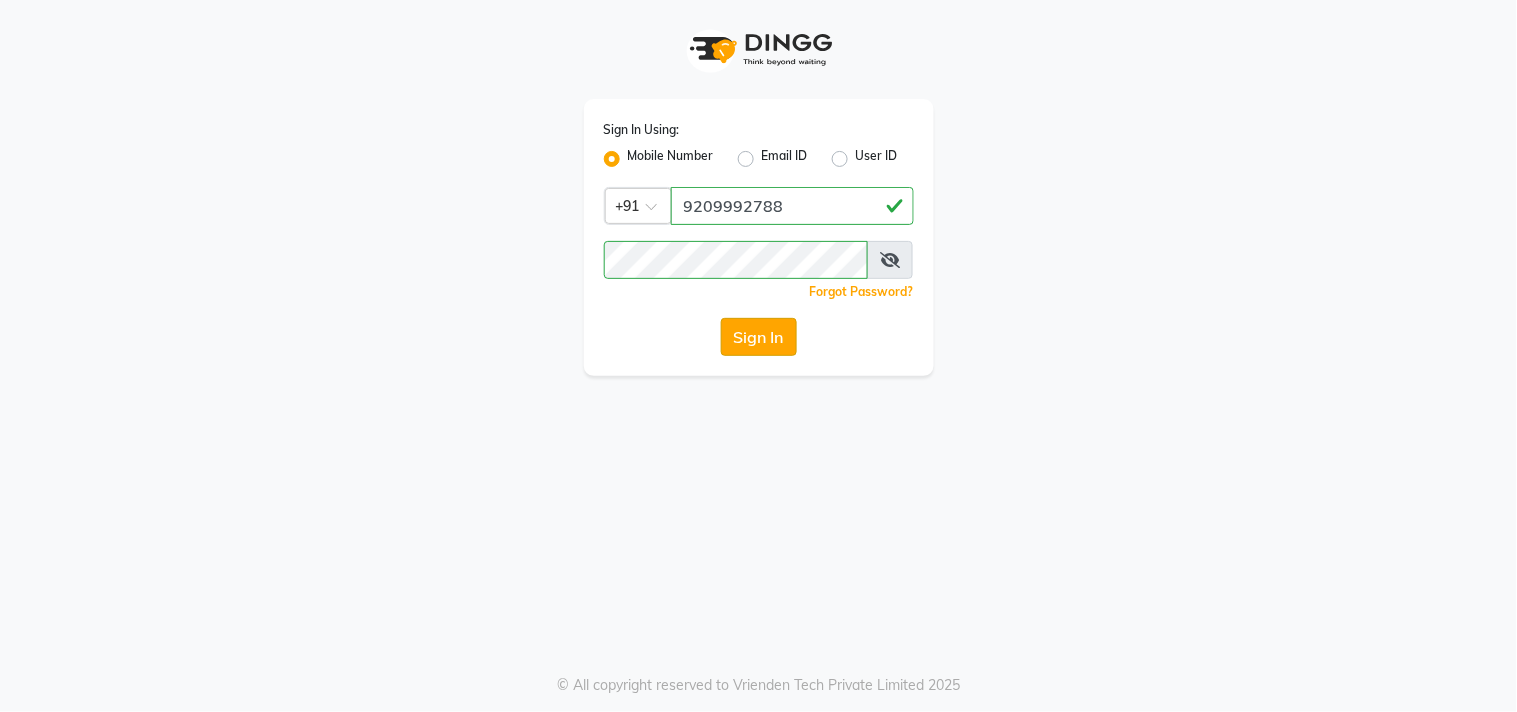 click on "Sign In" 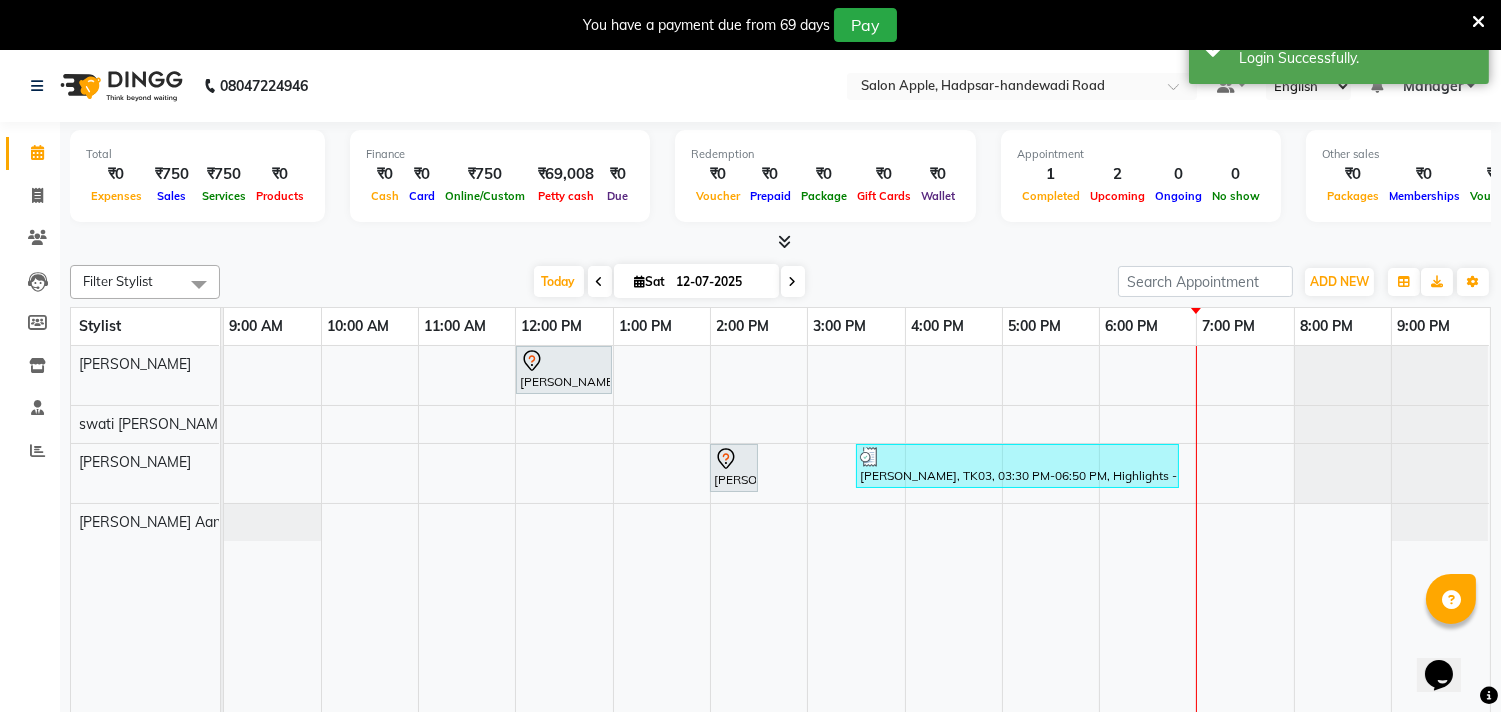 scroll, scrollTop: 0, scrollLeft: 0, axis: both 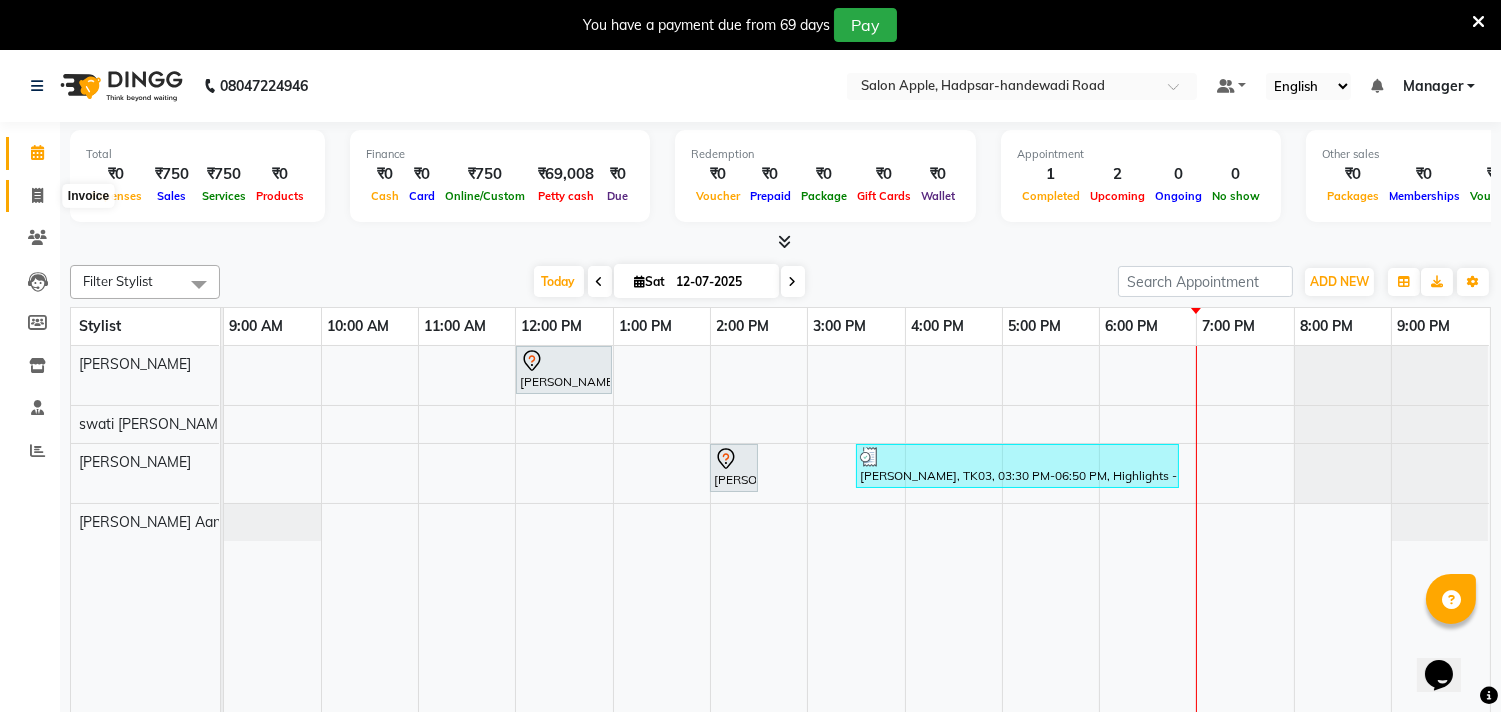 click 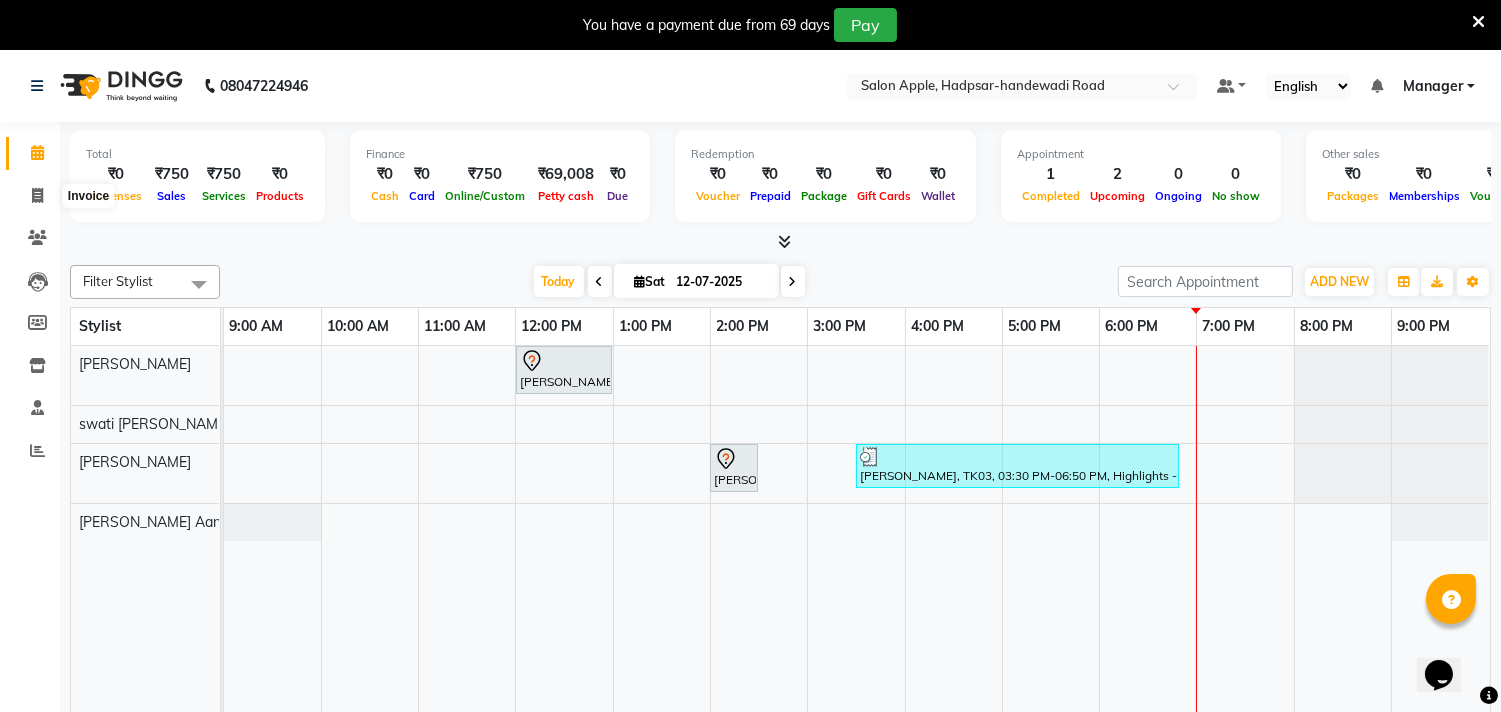 select on "7195" 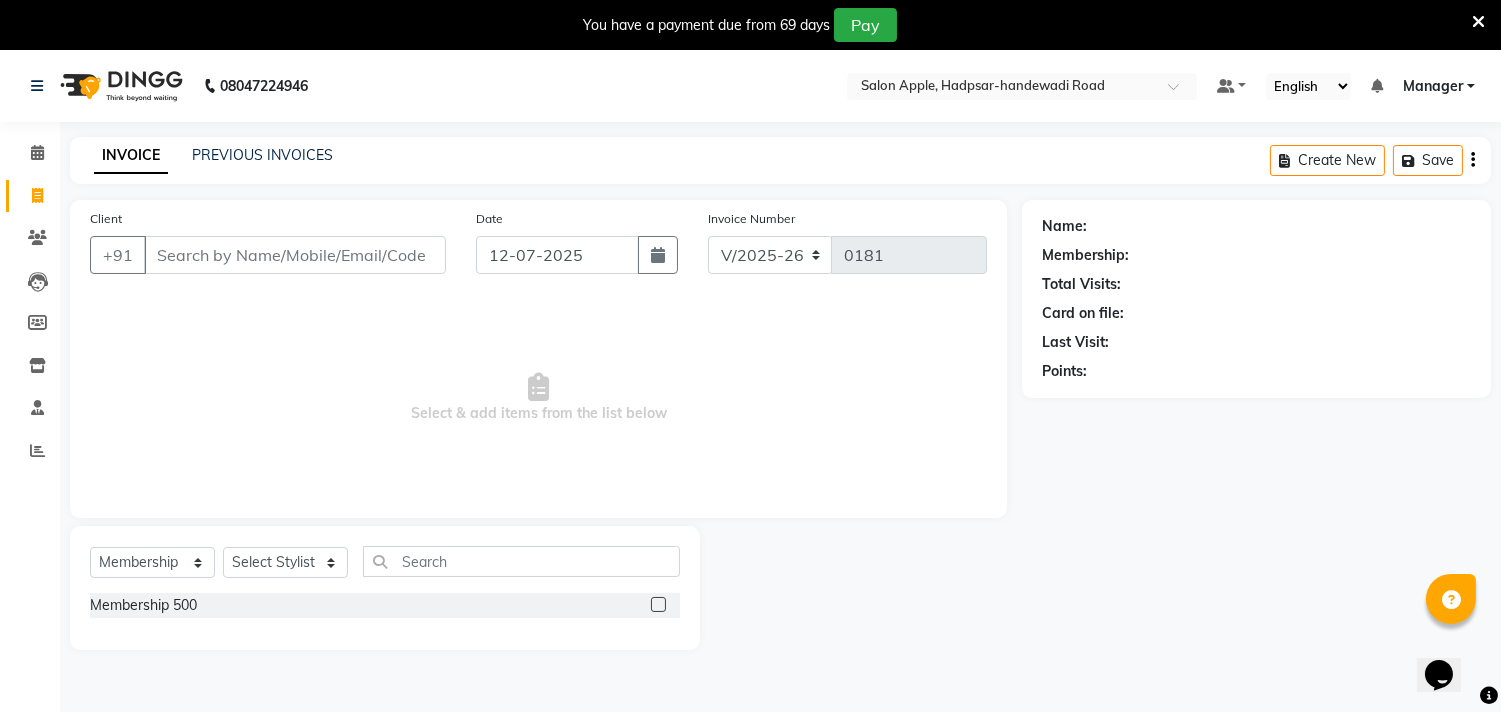 click on "Client" at bounding box center (295, 255) 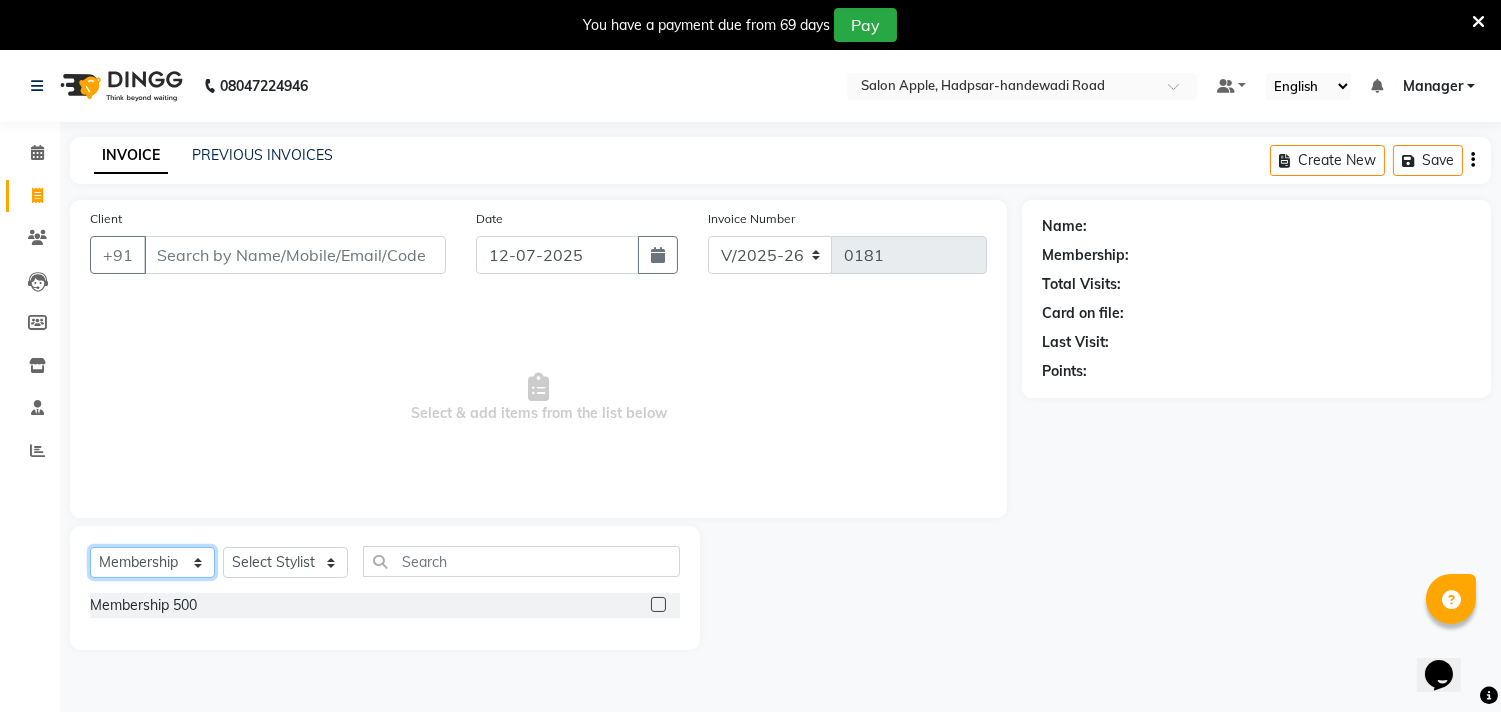 click on "Select  Service  Product  Membership  Package Voucher Prepaid Gift Card" 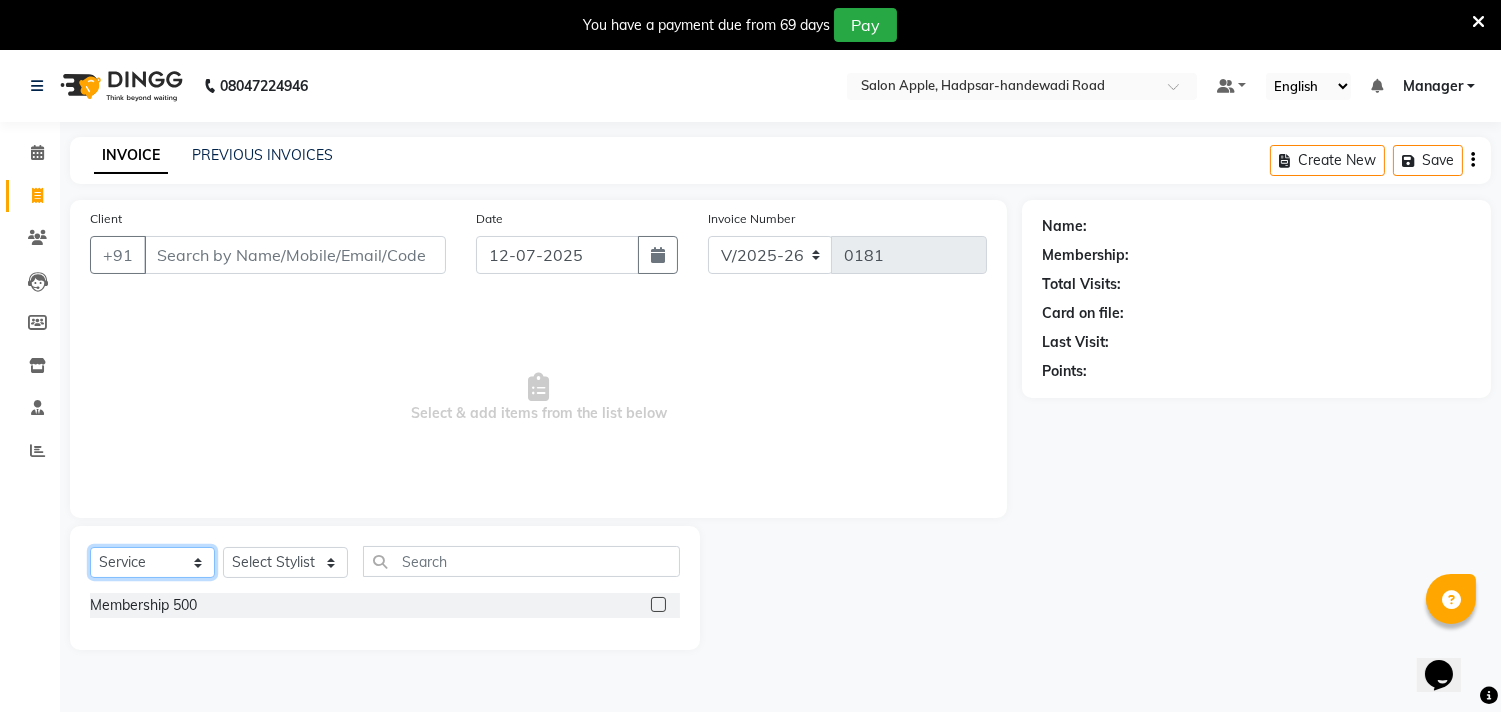 click on "Select  Service  Product  Membership  Package Voucher Prepaid Gift Card" 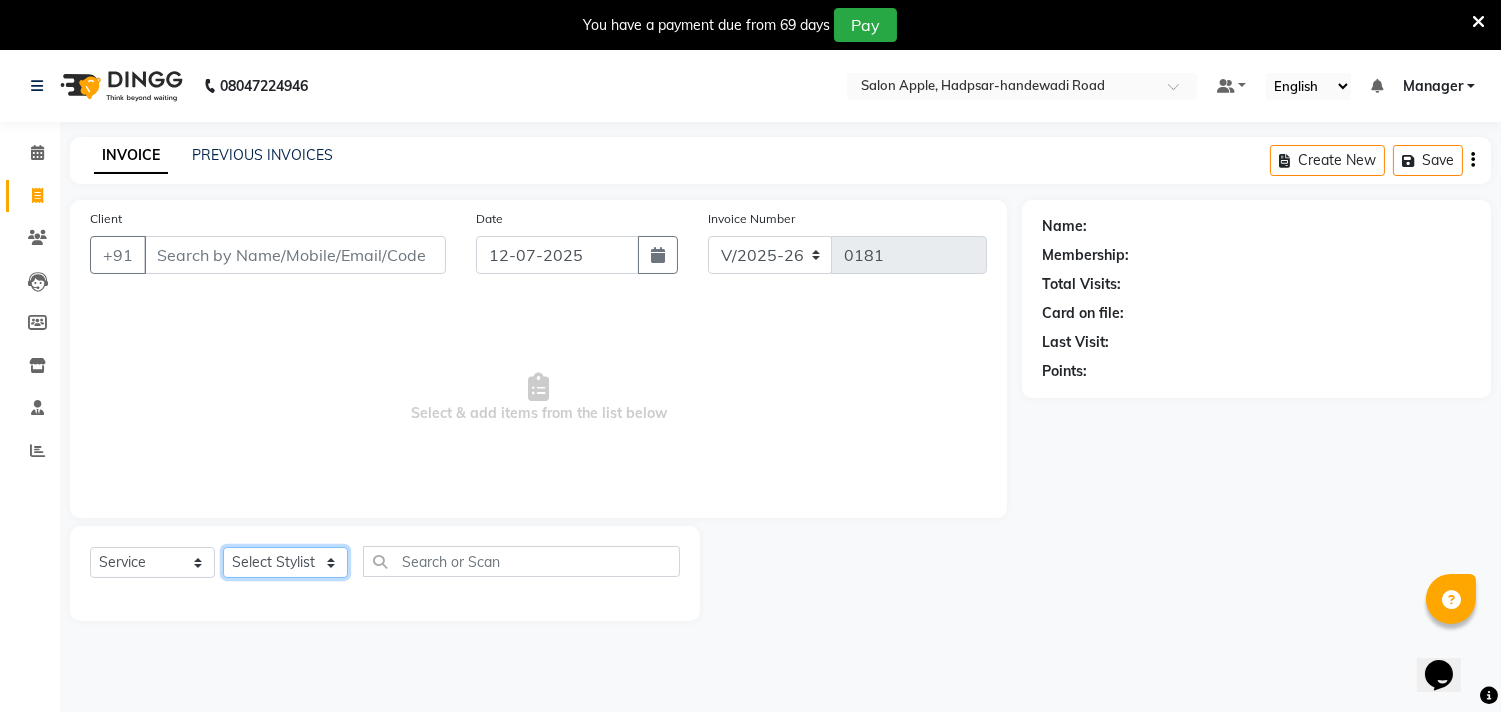 click on "Select Stylist [PERSON_NAME] Manager radha [PERSON_NAME]  [PERSON_NAME] swati [PERSON_NAME] [PERSON_NAME] Aangule" 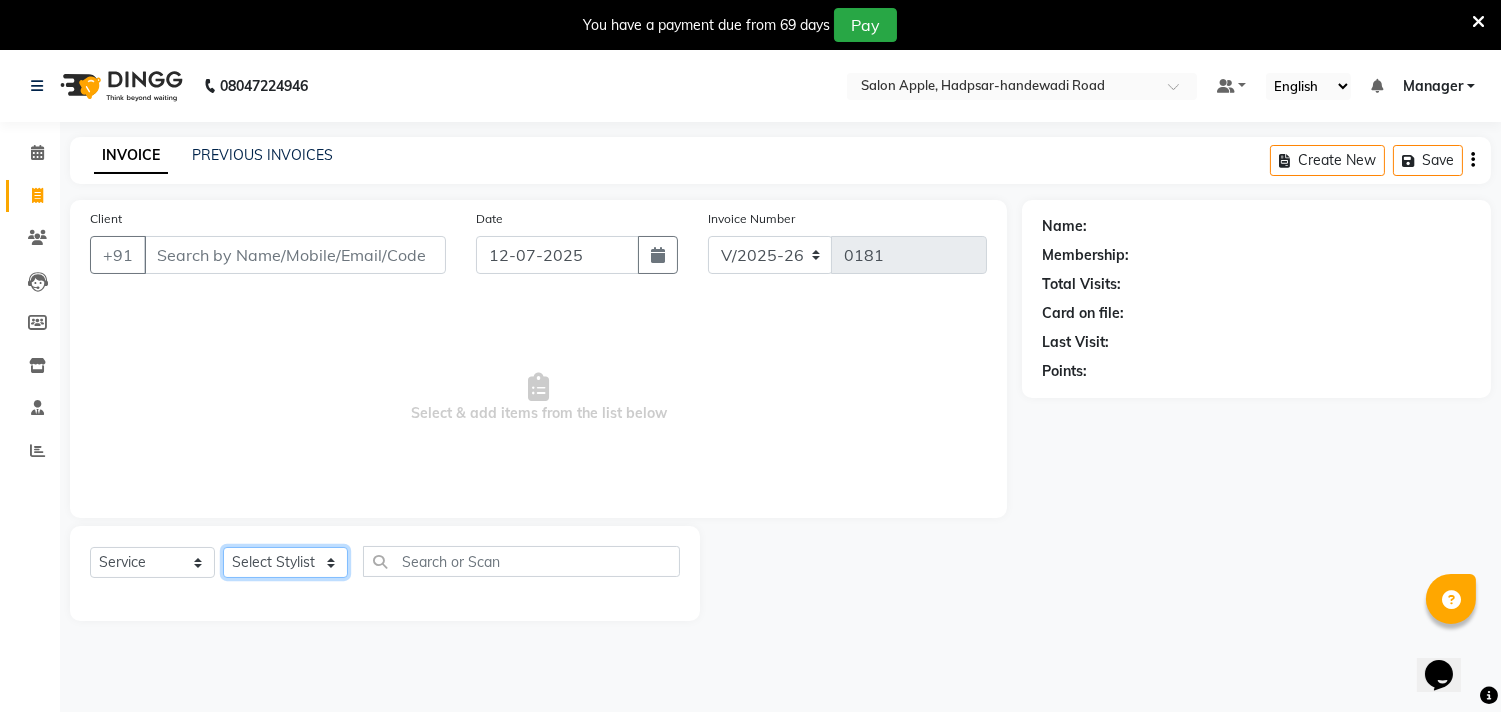 select on "66160" 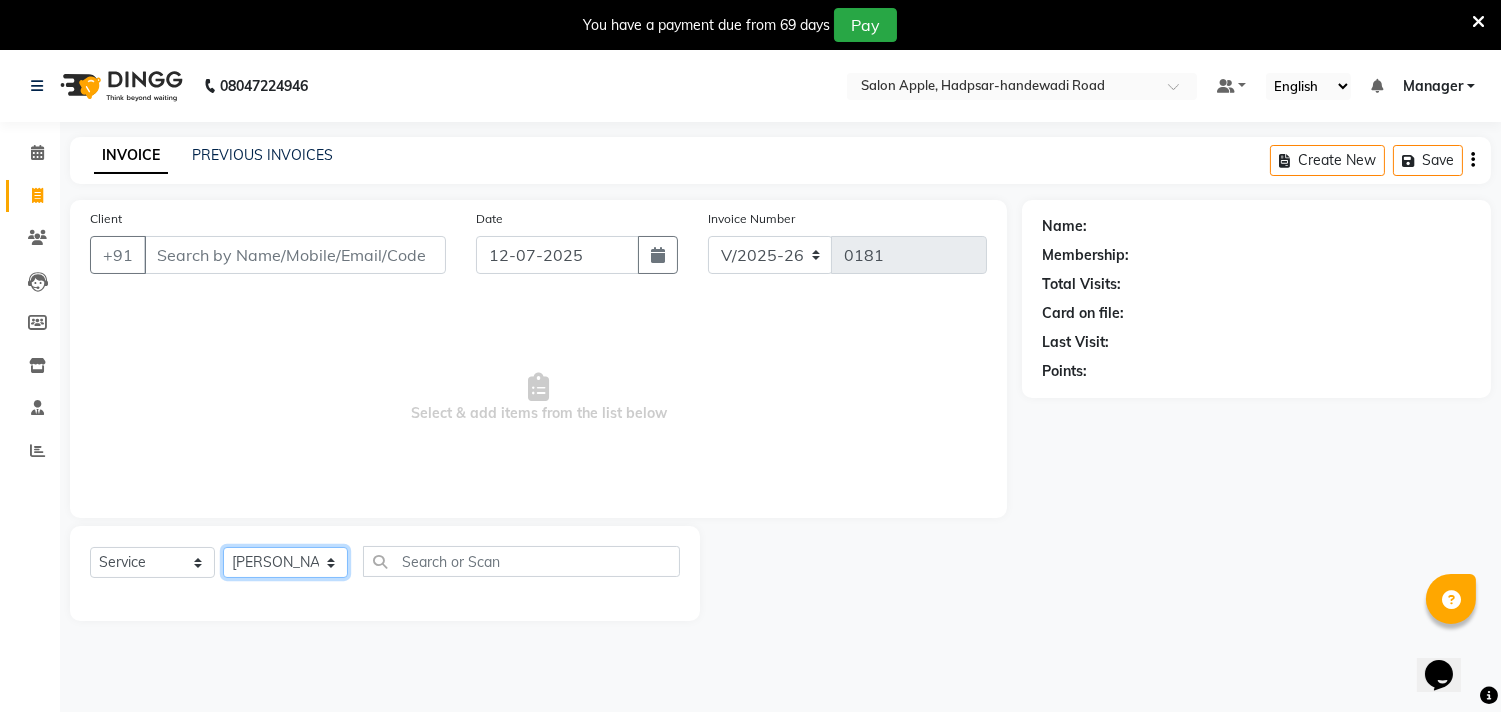 click on "Select Stylist [PERSON_NAME] Manager radha [PERSON_NAME]  [PERSON_NAME] swati [PERSON_NAME] [PERSON_NAME] Aangule" 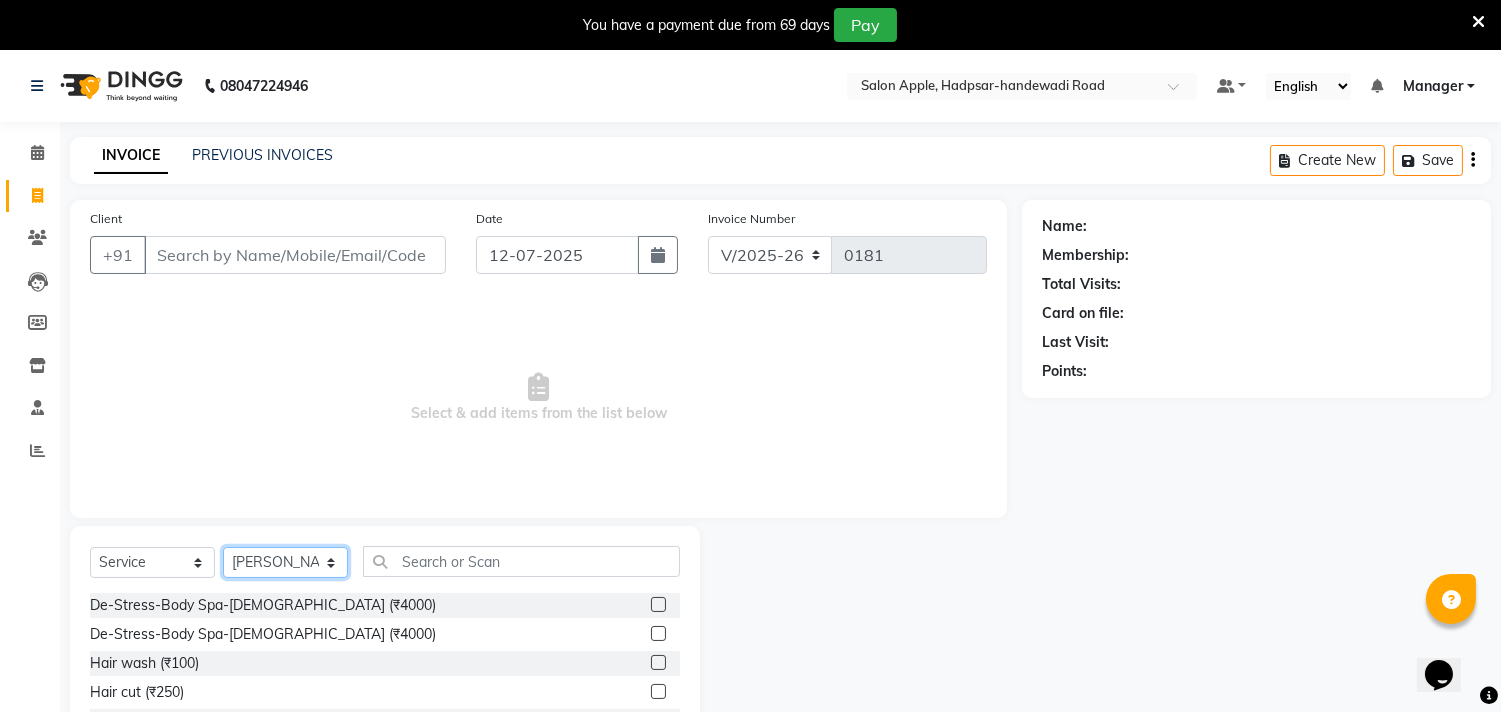 scroll, scrollTop: 138, scrollLeft: 0, axis: vertical 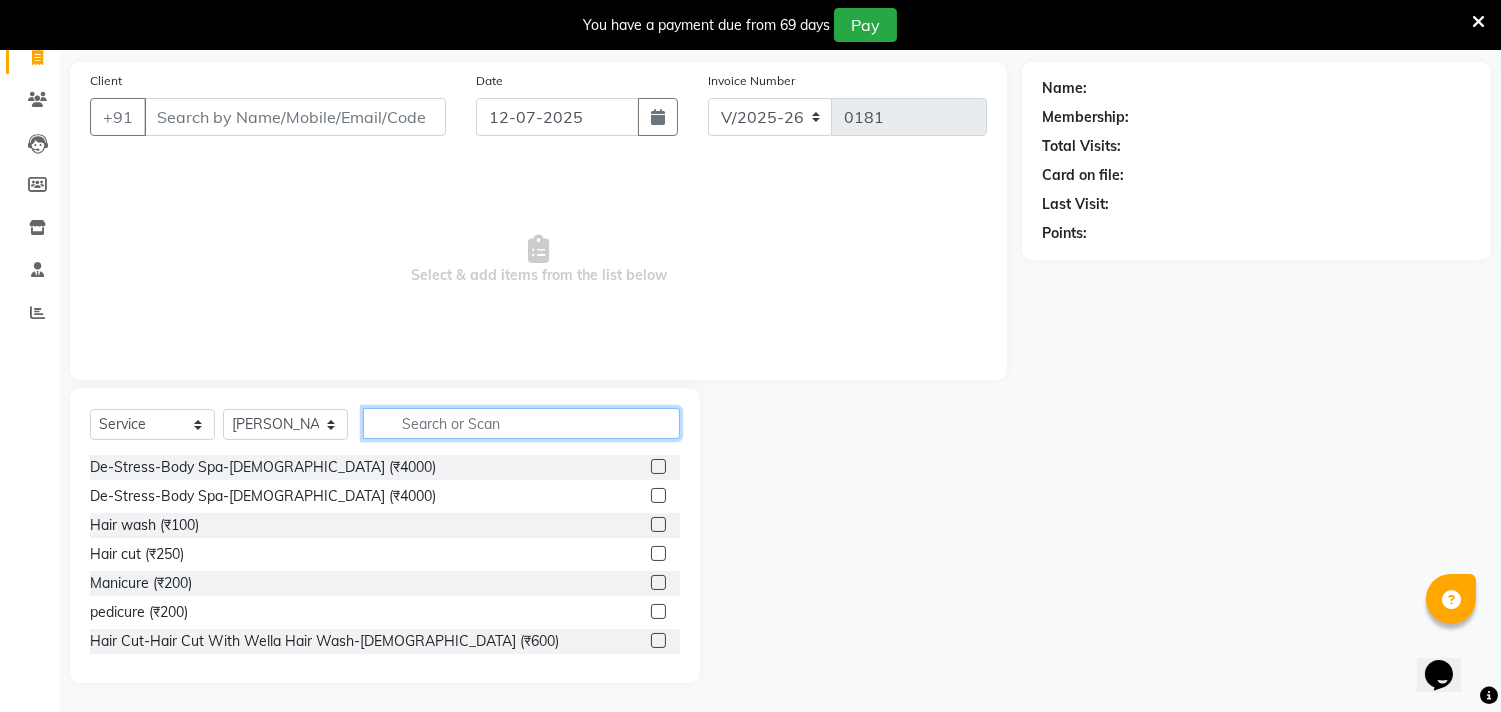 click 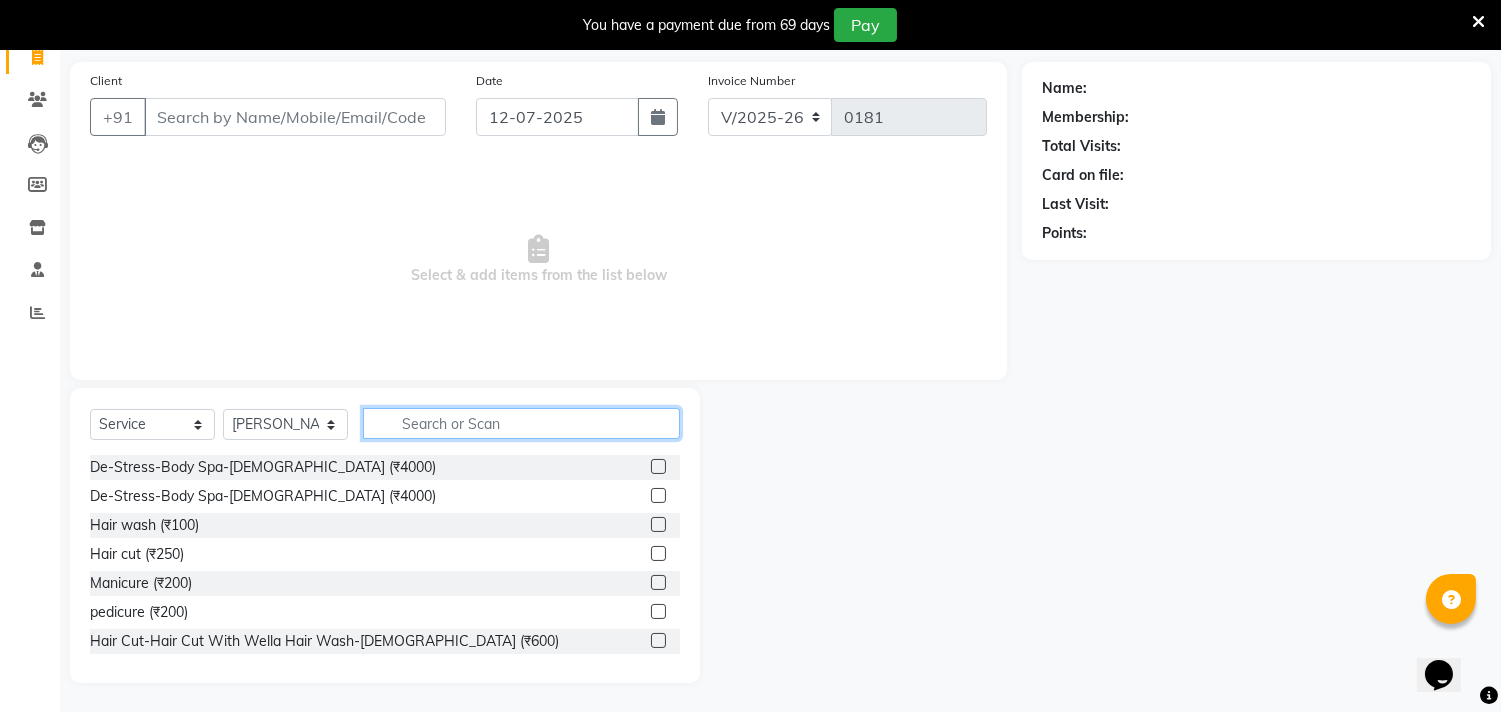type on "h" 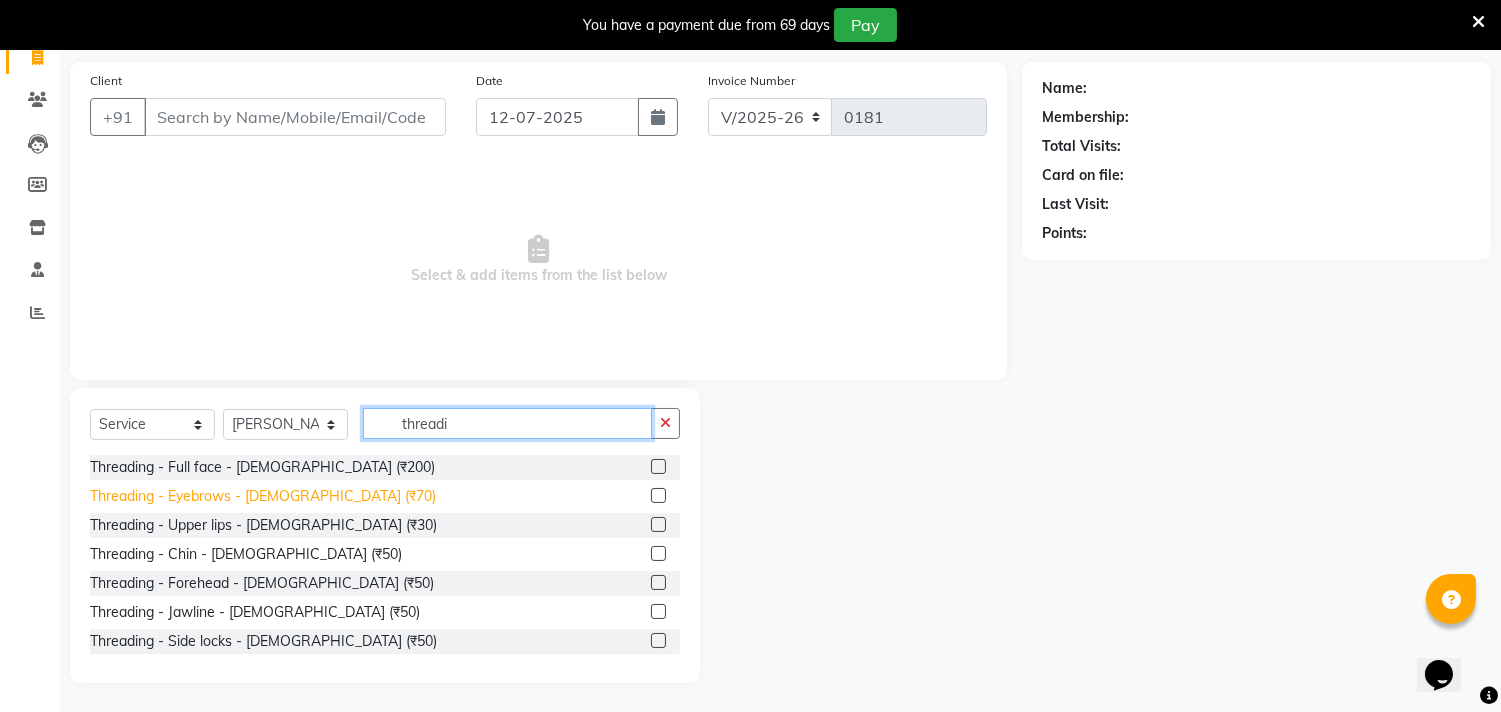 type on "threadi" 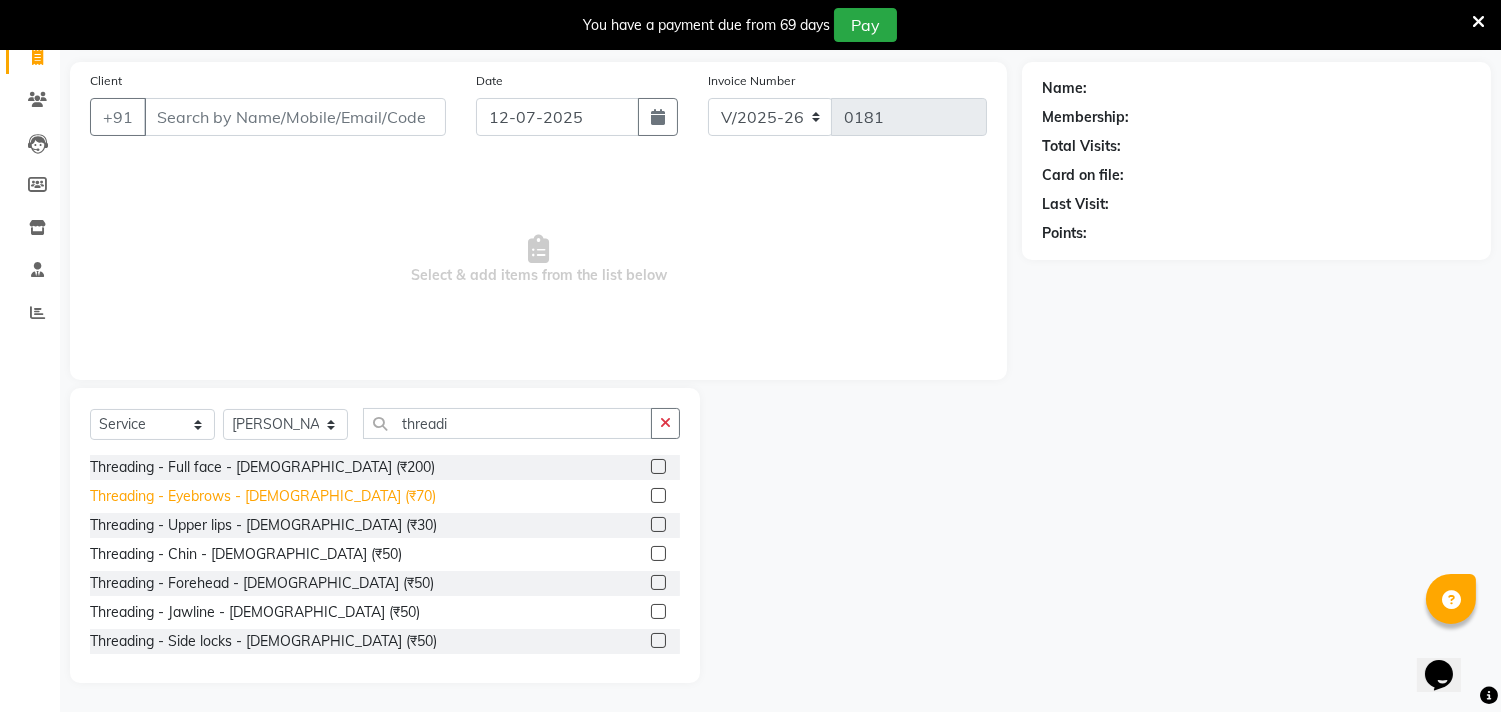 click on "Threading - Eyebrows - [DEMOGRAPHIC_DATA] (₹70)" 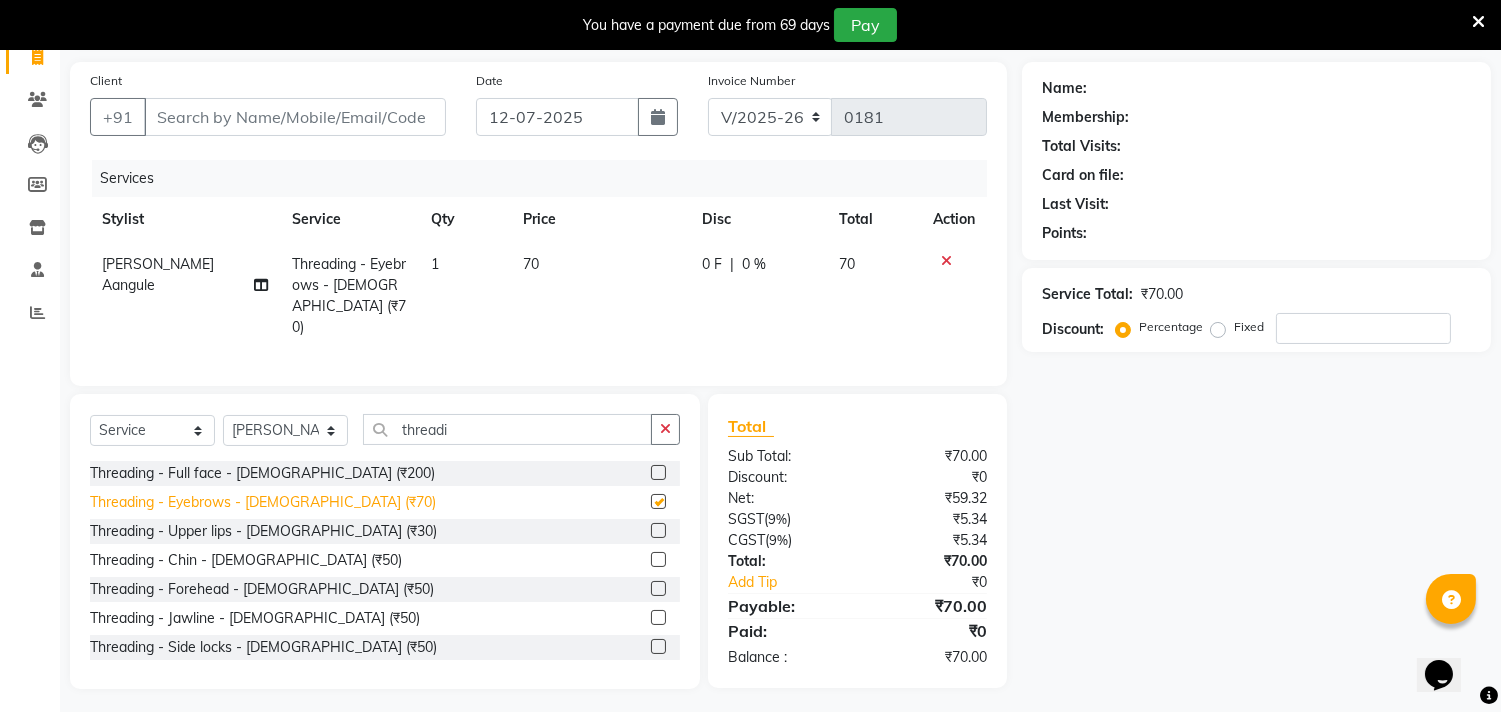 checkbox on "false" 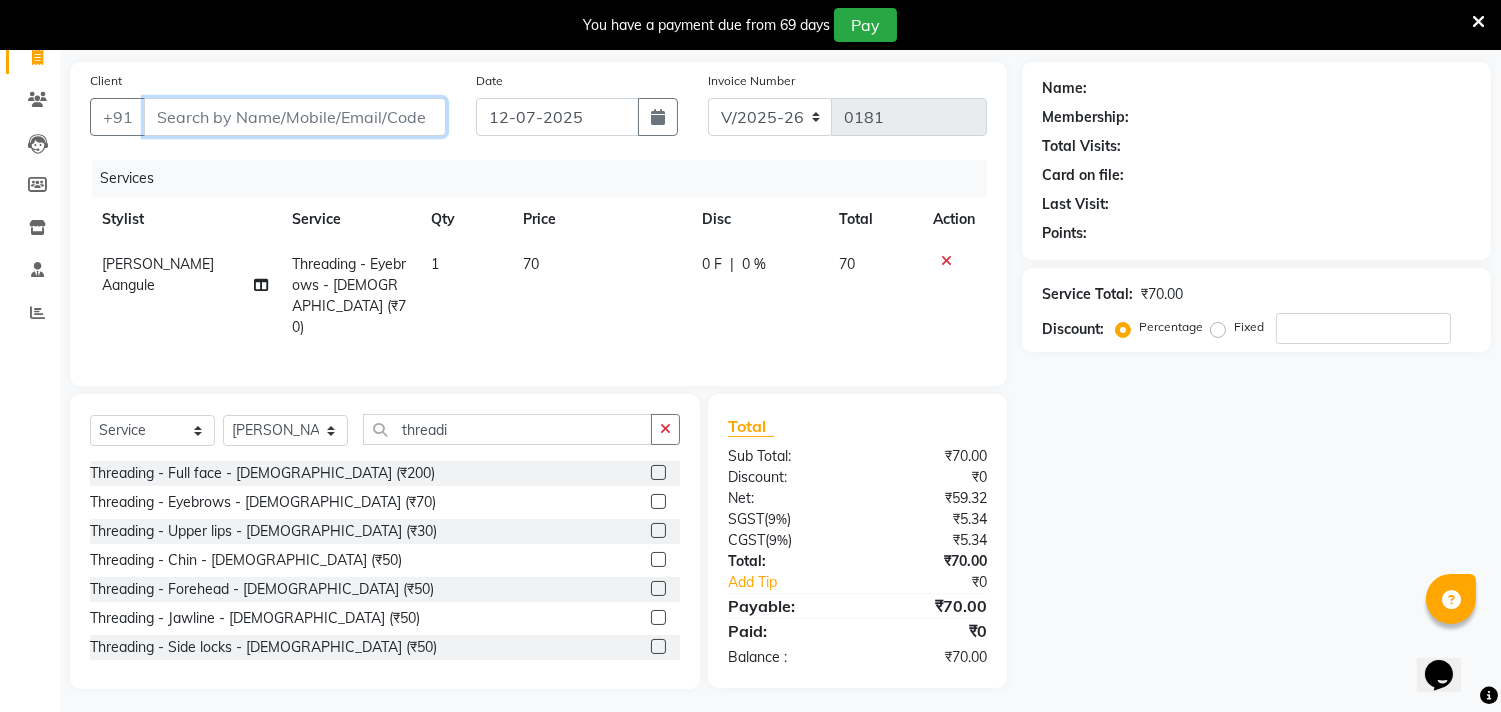 click on "Client" at bounding box center (295, 117) 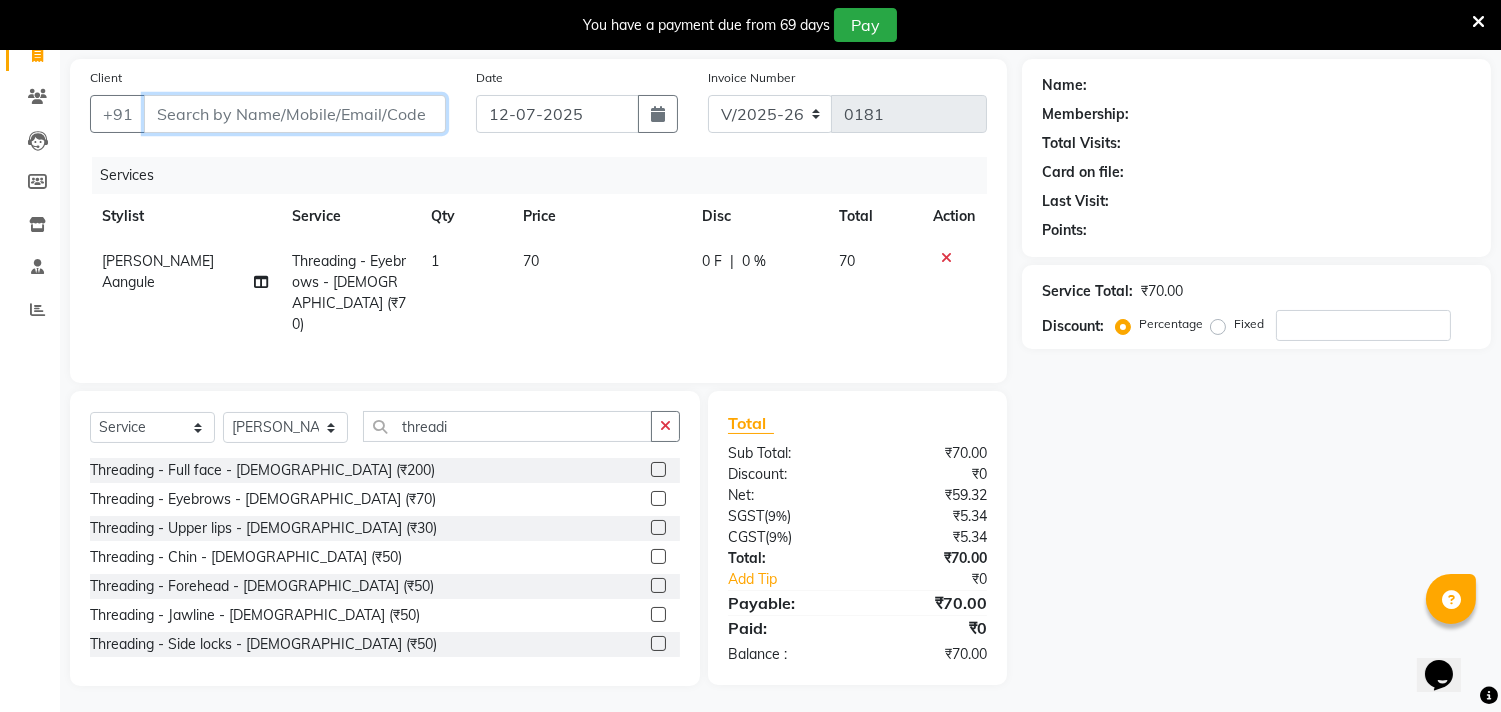 click on "Client" at bounding box center (295, 114) 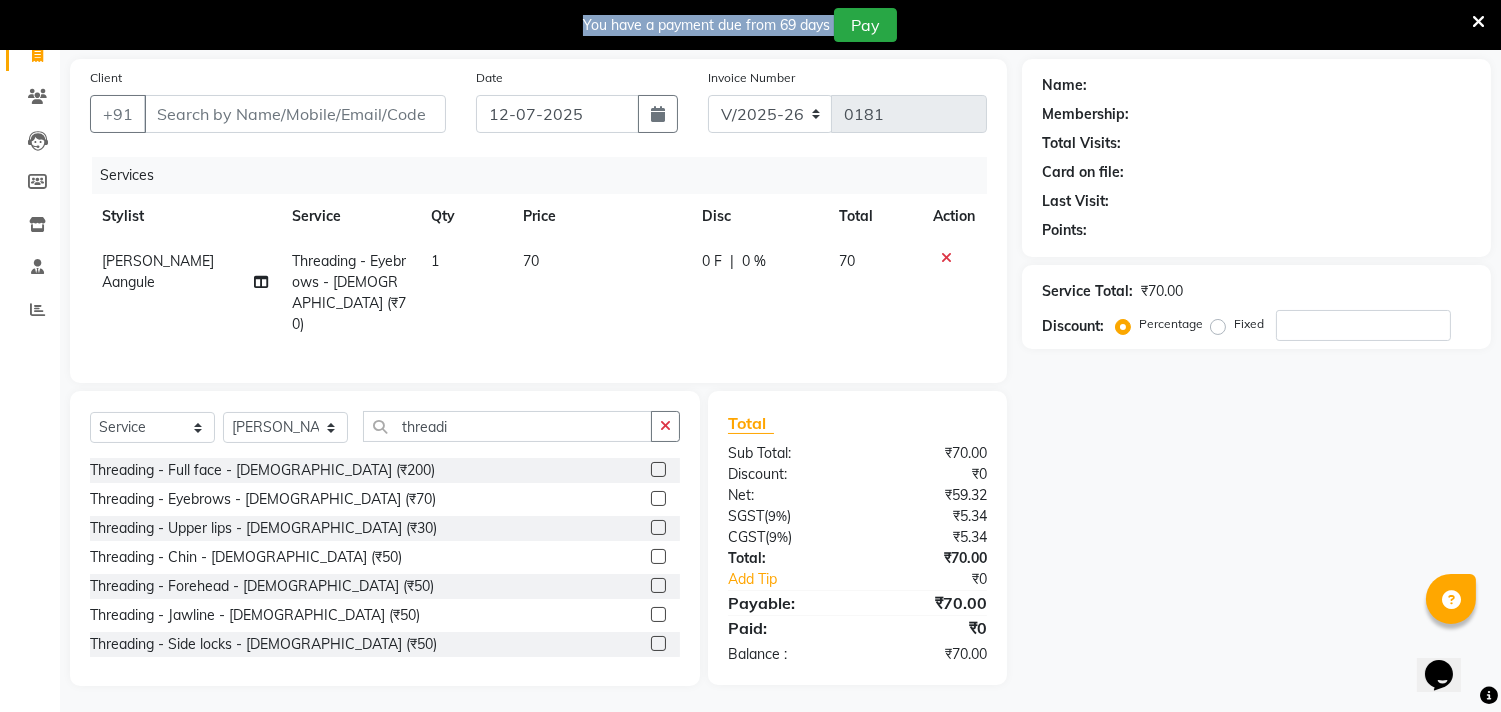 drag, startPoint x: 560, startPoint y: 15, endPoint x: 932, endPoint y: 35, distance: 372.53723 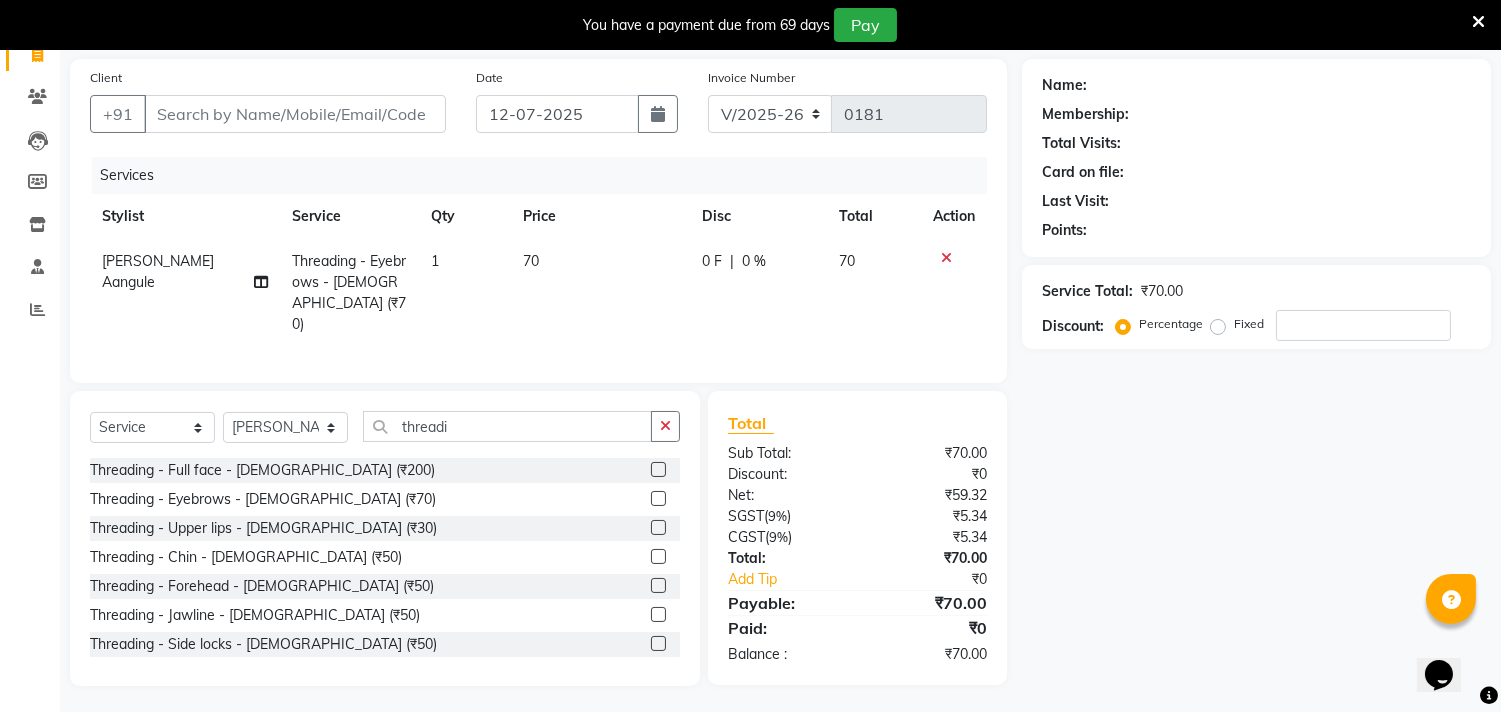 click on "Name: Membership: Total Visits: Card on file: Last Visit:  Points:  Service Total:  ₹70.00  Discount:  Percentage   Fixed" 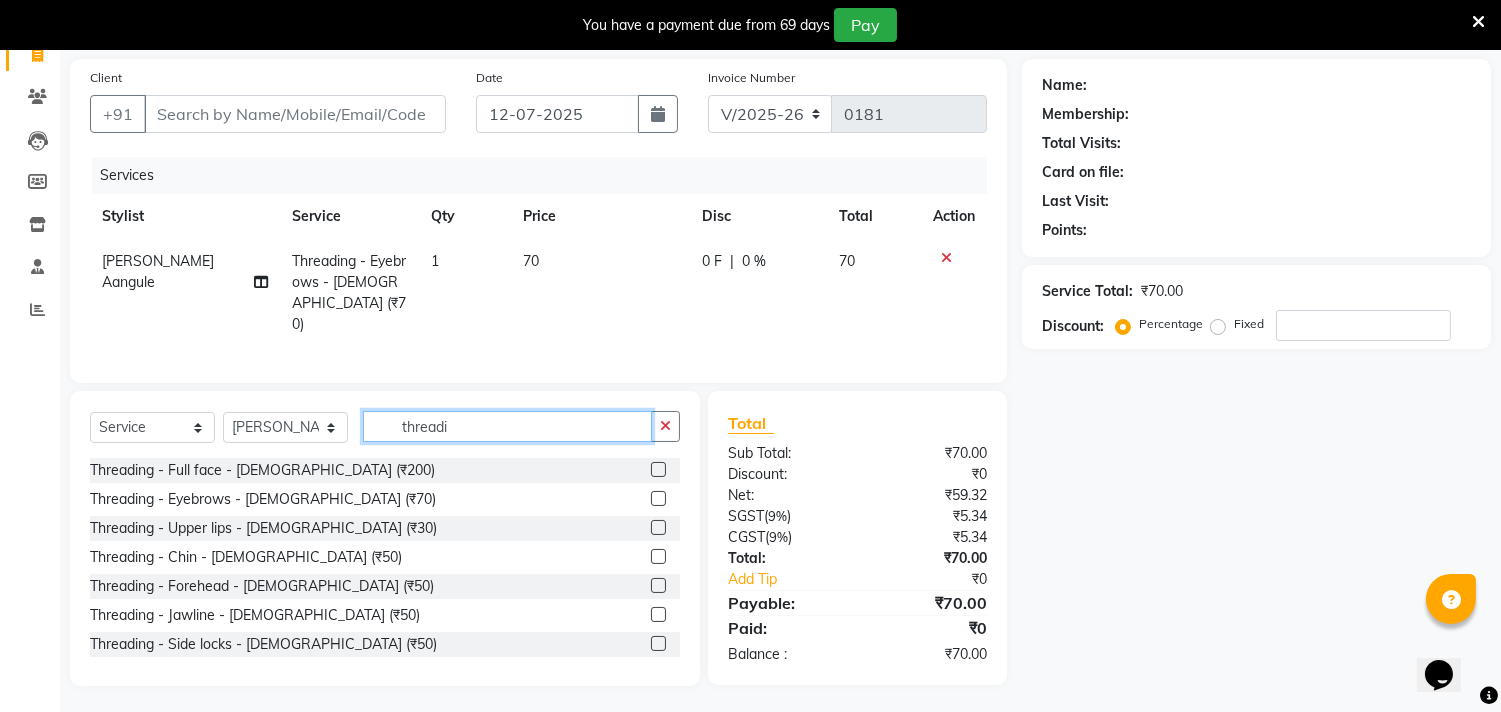 click on "threadi" 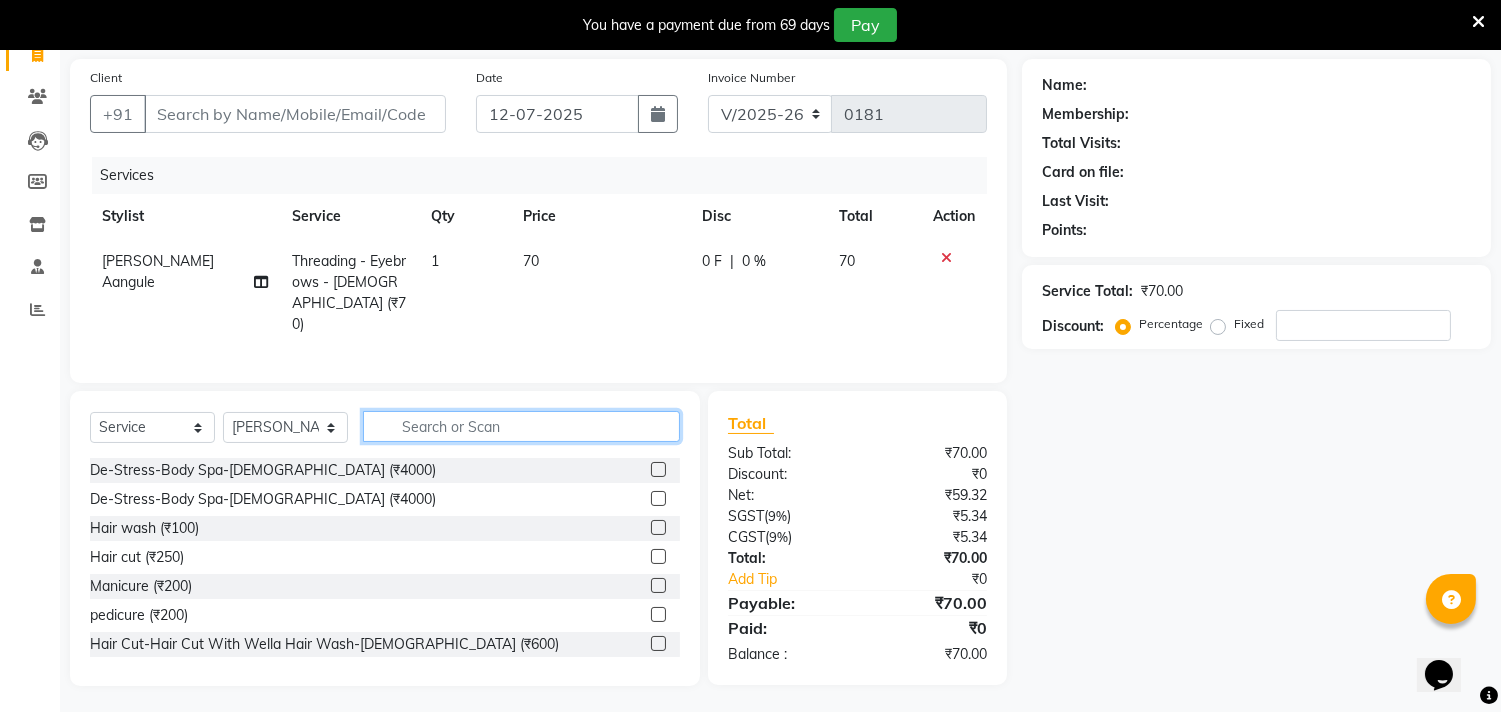 type 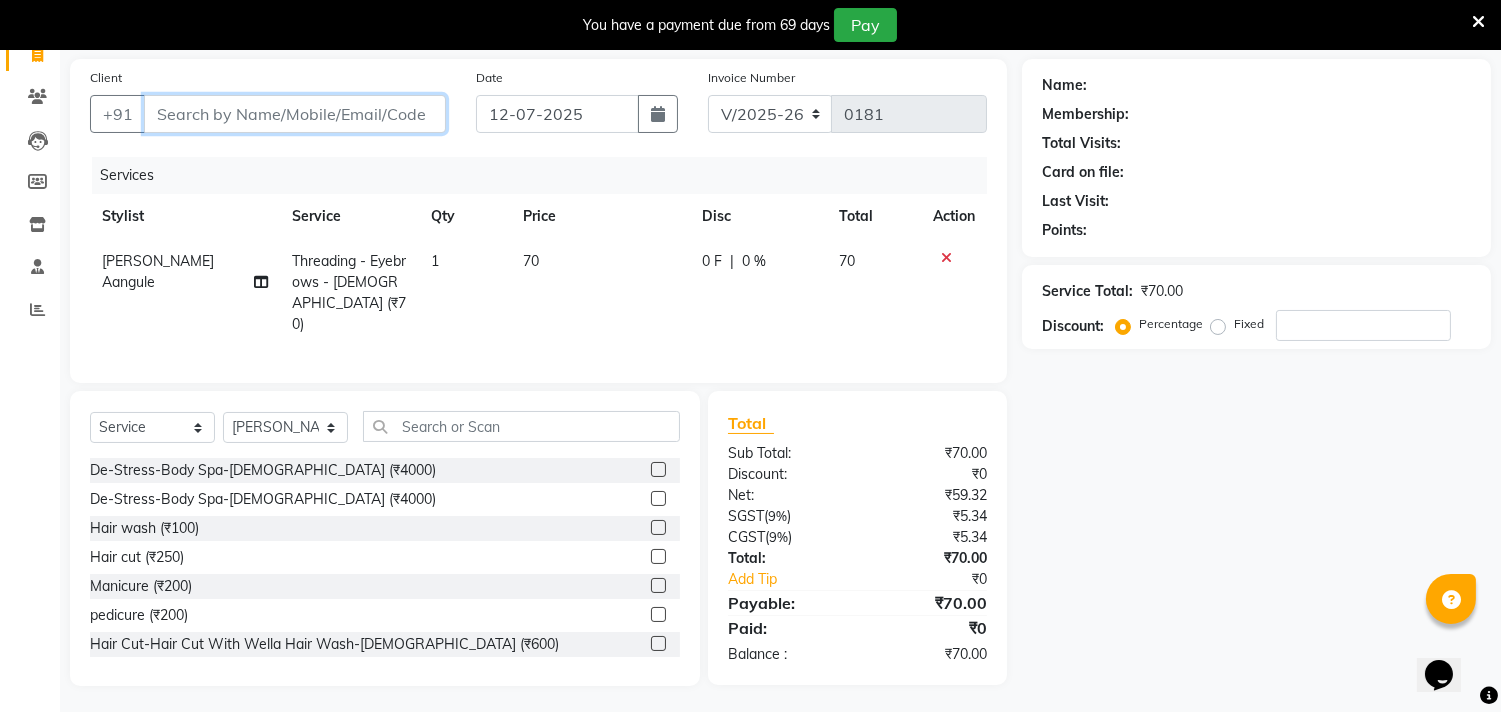 click on "Client" at bounding box center (295, 114) 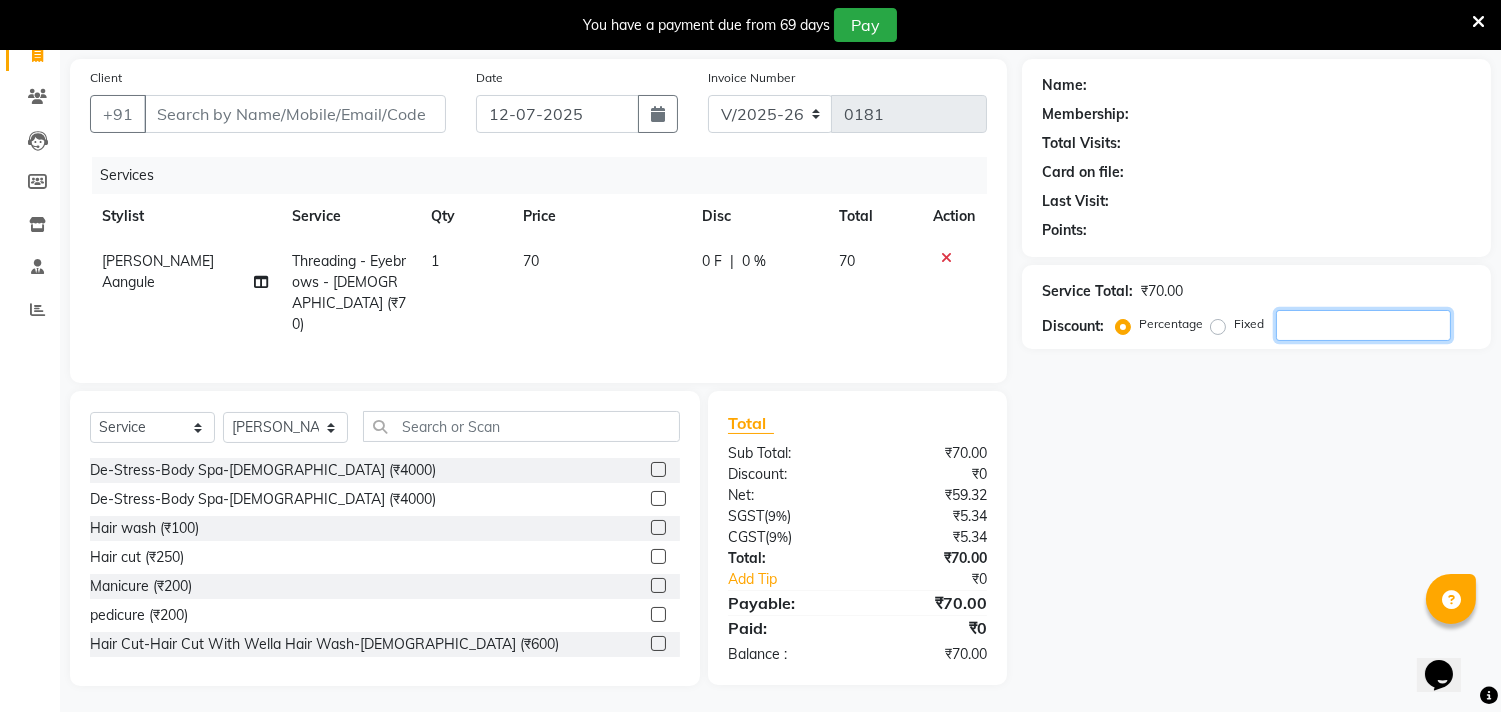 click 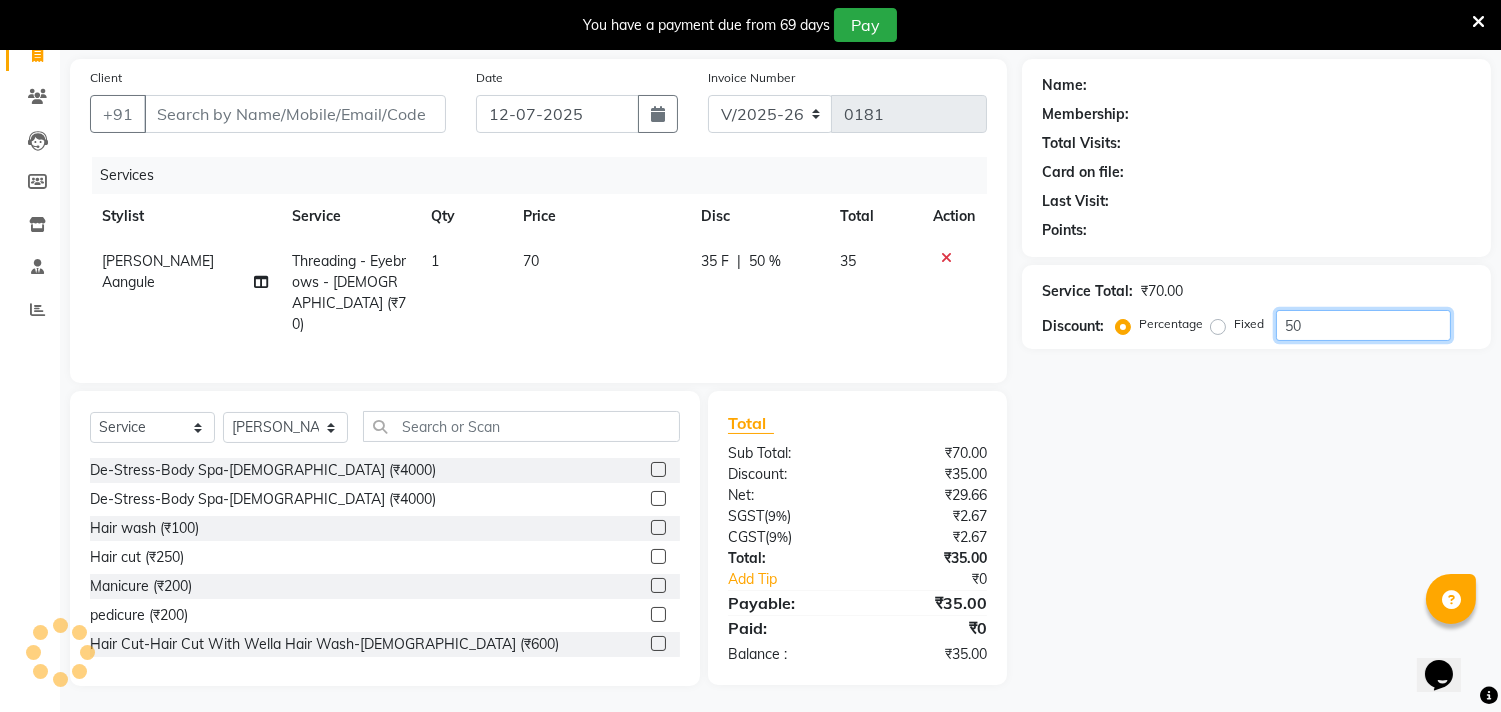 type on "50" 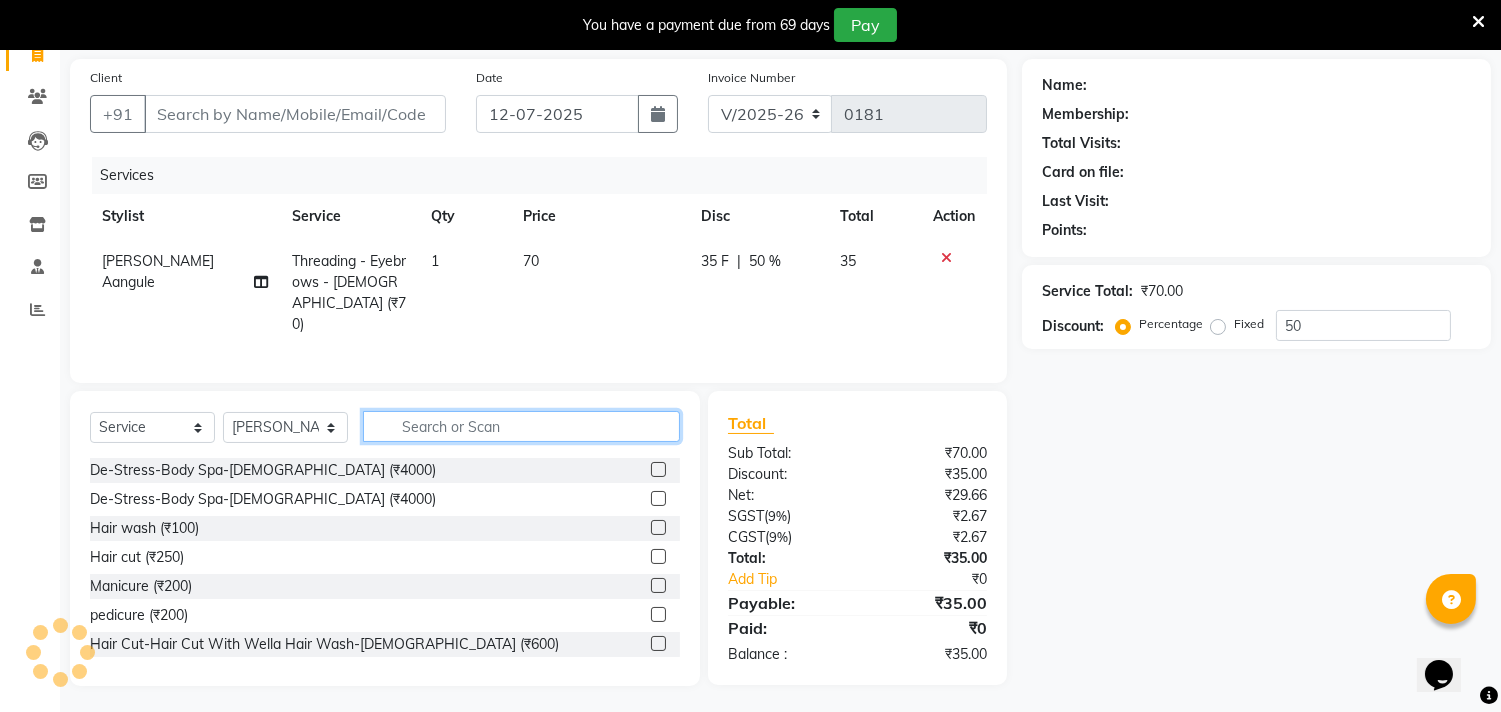click 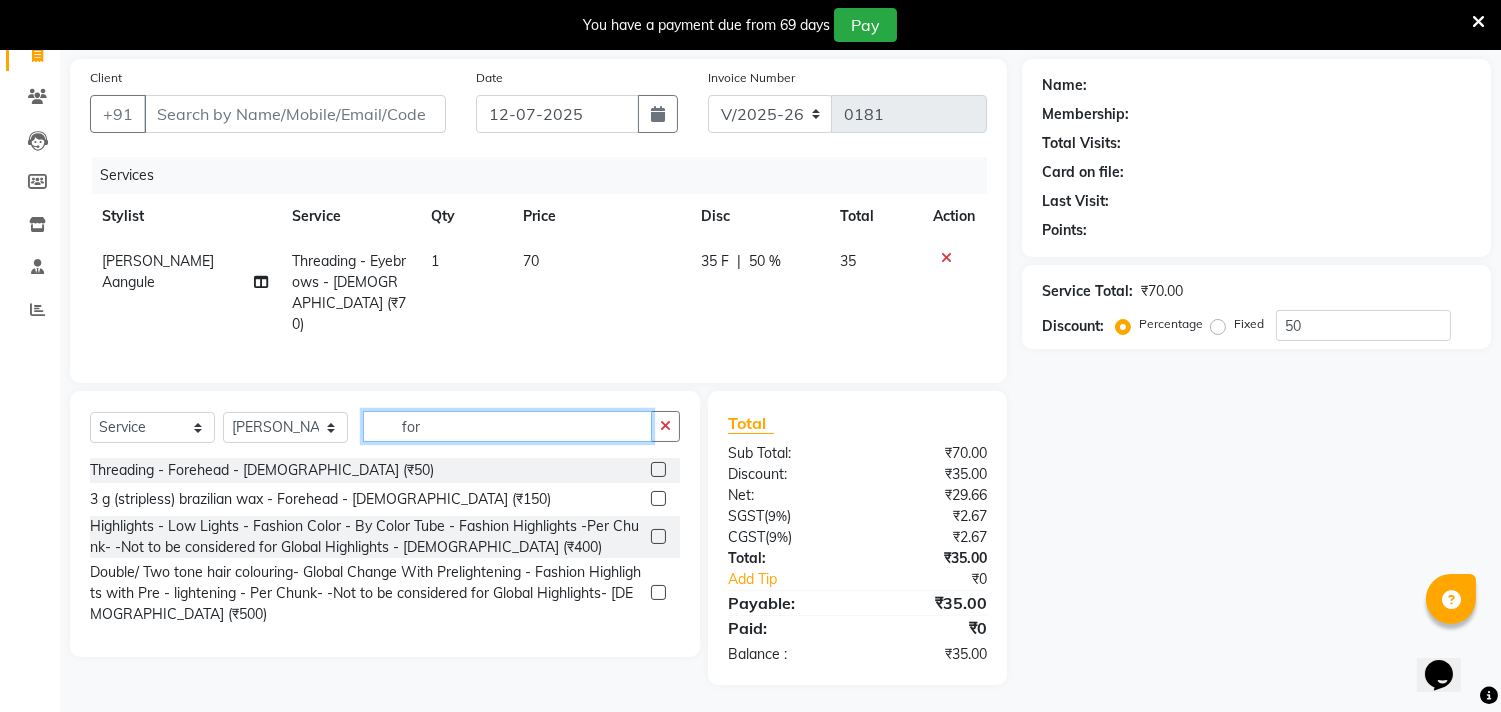 scroll, scrollTop: 140, scrollLeft: 0, axis: vertical 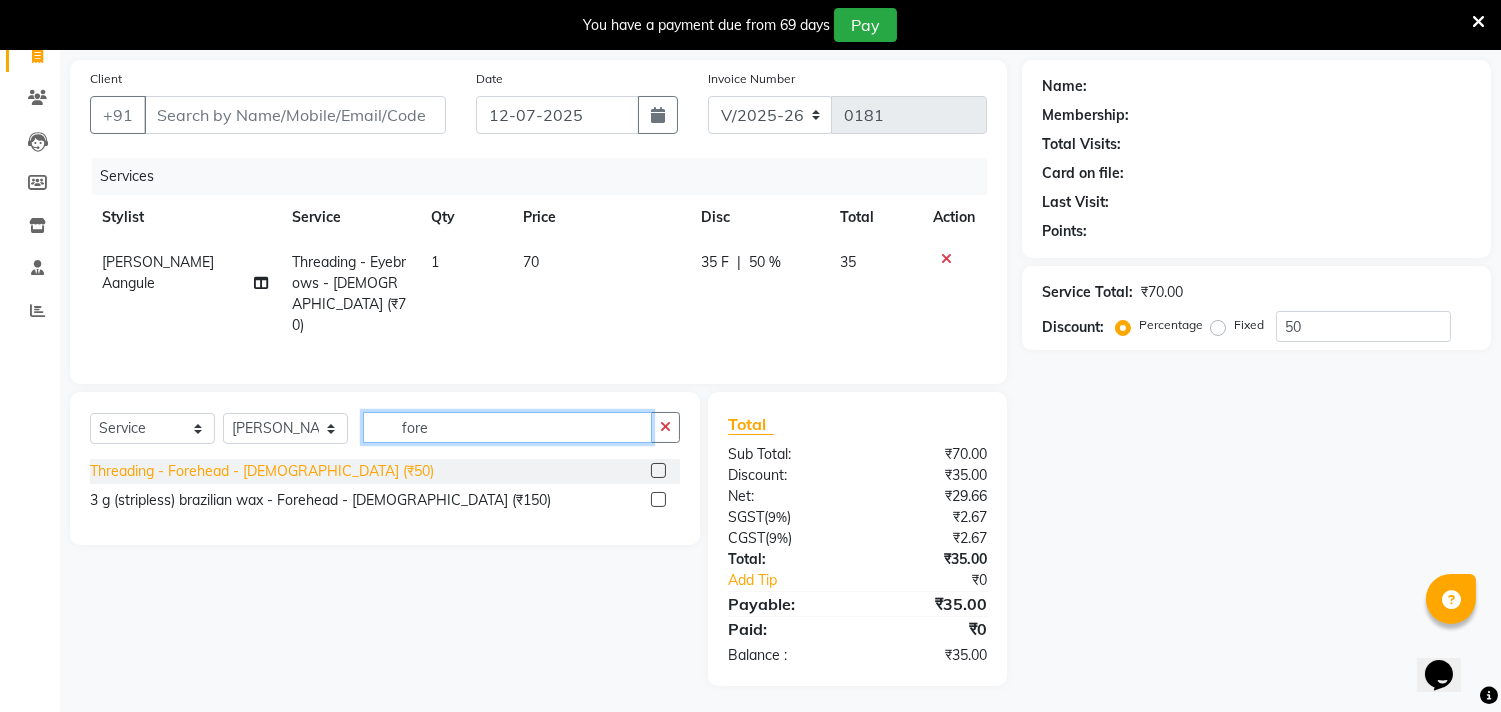 type on "fore" 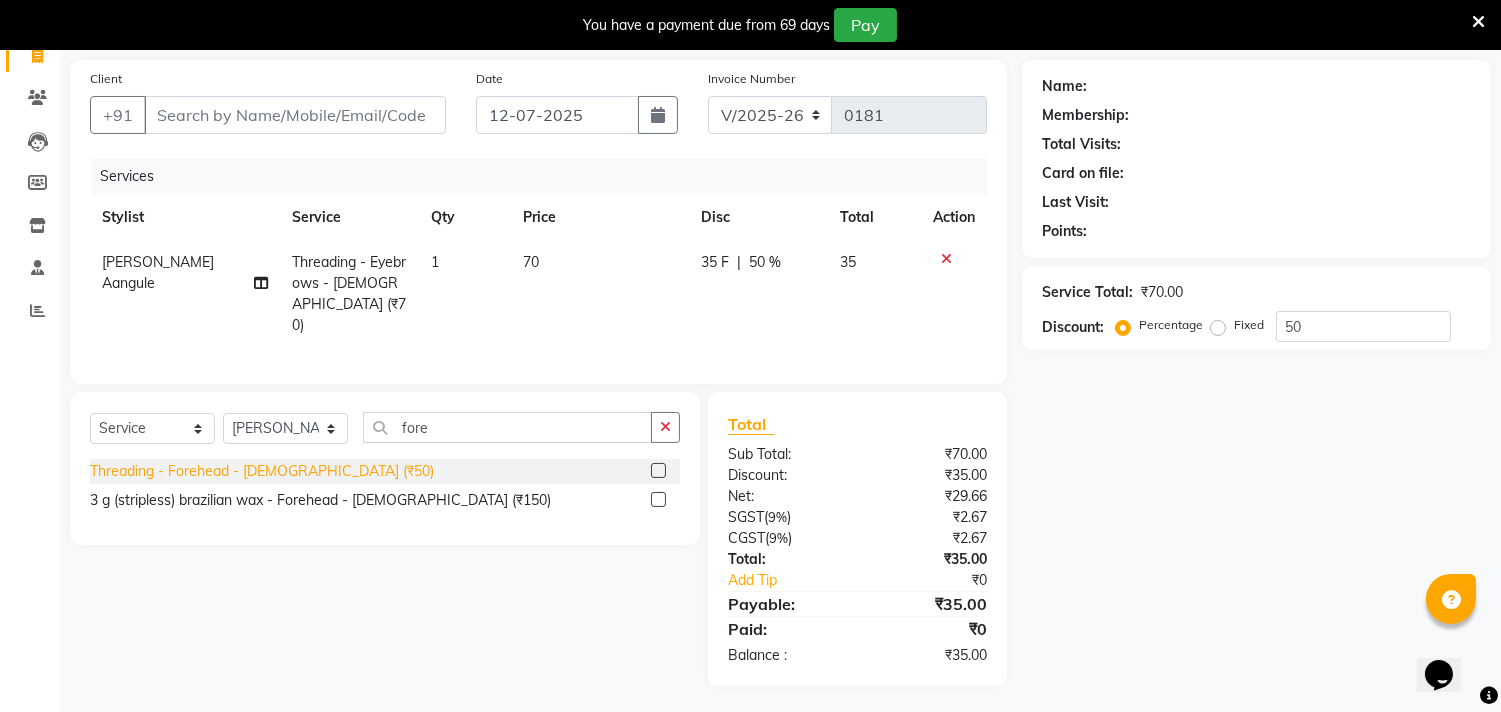 click on "Threading - Forehead - [DEMOGRAPHIC_DATA] (₹50)" 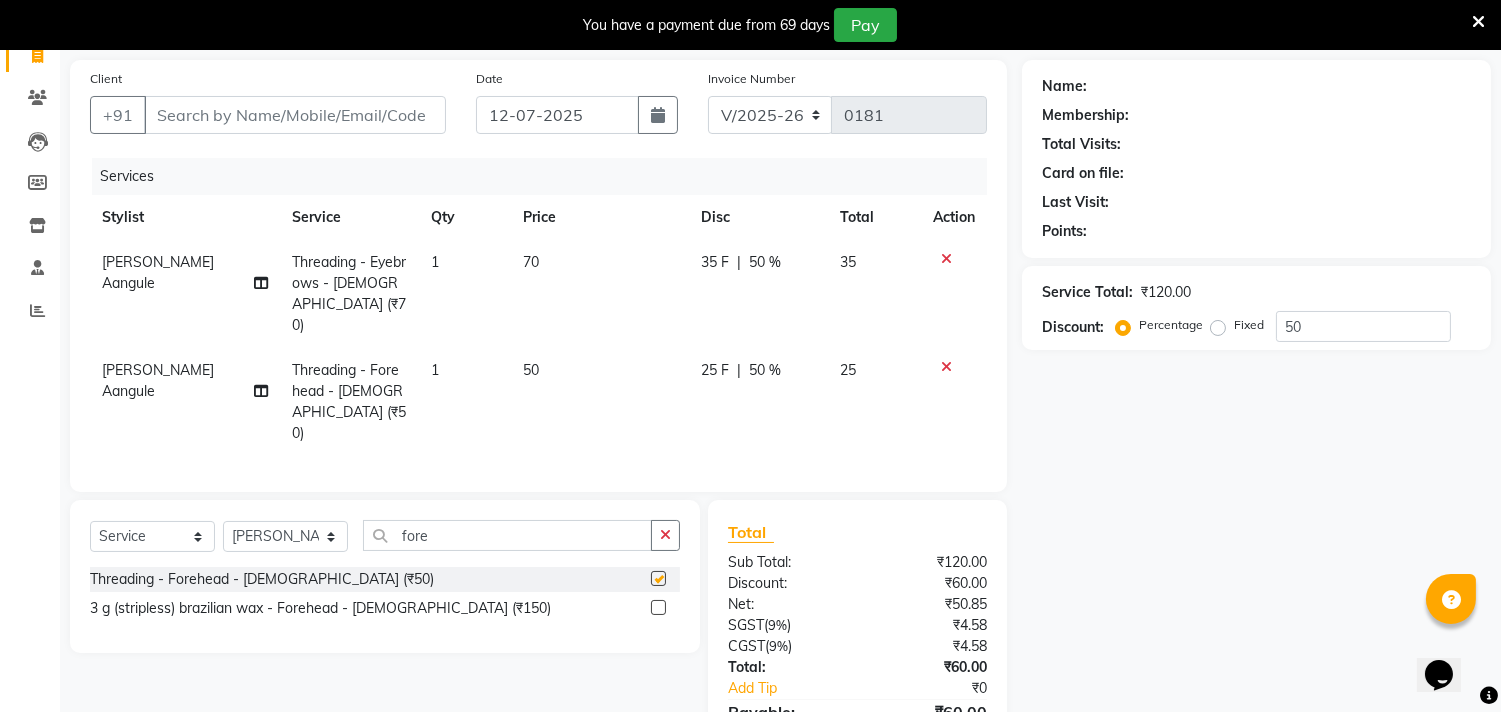 checkbox on "false" 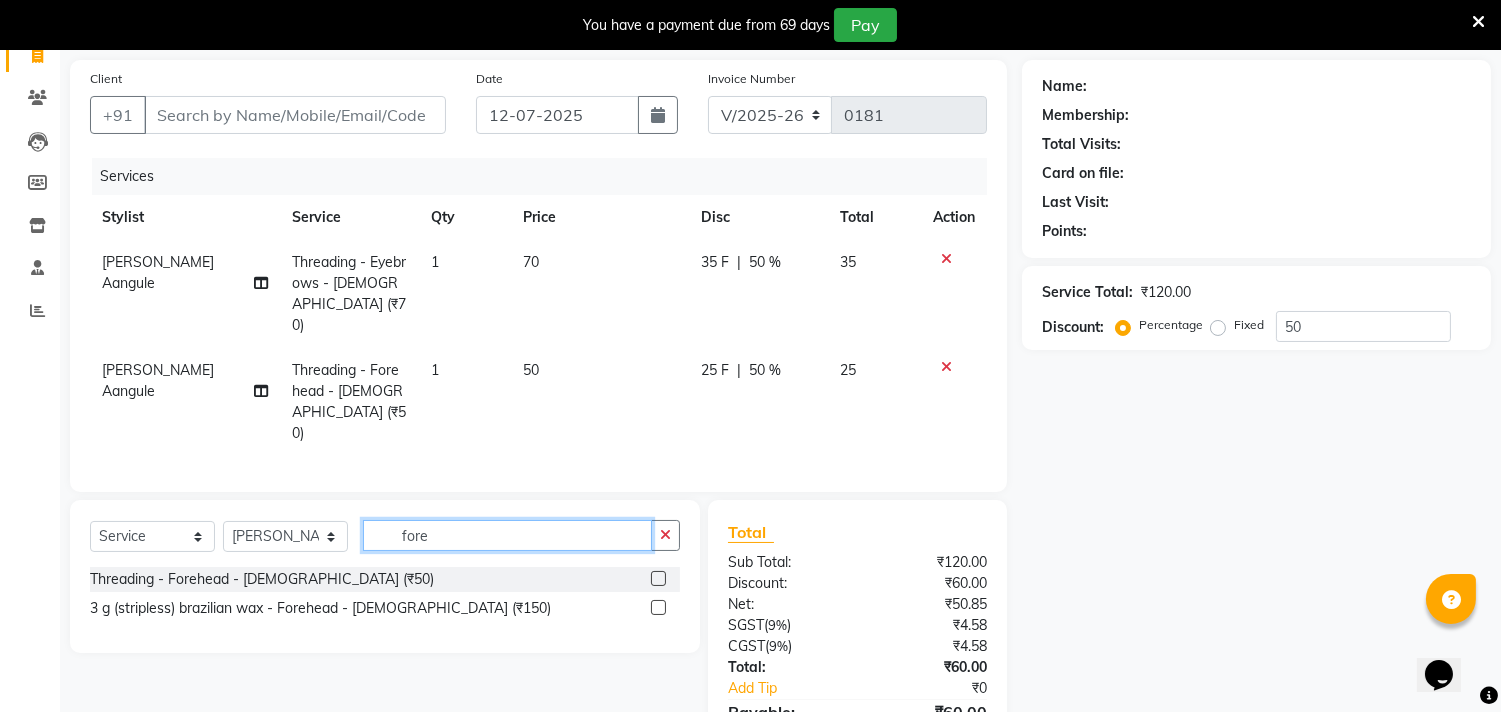 click on "fore" 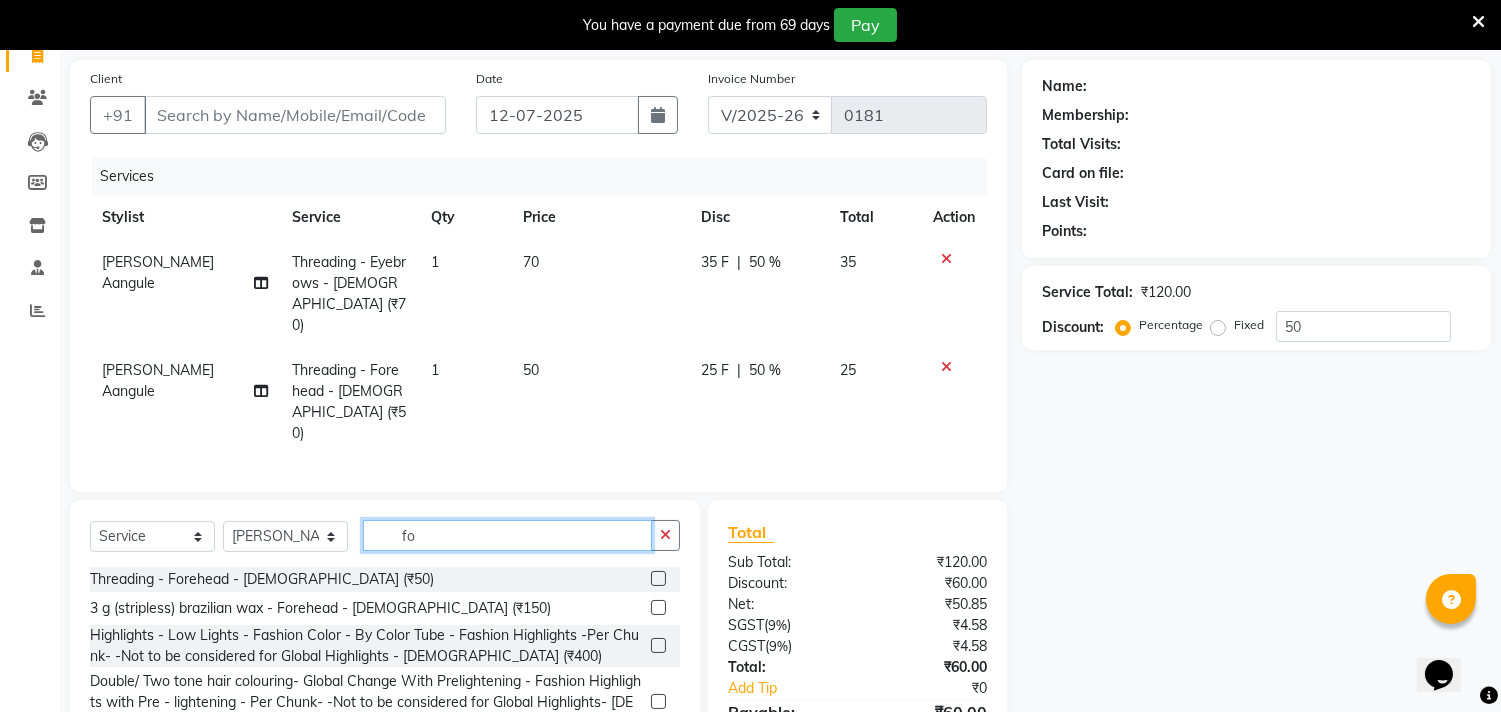 type on "f" 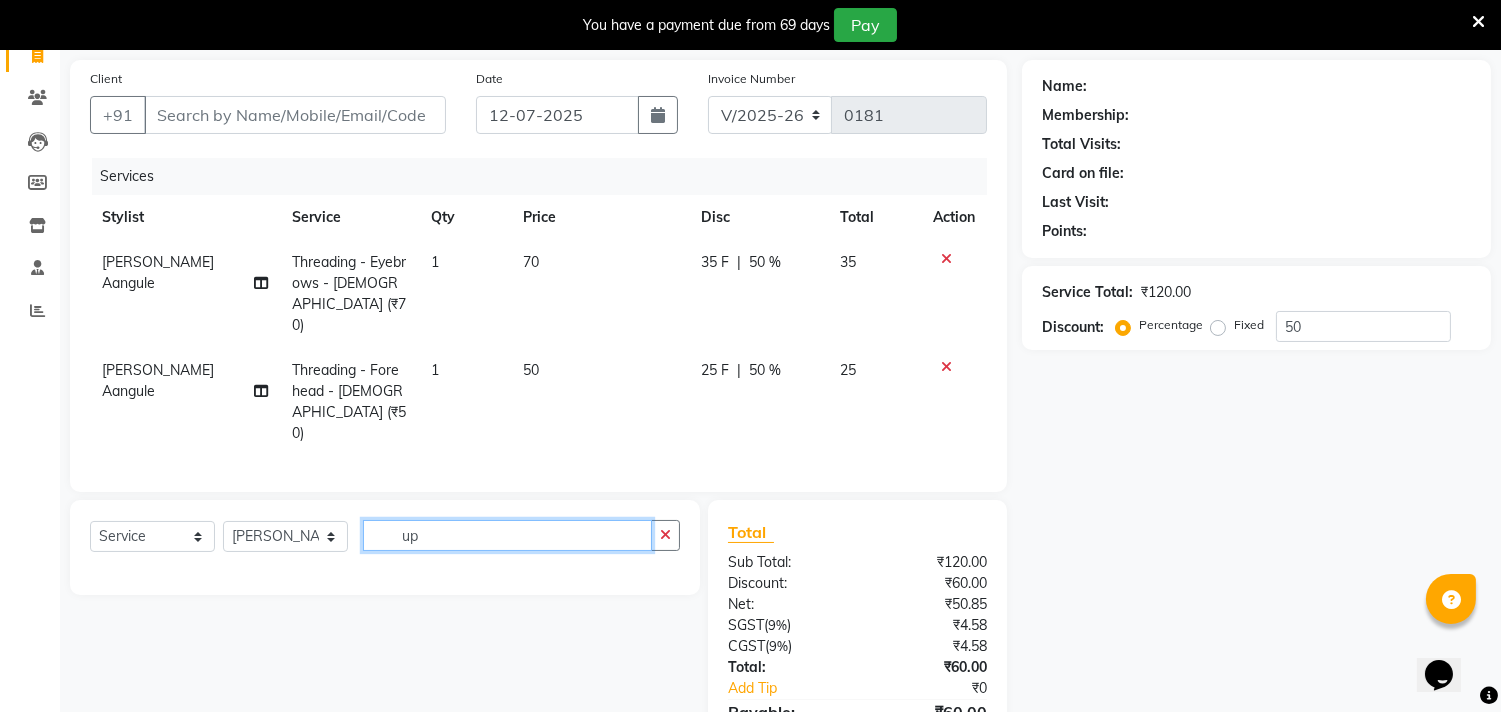type on "u" 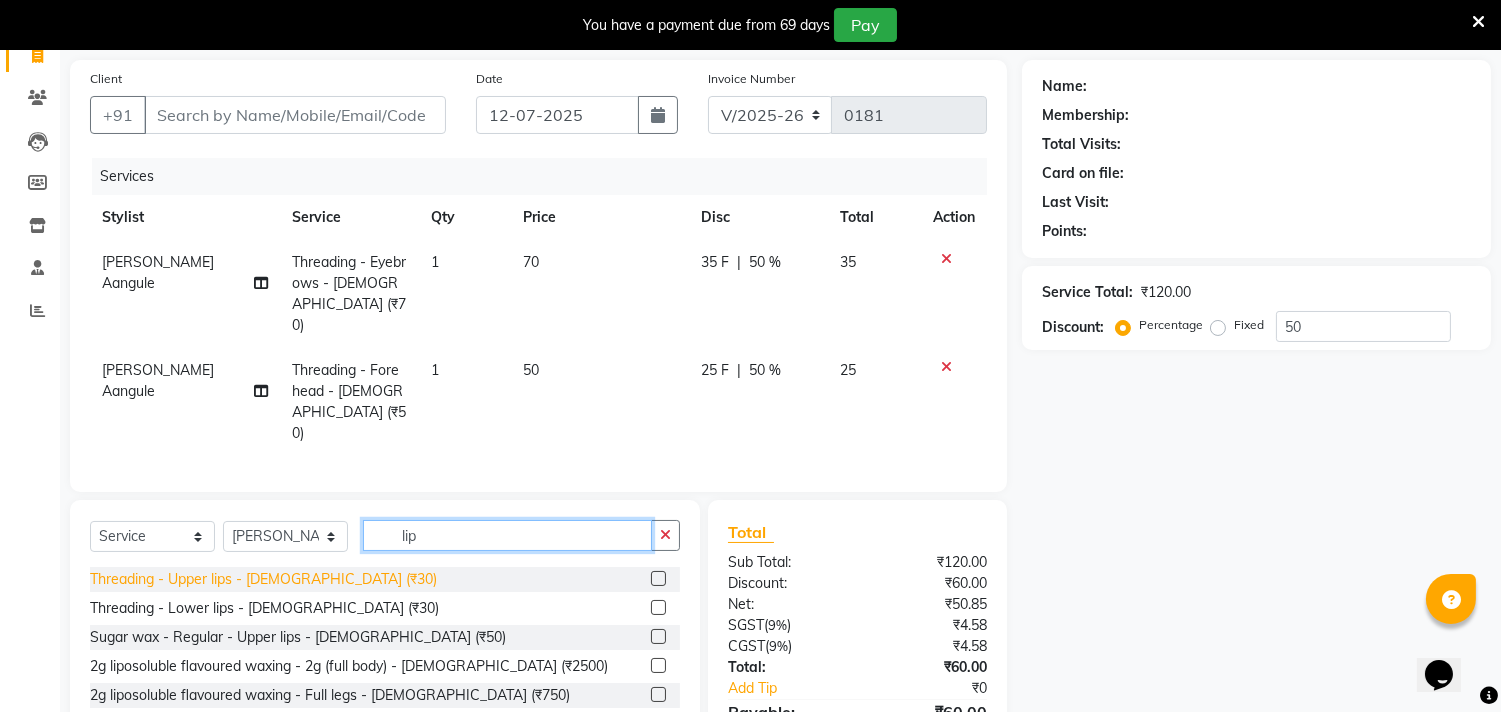 type on "lip" 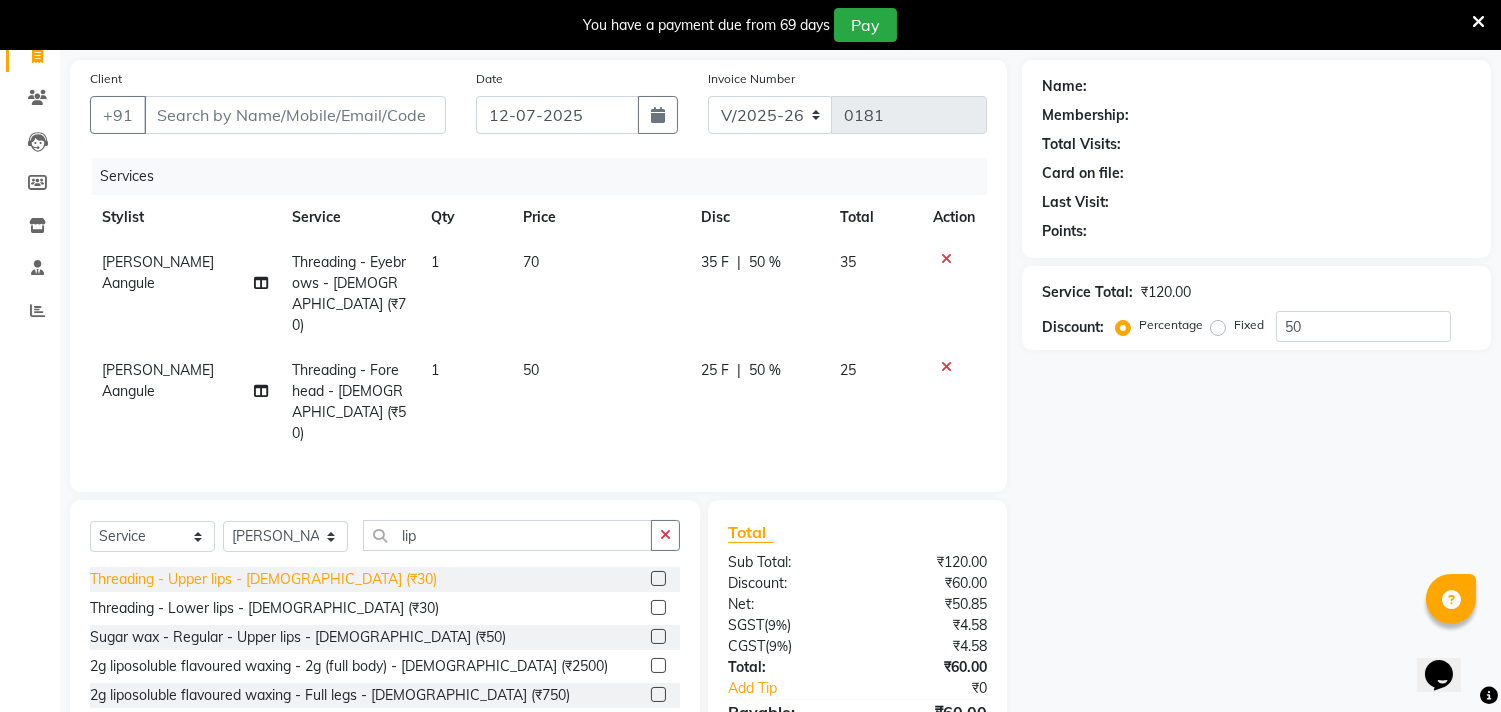 click on "Threading - Upper lips - [DEMOGRAPHIC_DATA] (₹30)" 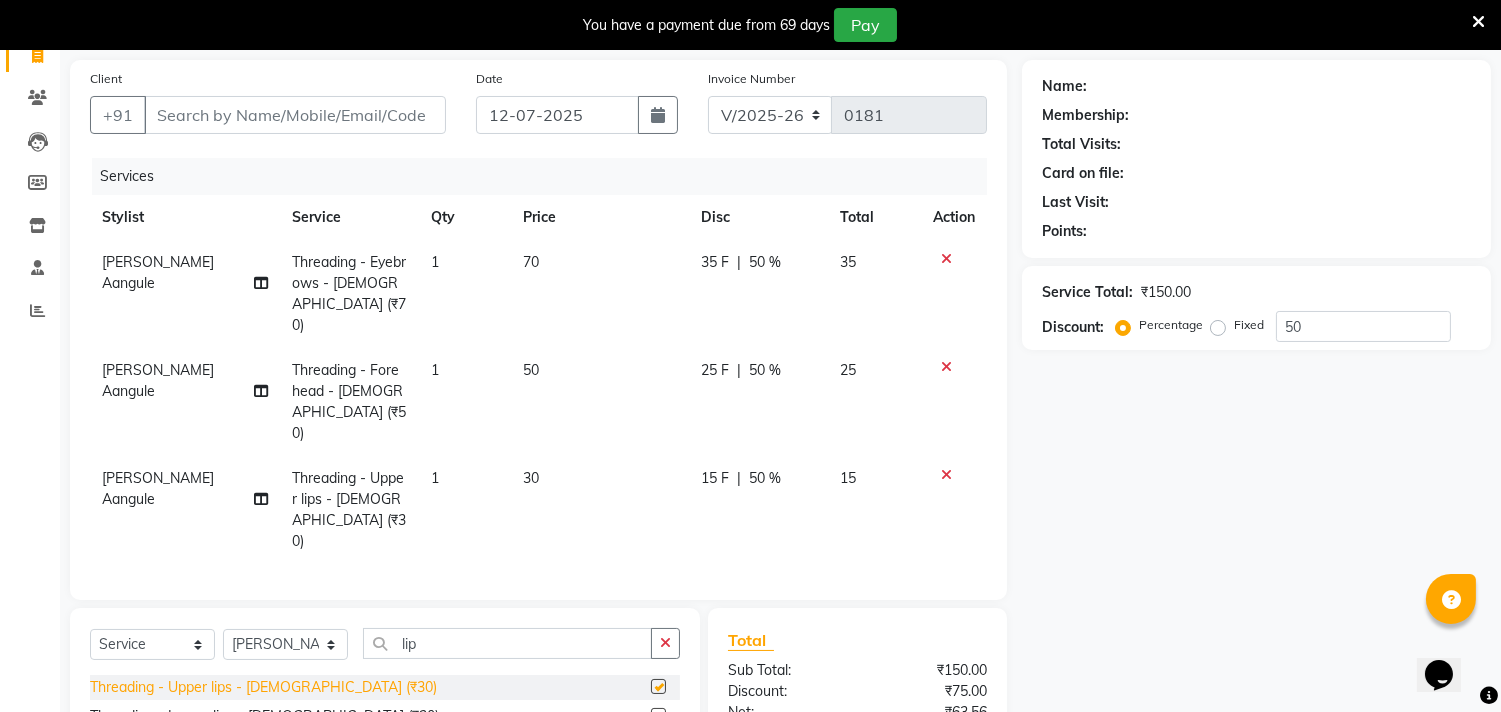 checkbox on "false" 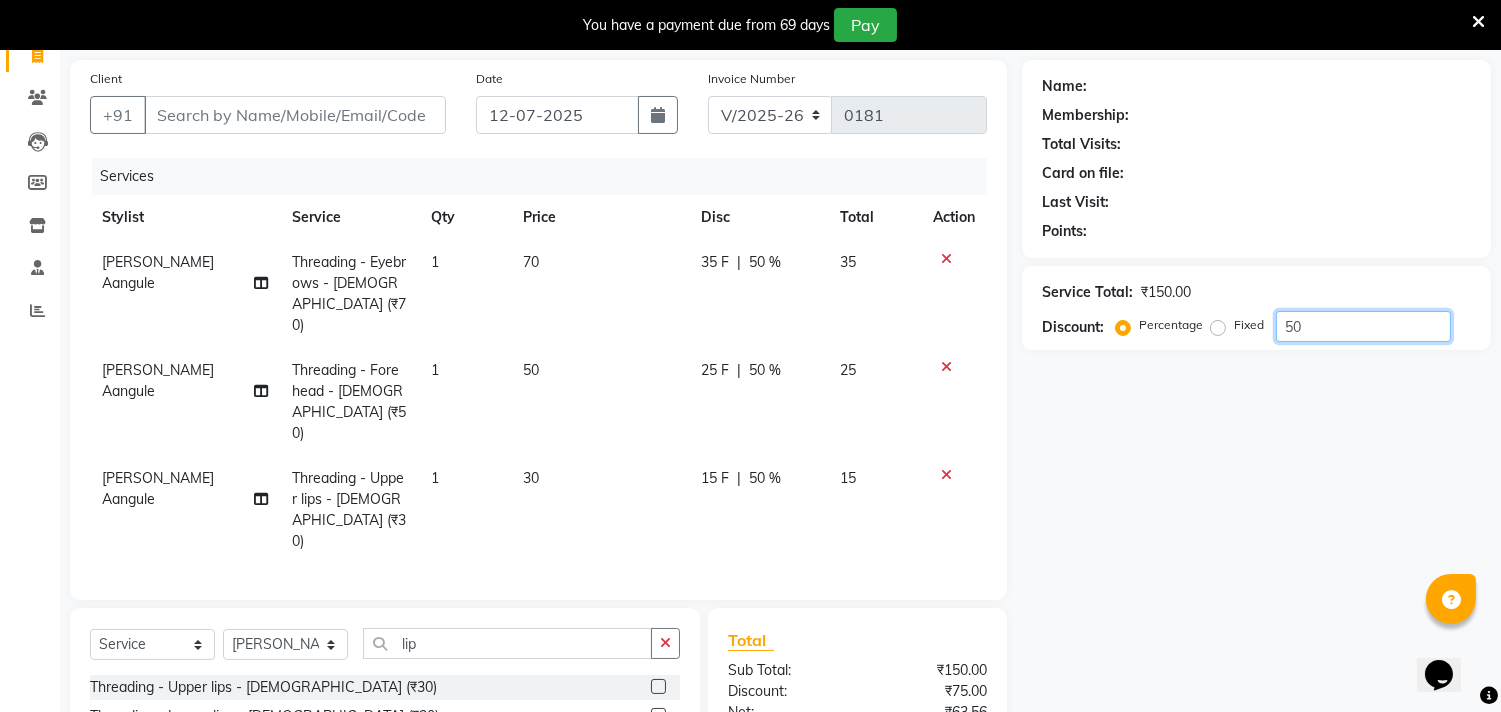 click on "50" 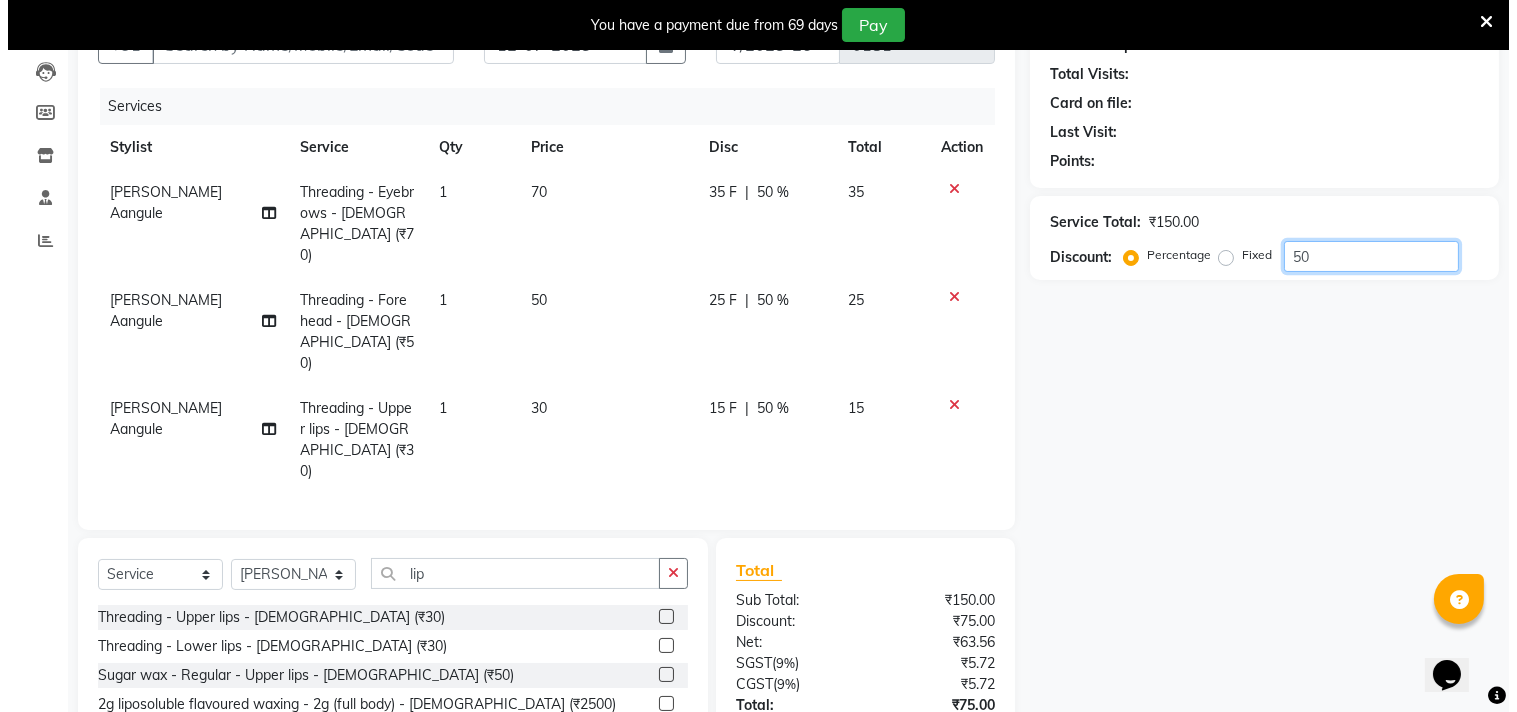 scroll, scrollTop: 0, scrollLeft: 0, axis: both 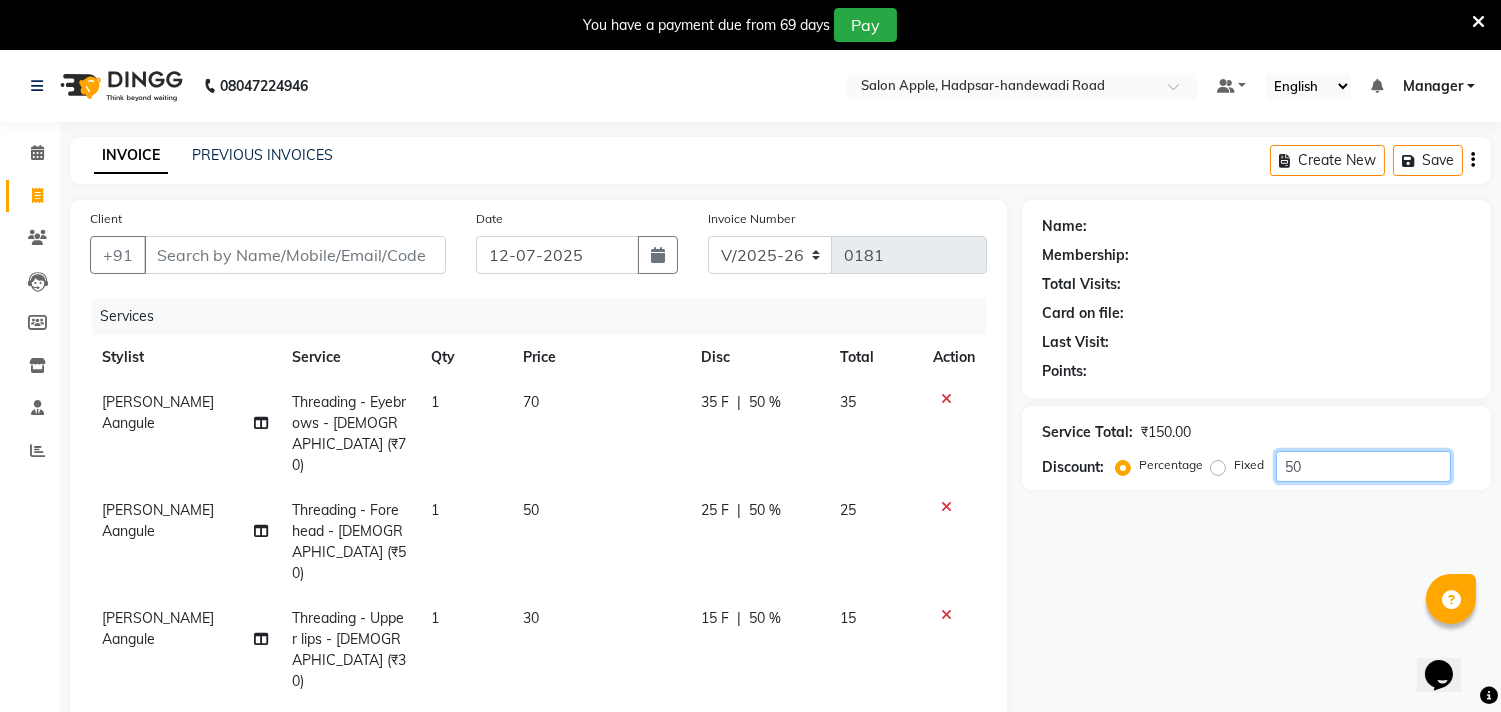 click on "50" 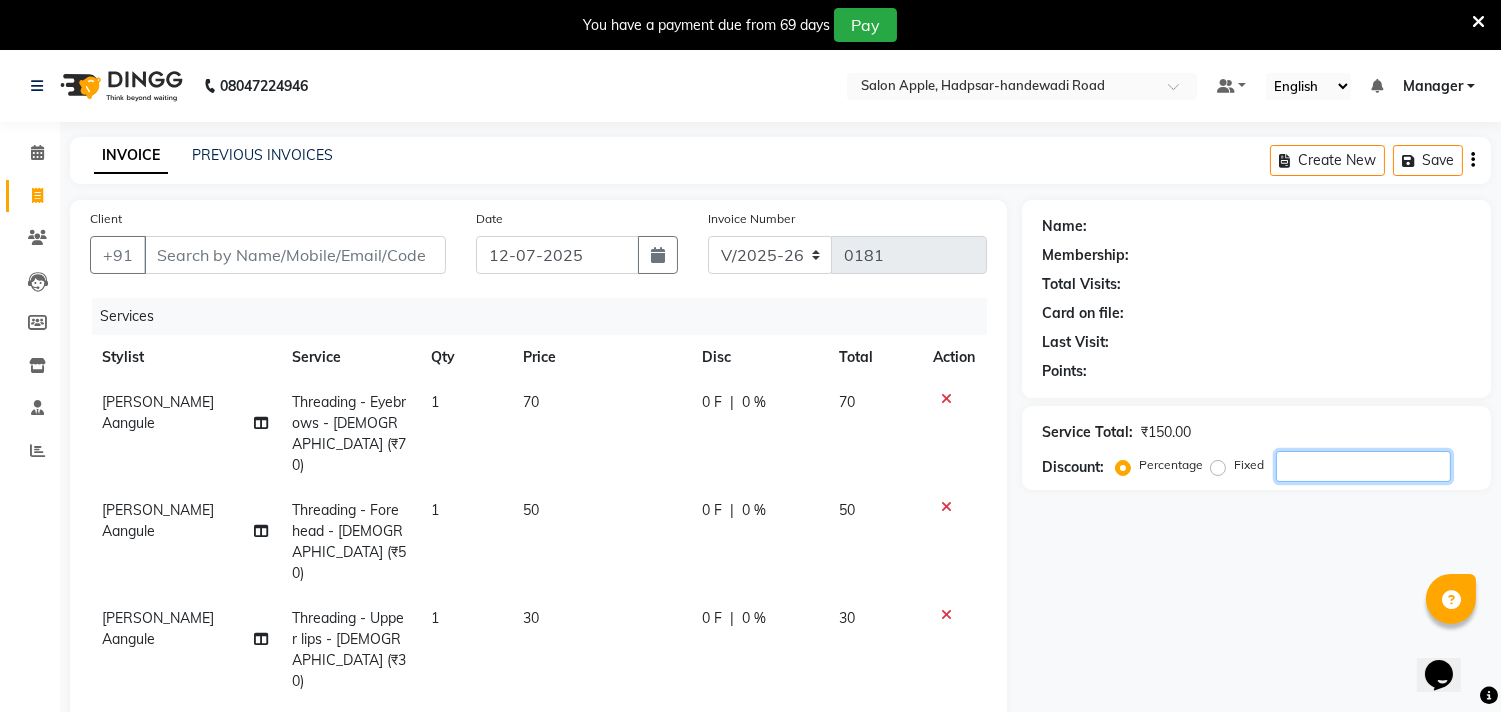 type 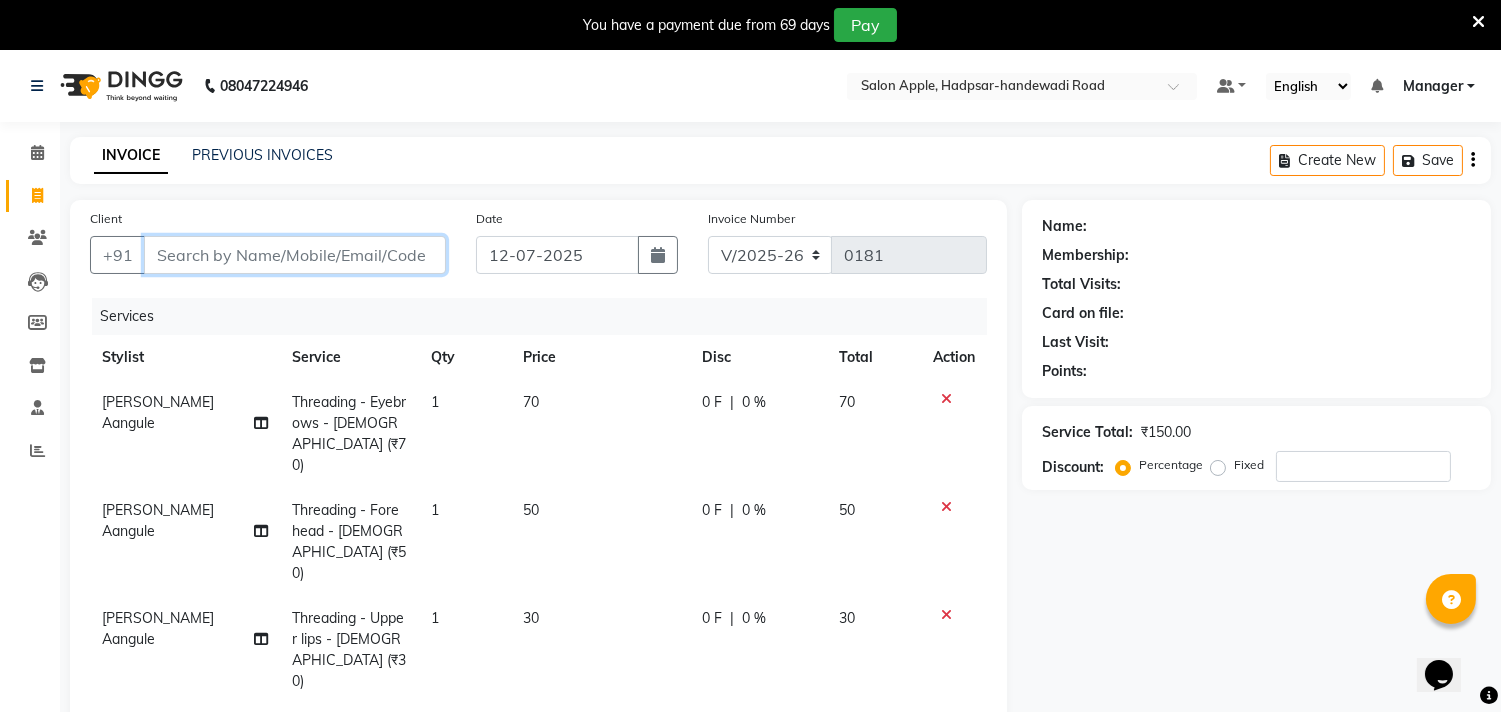 click on "Client" at bounding box center [295, 255] 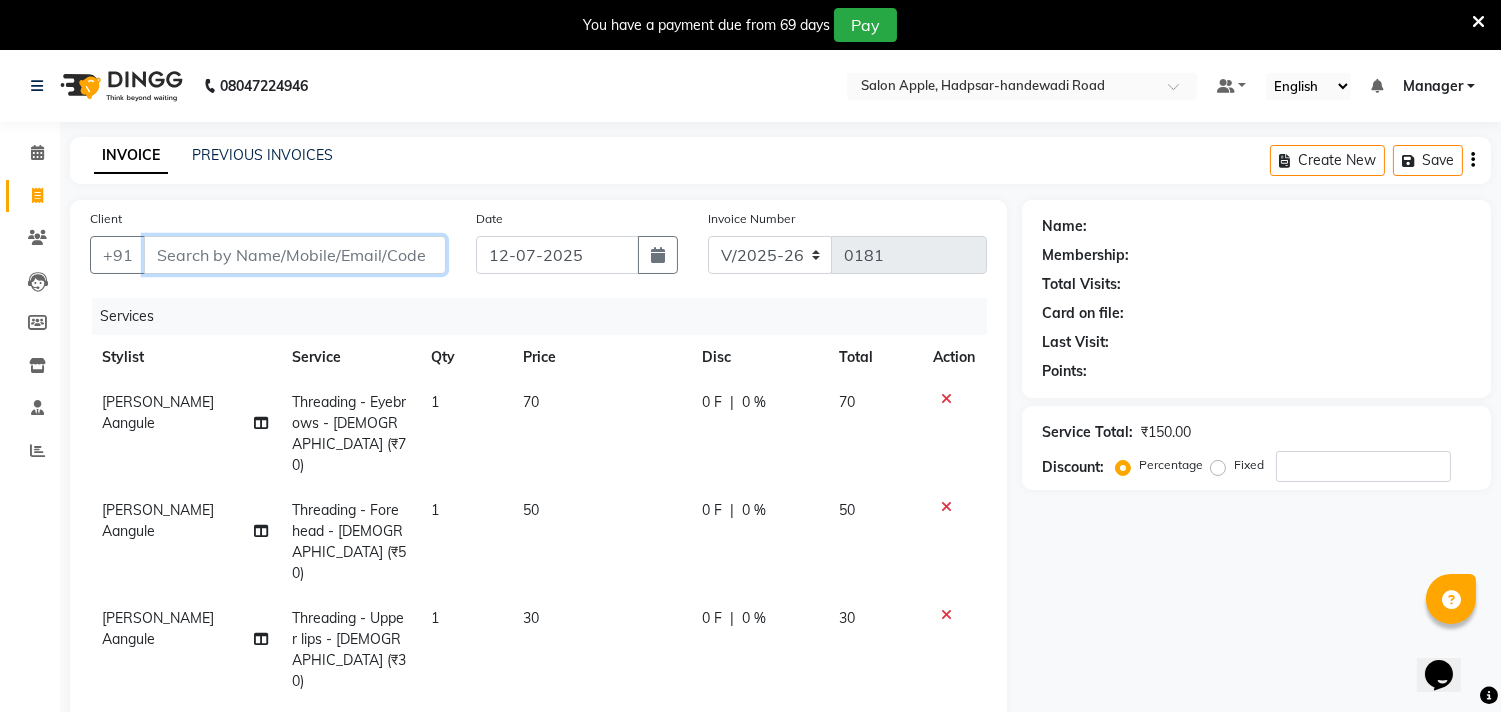 type on "9" 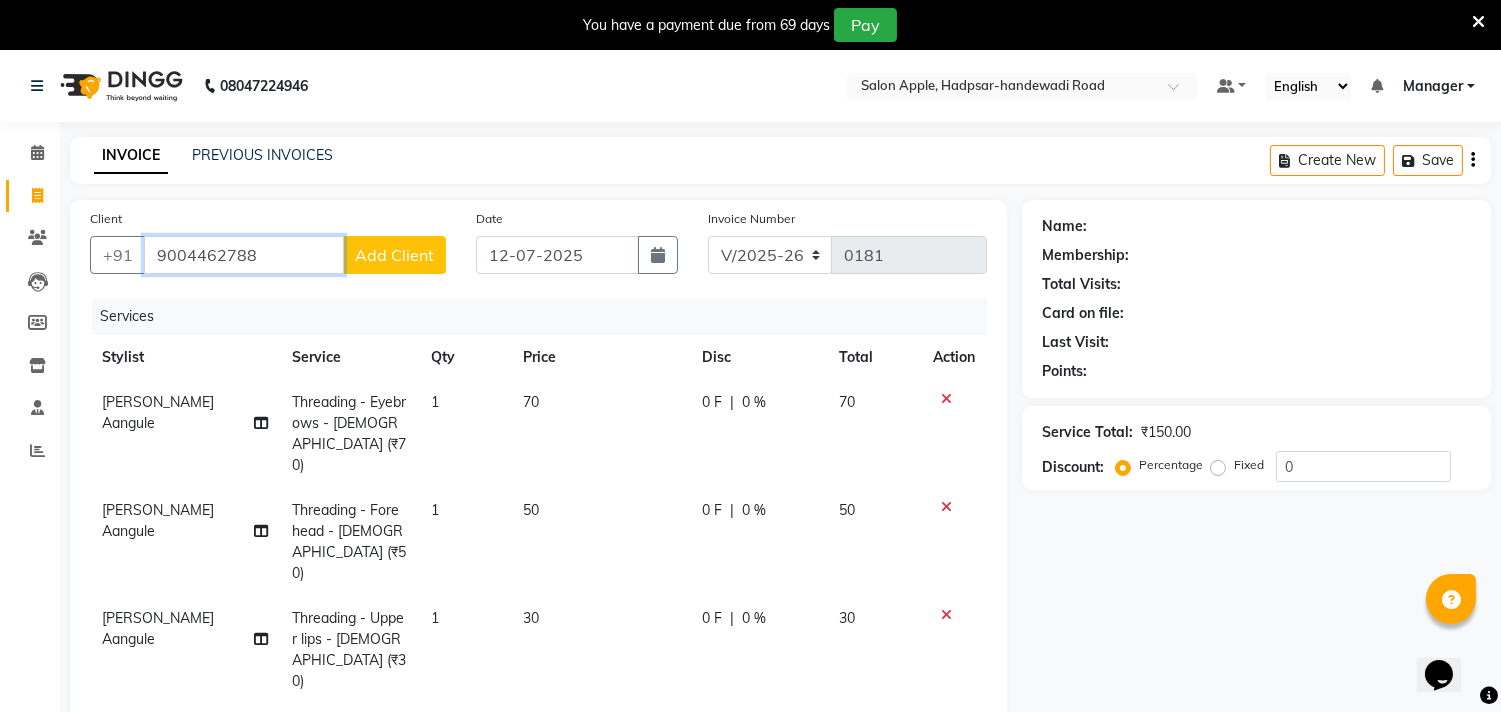 type on "9004462788" 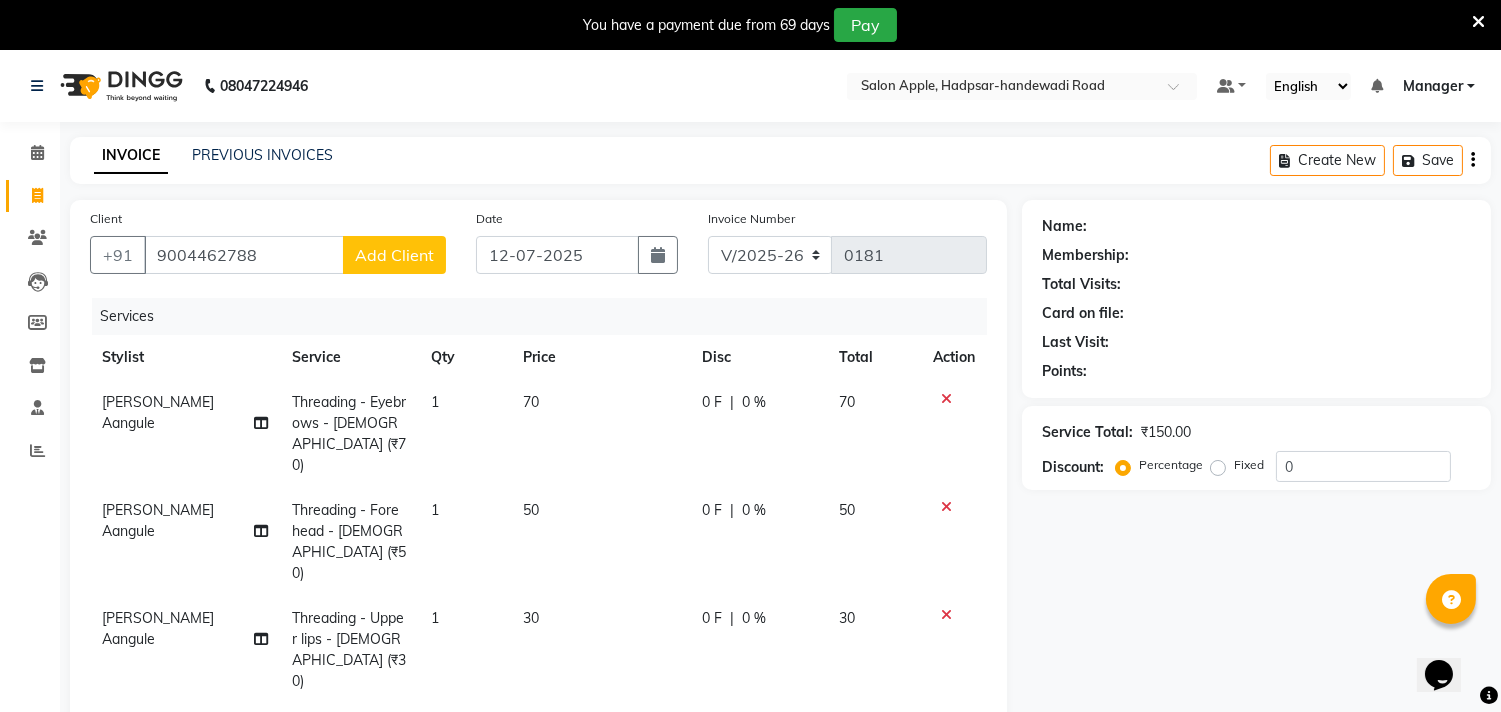 click on "Add Client" 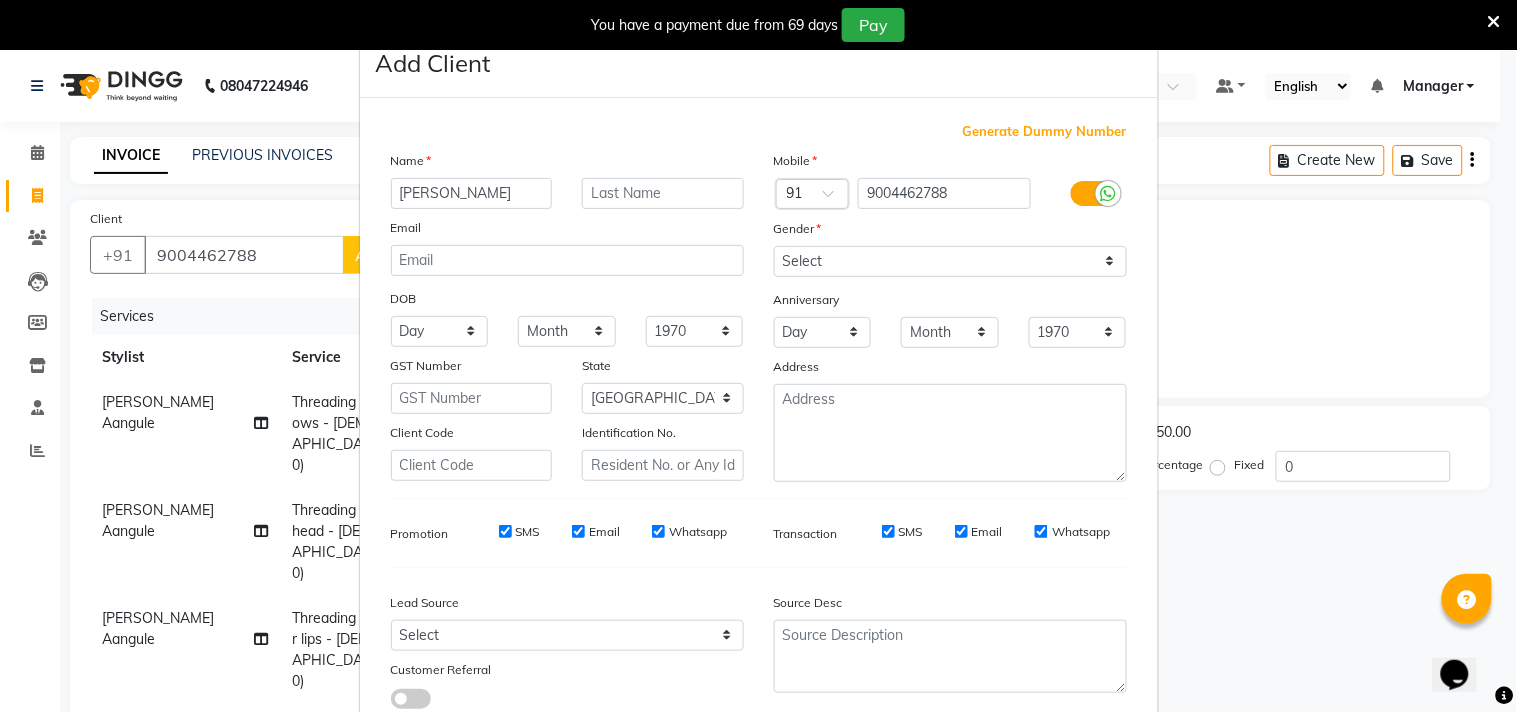 type on "sonam" 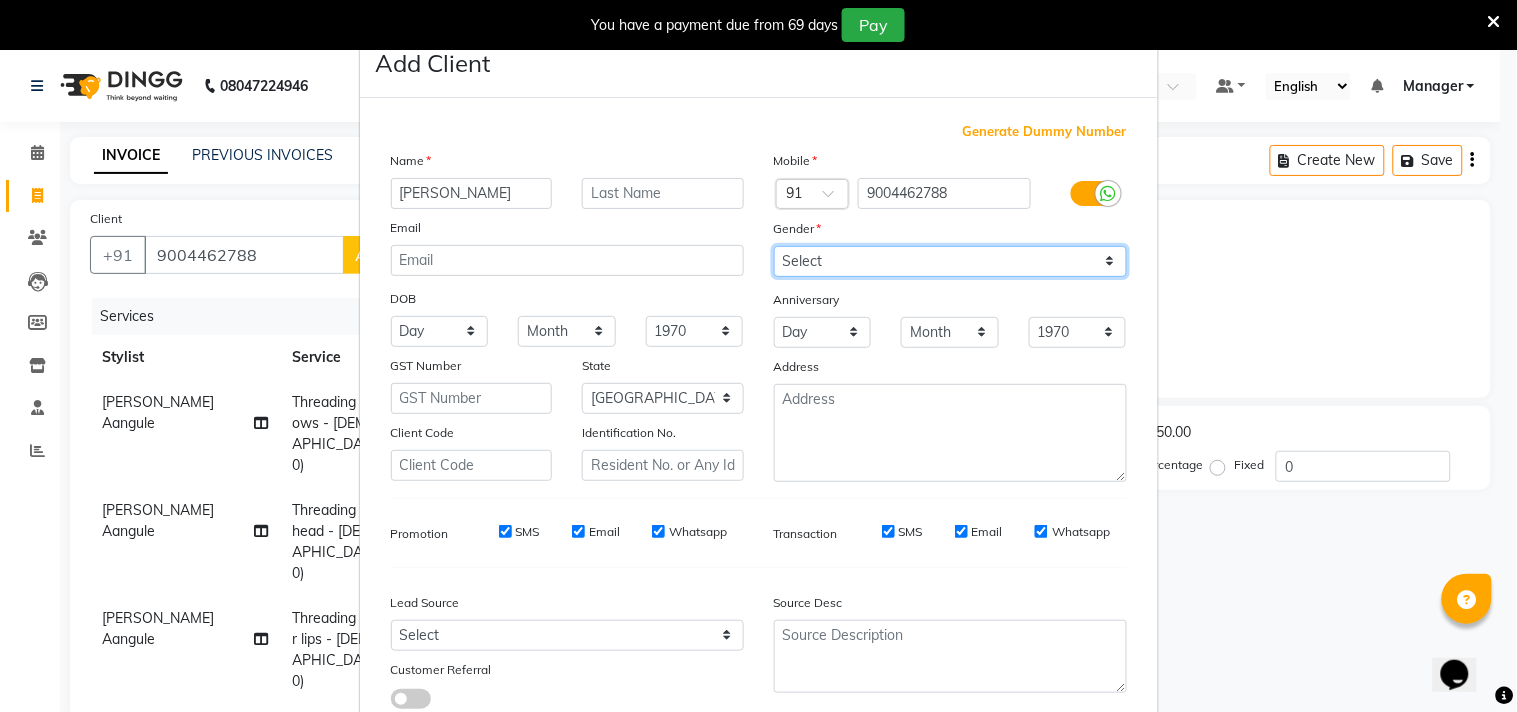 click on "Select Male Female Other Prefer Not To Say" at bounding box center [950, 261] 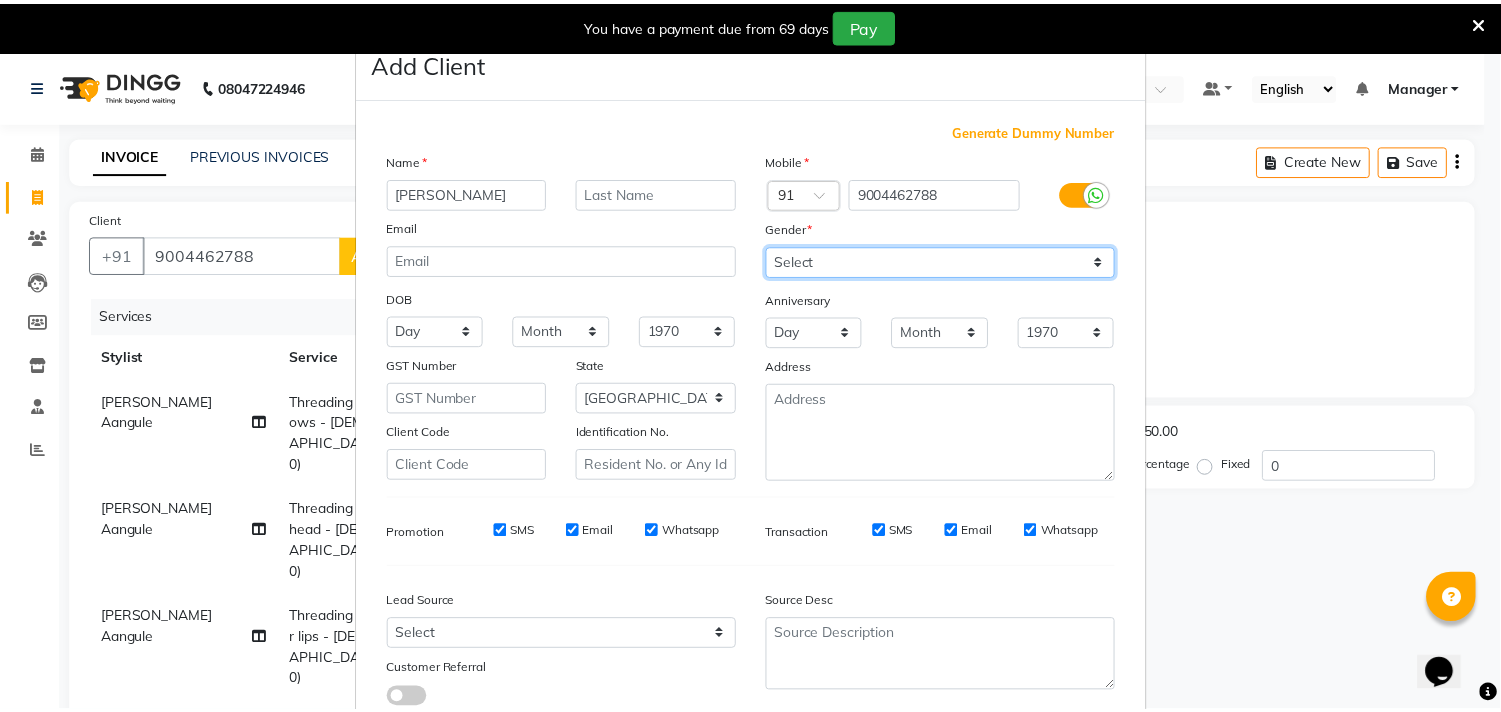 scroll, scrollTop: 138, scrollLeft: 0, axis: vertical 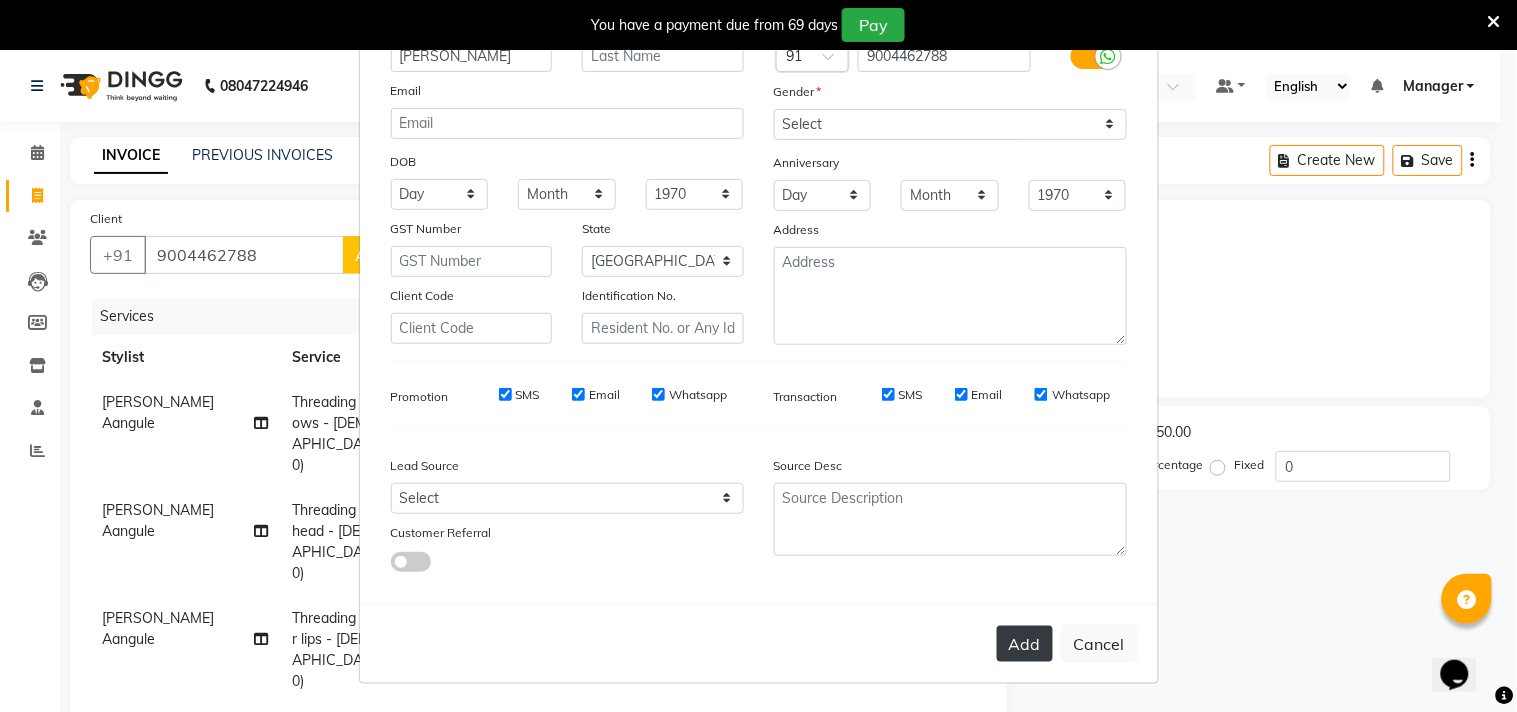 click on "Add" at bounding box center [1025, 644] 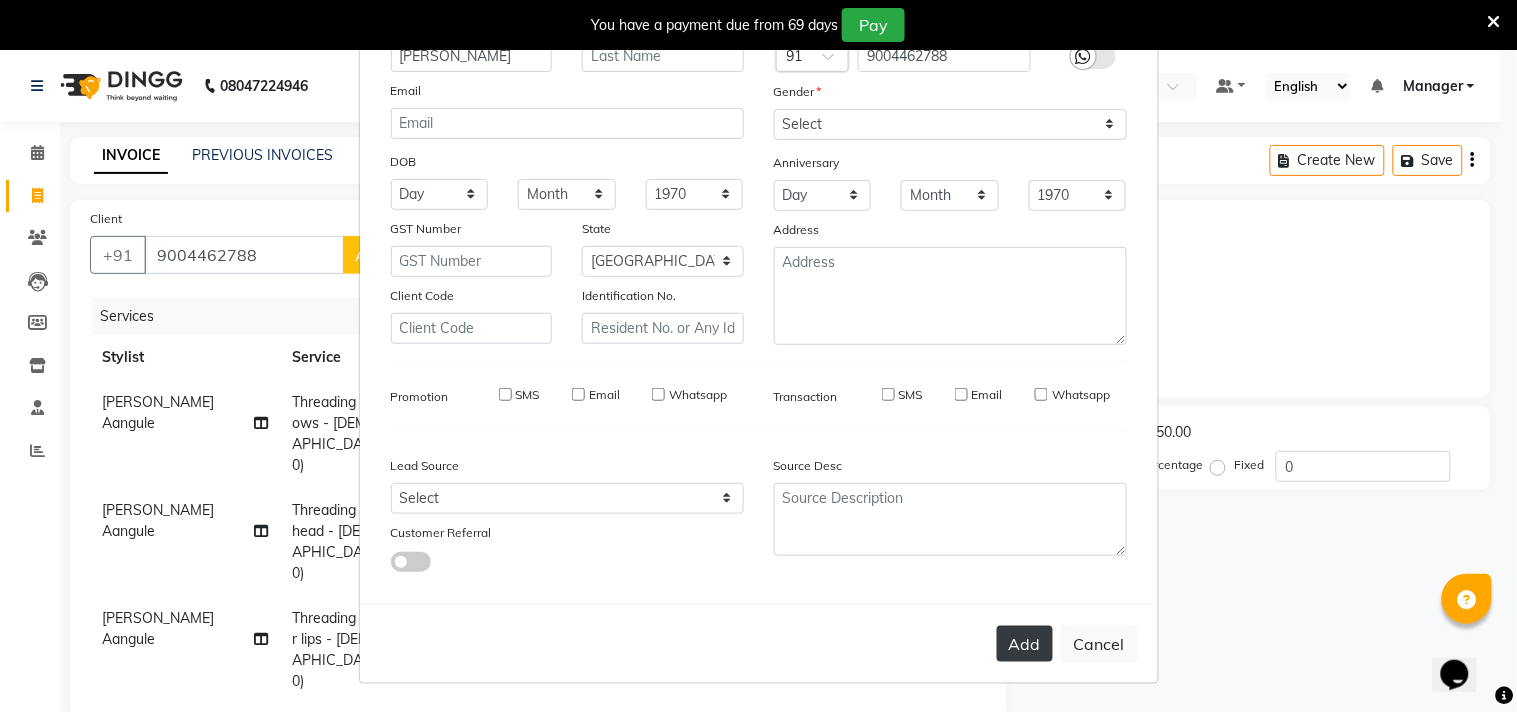 type 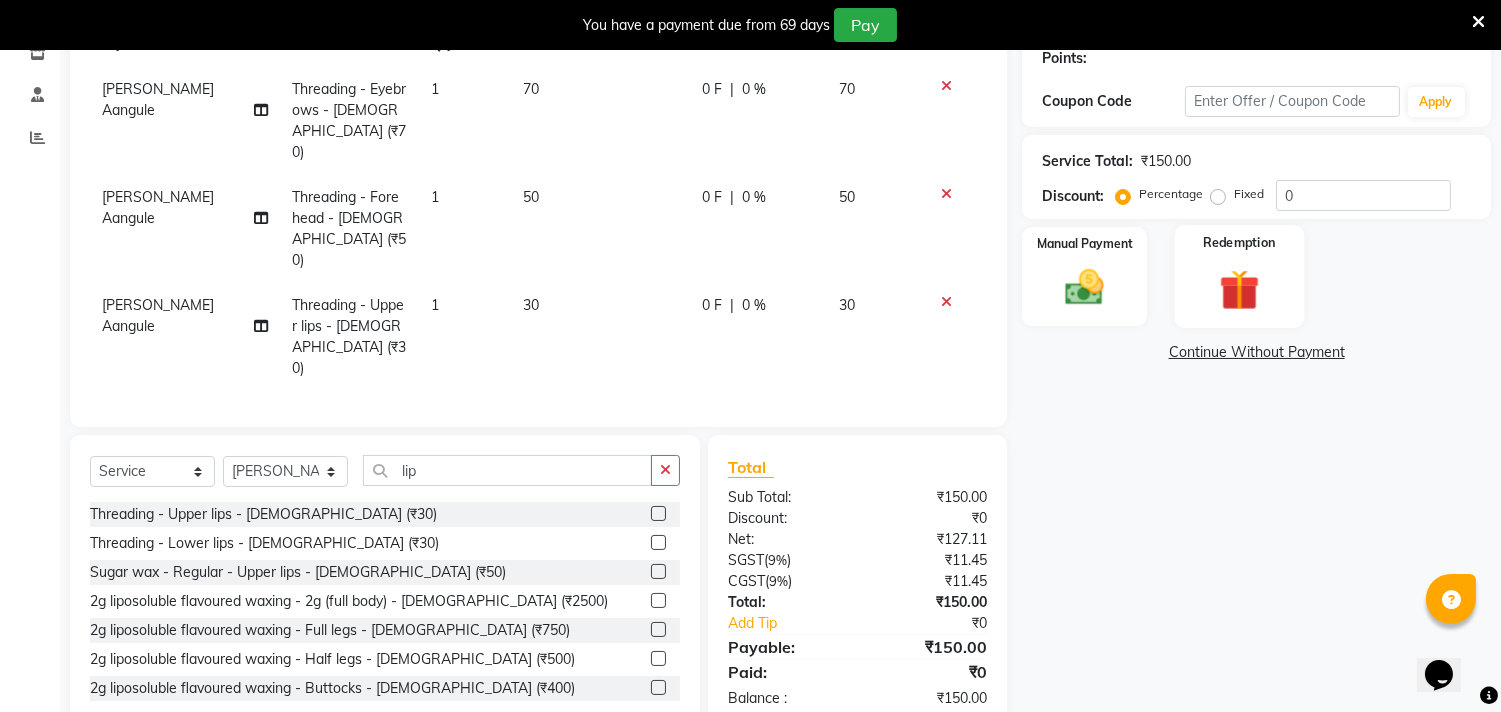 scroll, scrollTop: 314, scrollLeft: 0, axis: vertical 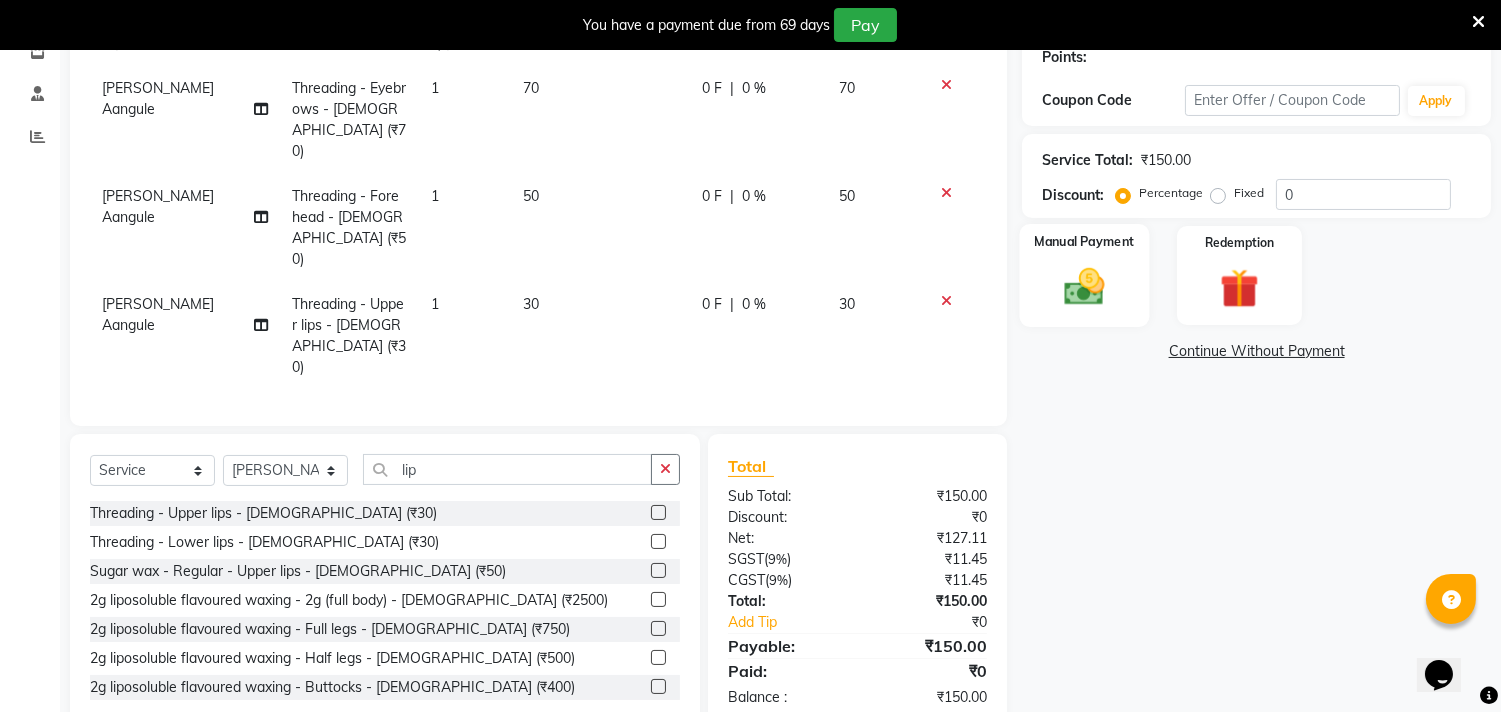 click 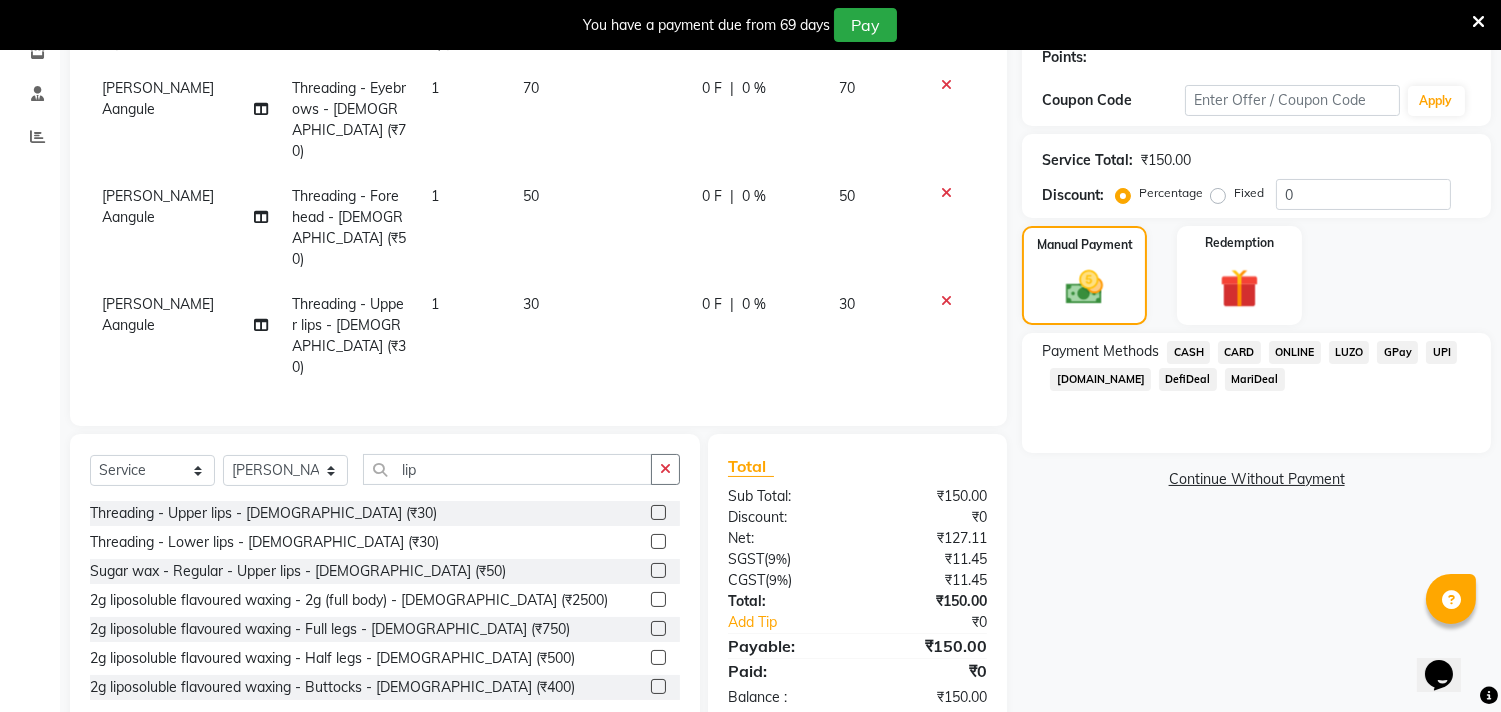 click on "ONLINE" 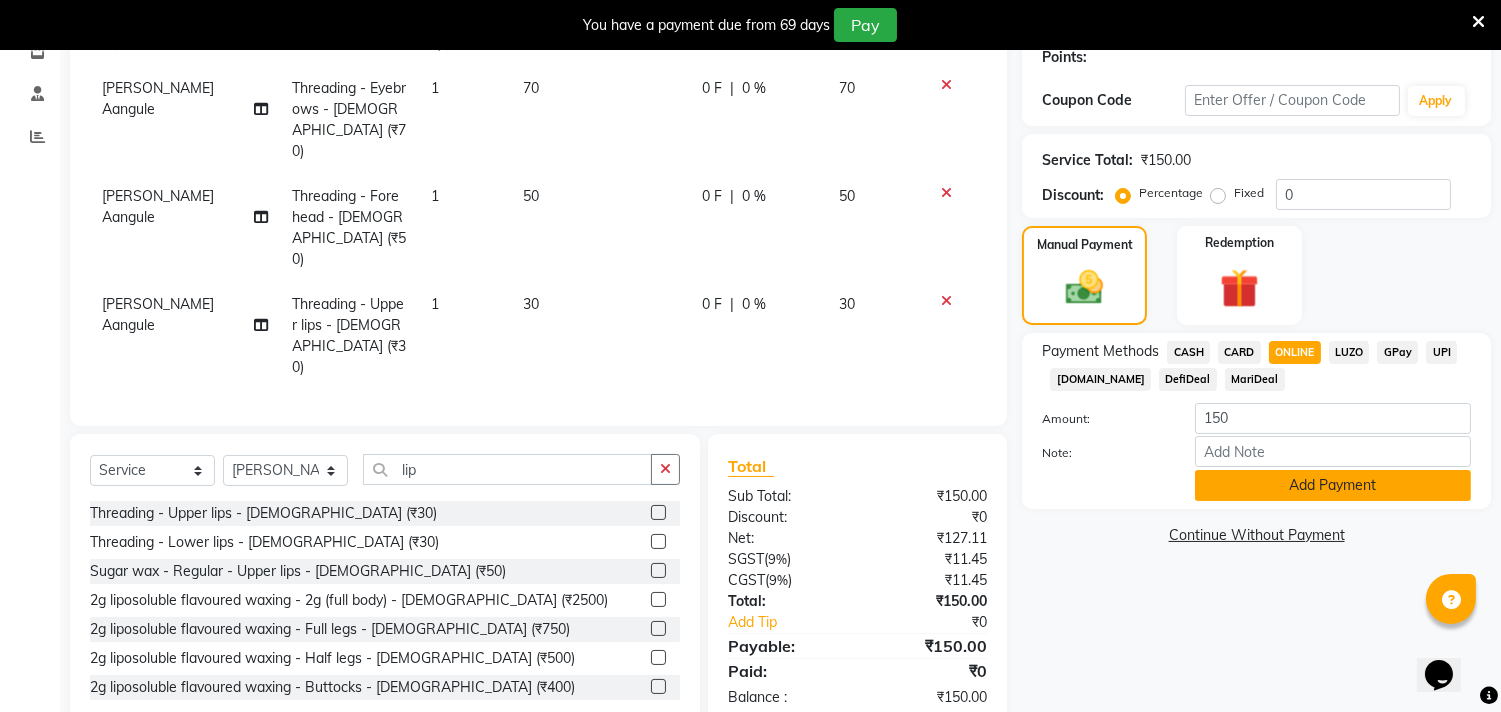 click on "Add Payment" 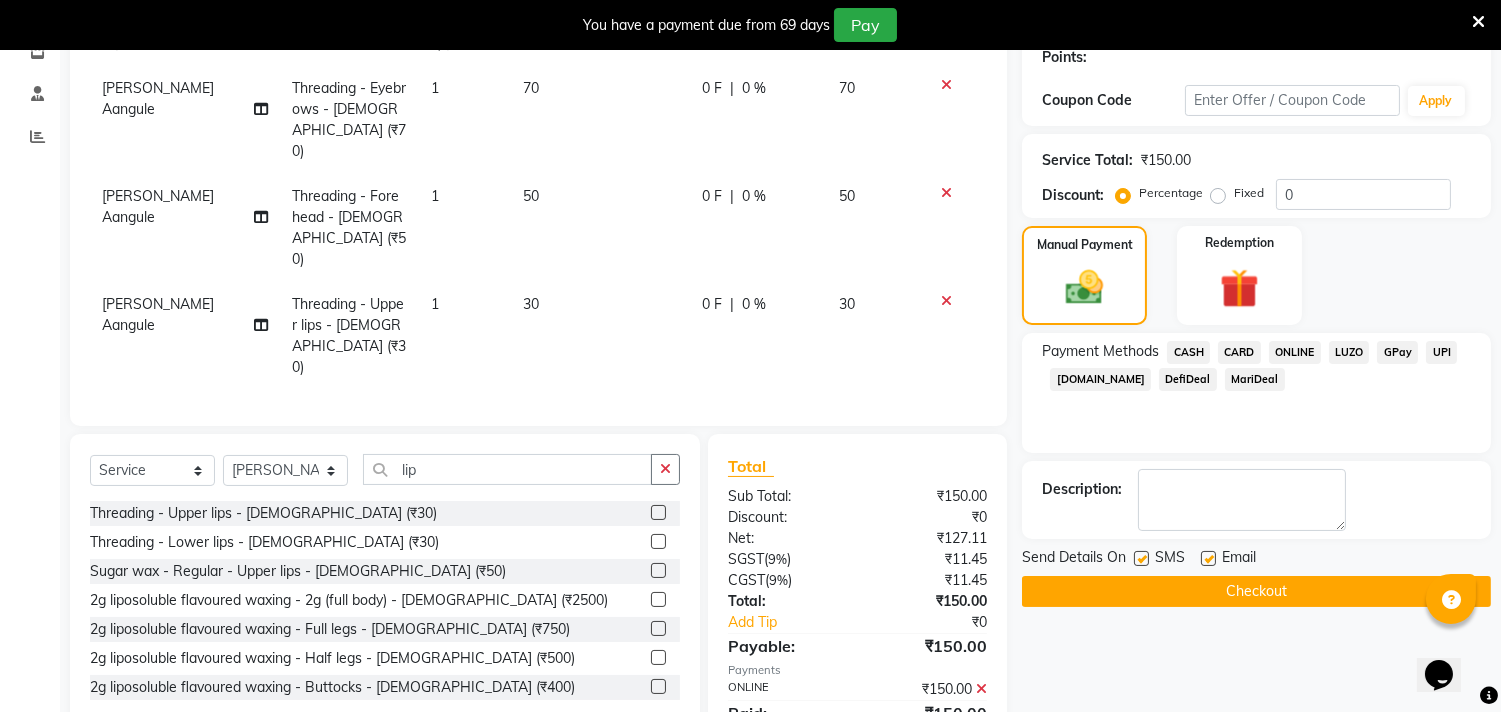 click on "Checkout" 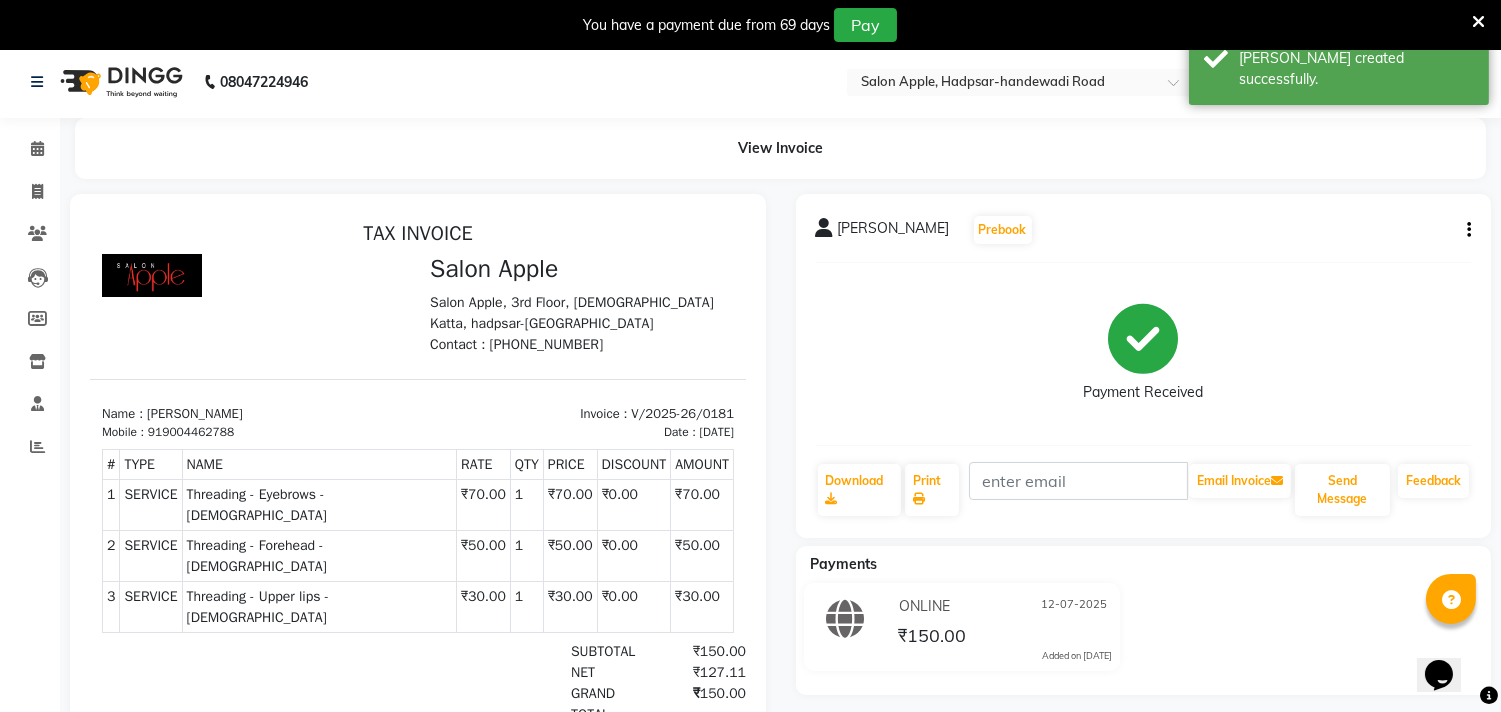scroll, scrollTop: 0, scrollLeft: 0, axis: both 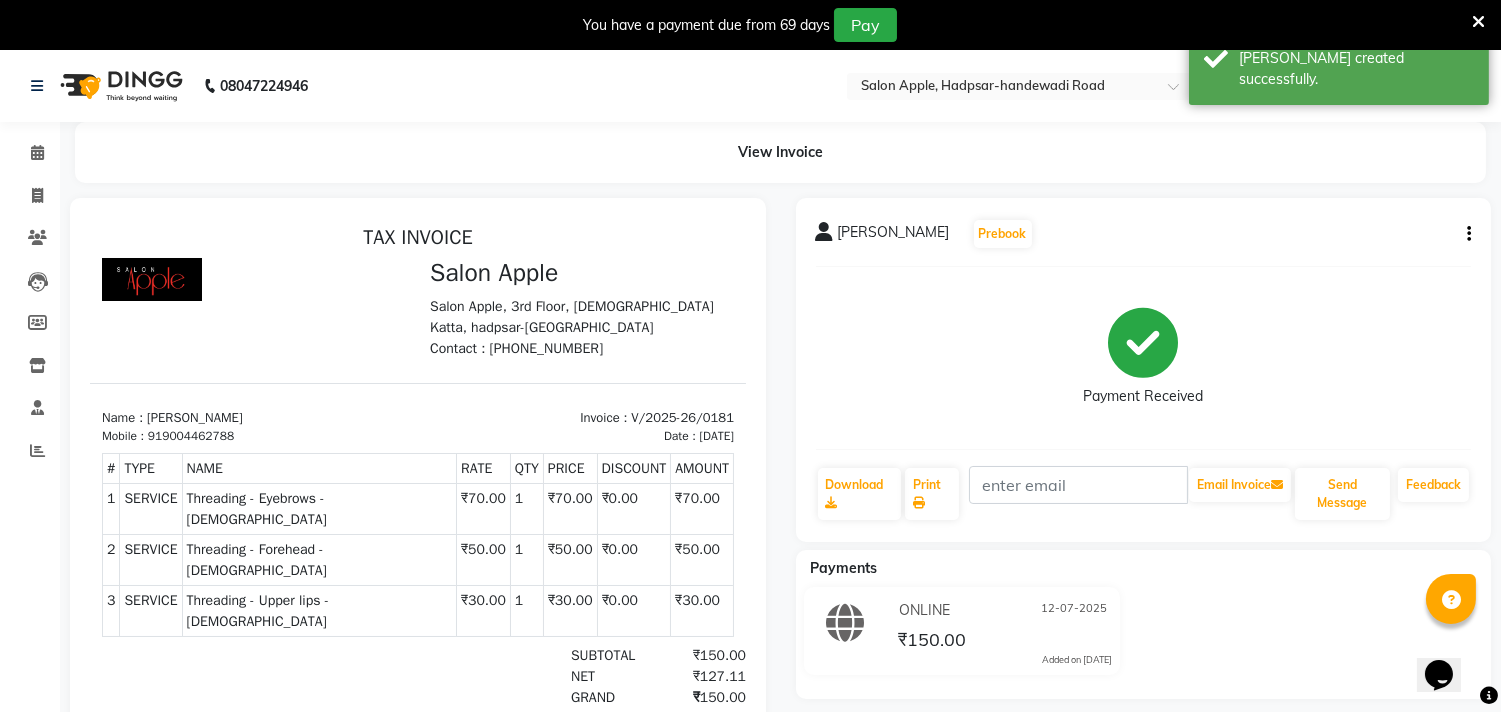 click on "Name  : sonam" at bounding box center (254, 417) 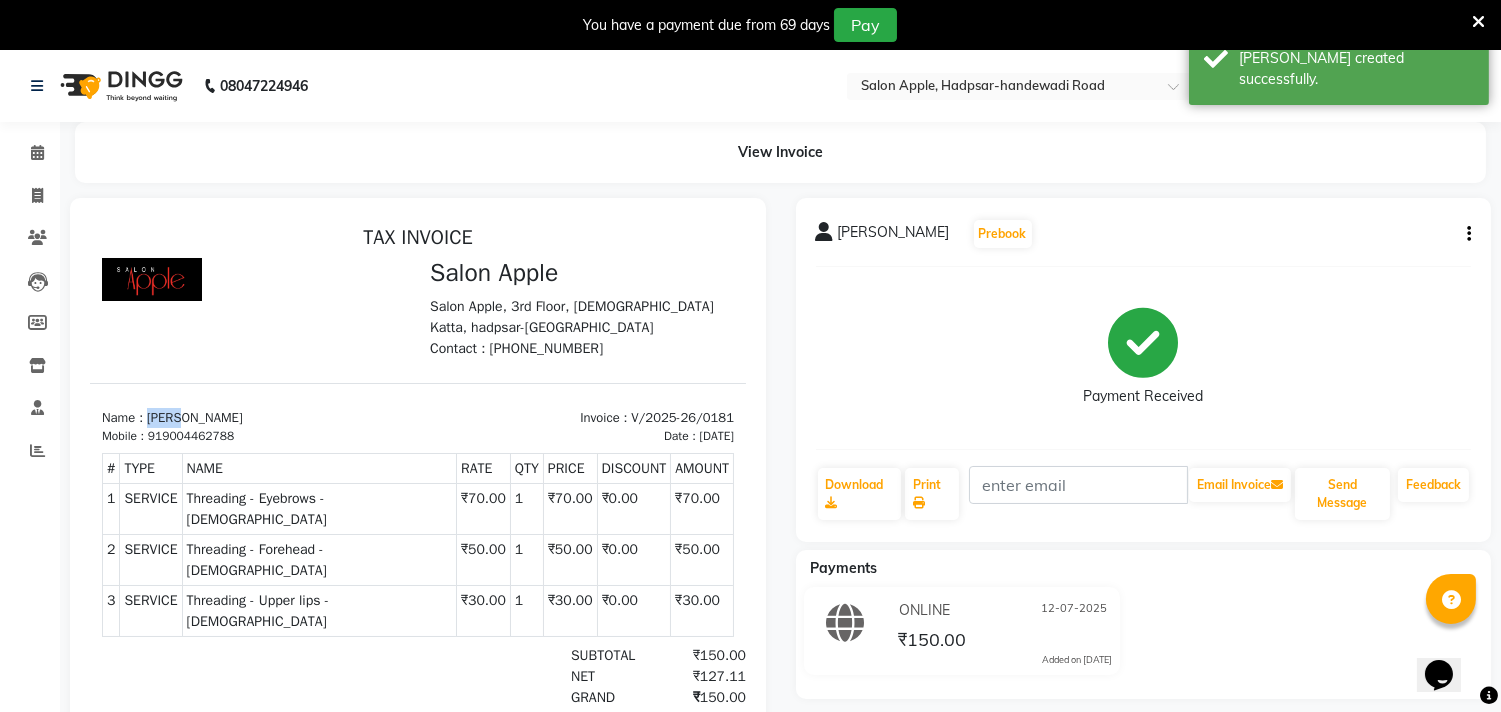 click on "Name  : sonam" at bounding box center (254, 417) 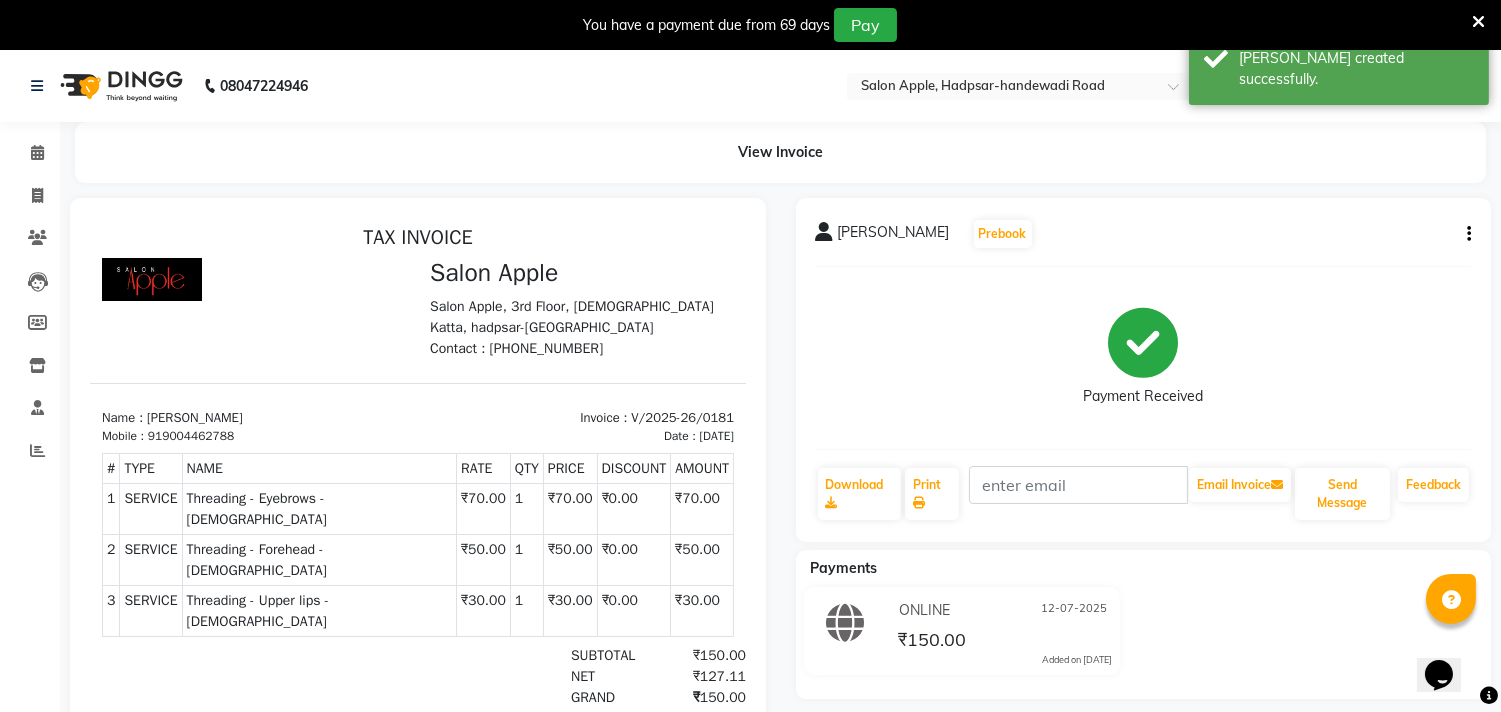 click on "919004462788" at bounding box center [191, 435] 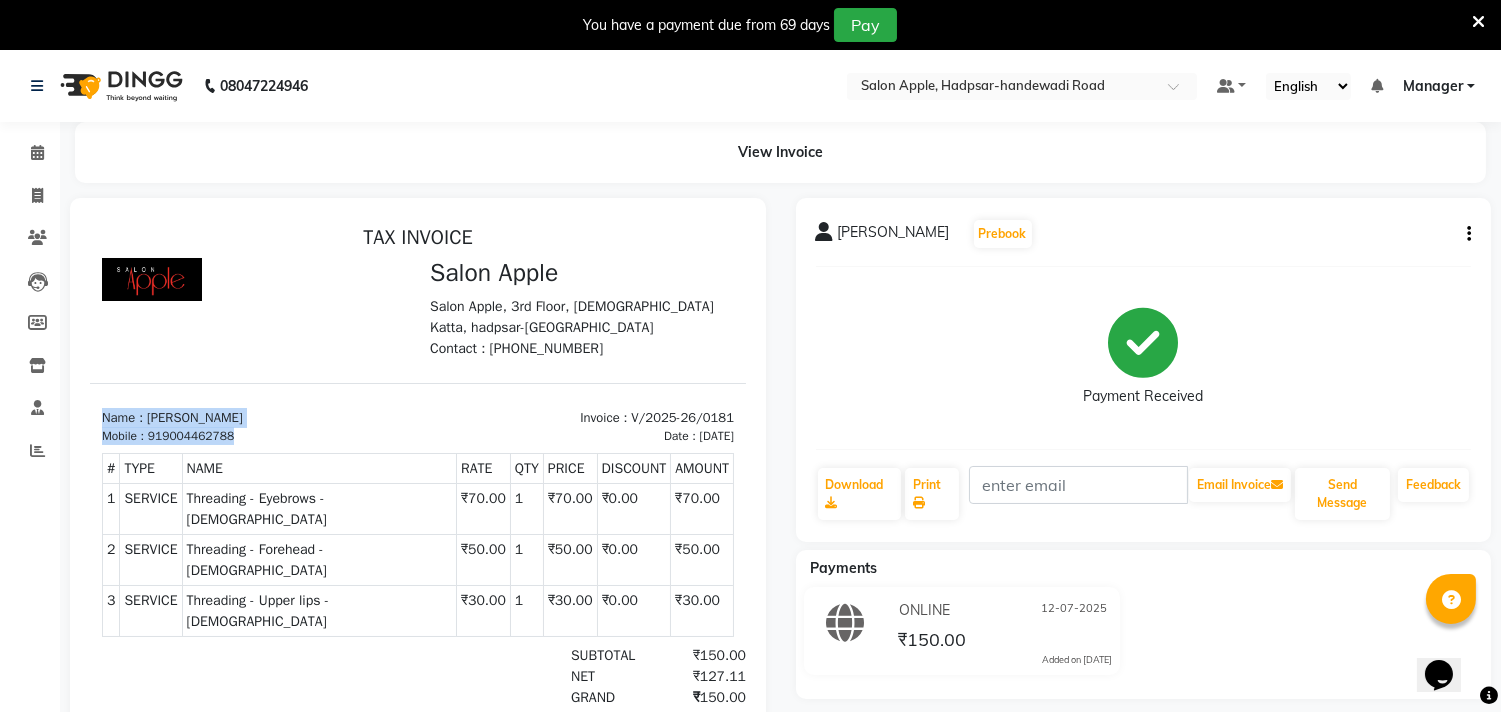 drag, startPoint x: 234, startPoint y: 432, endPoint x: 103, endPoint y: 420, distance: 131.54848 